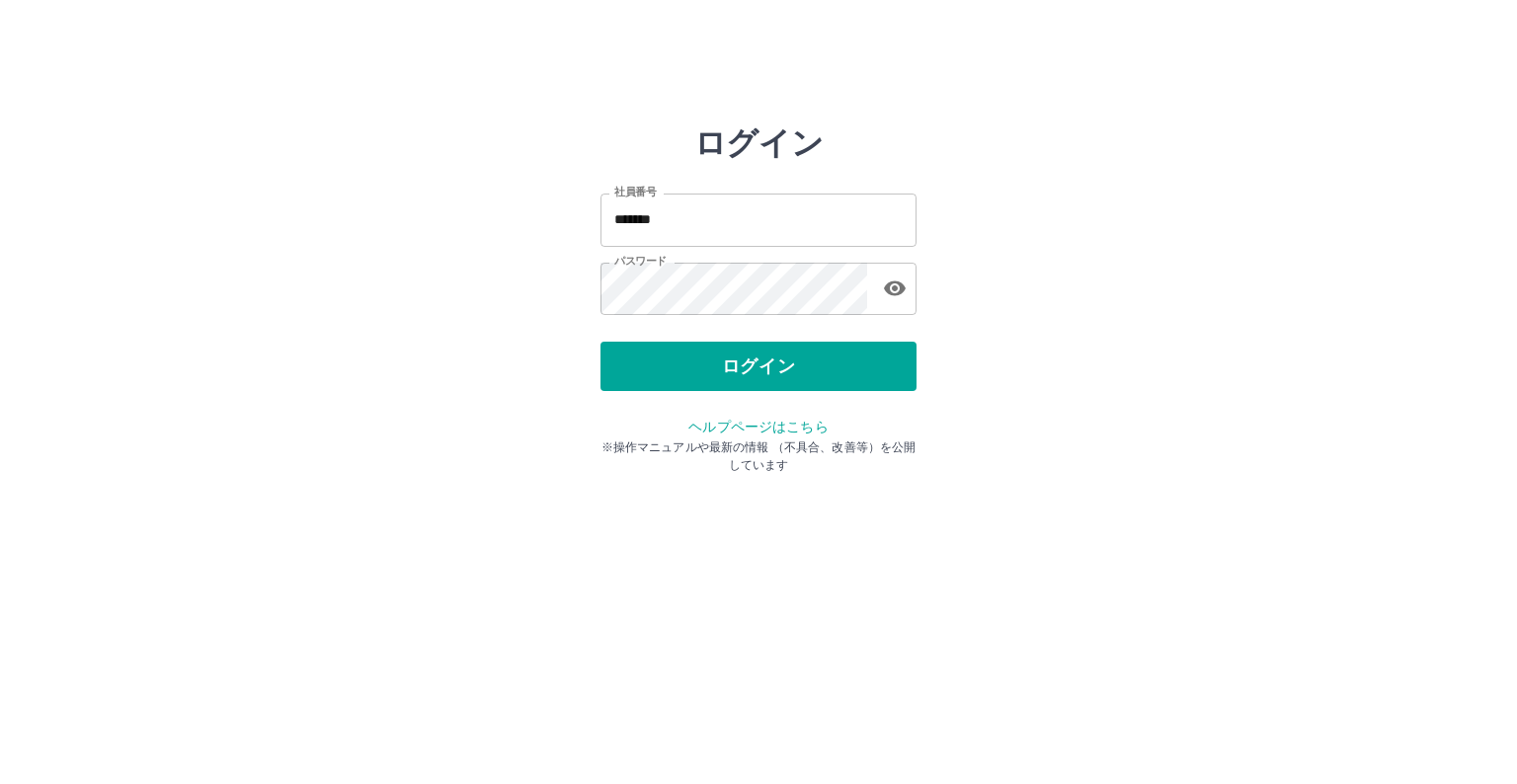 scroll, scrollTop: 0, scrollLeft: 0, axis: both 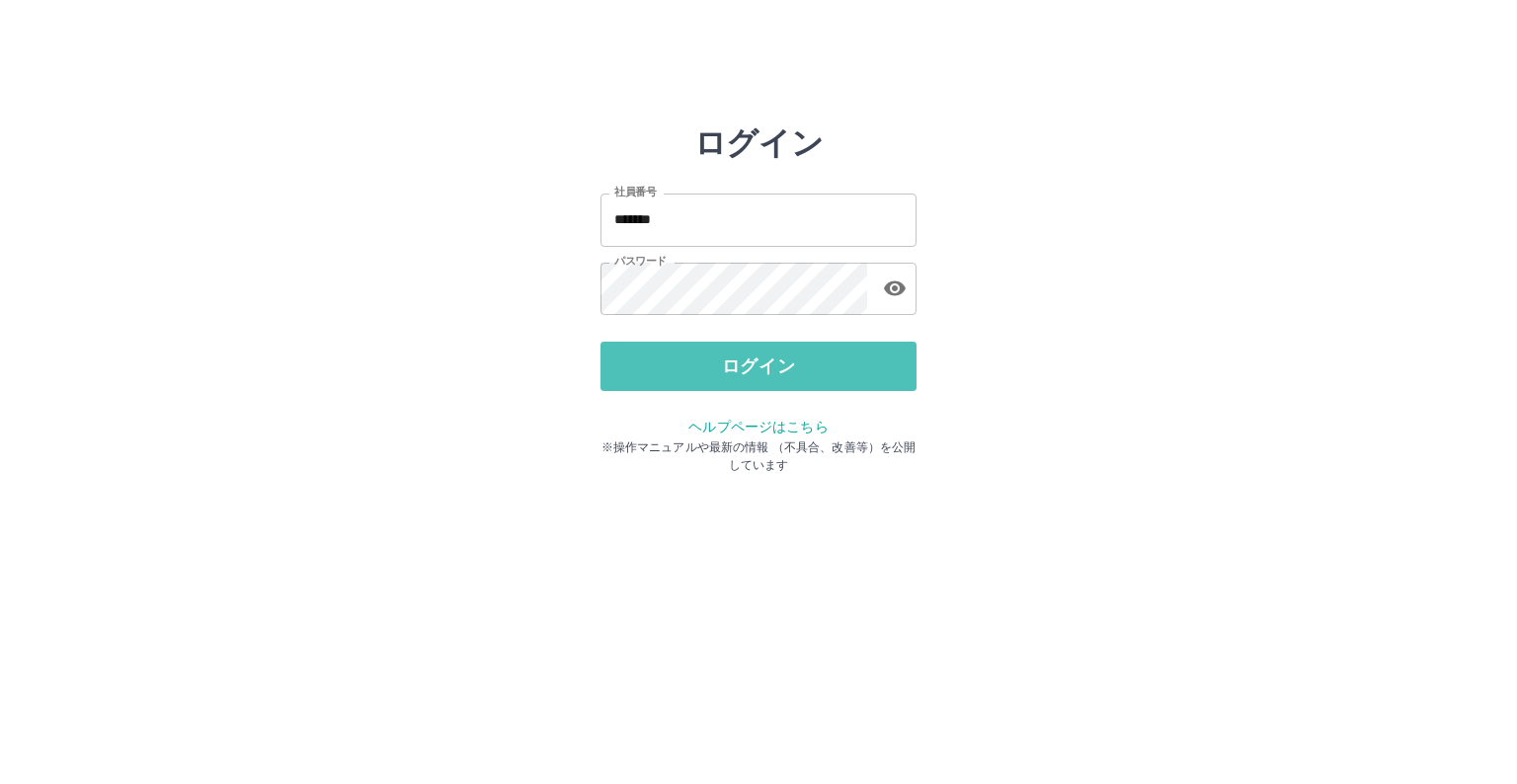 click on "ログイン" at bounding box center (758, 366) 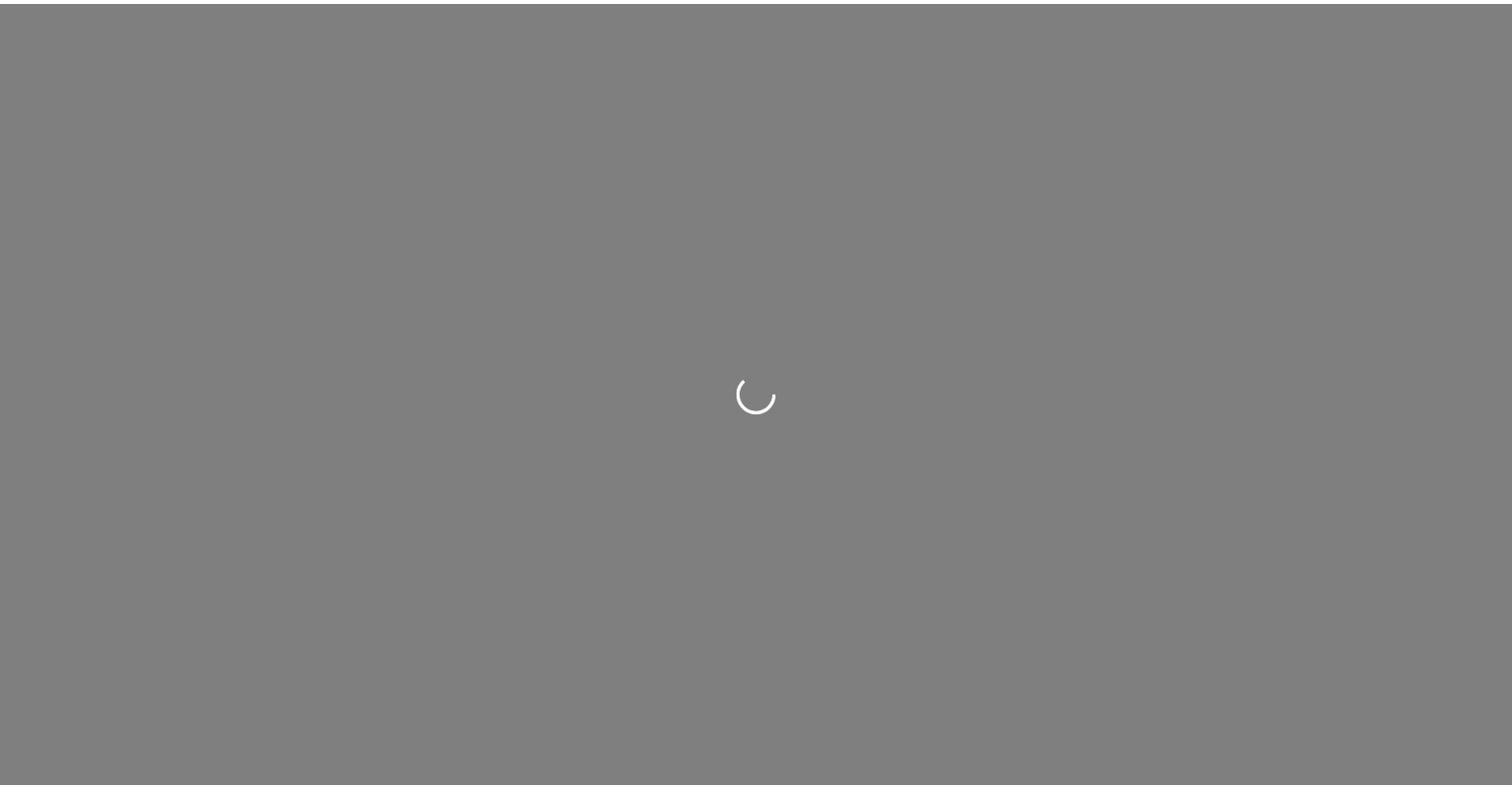 scroll, scrollTop: 0, scrollLeft: 0, axis: both 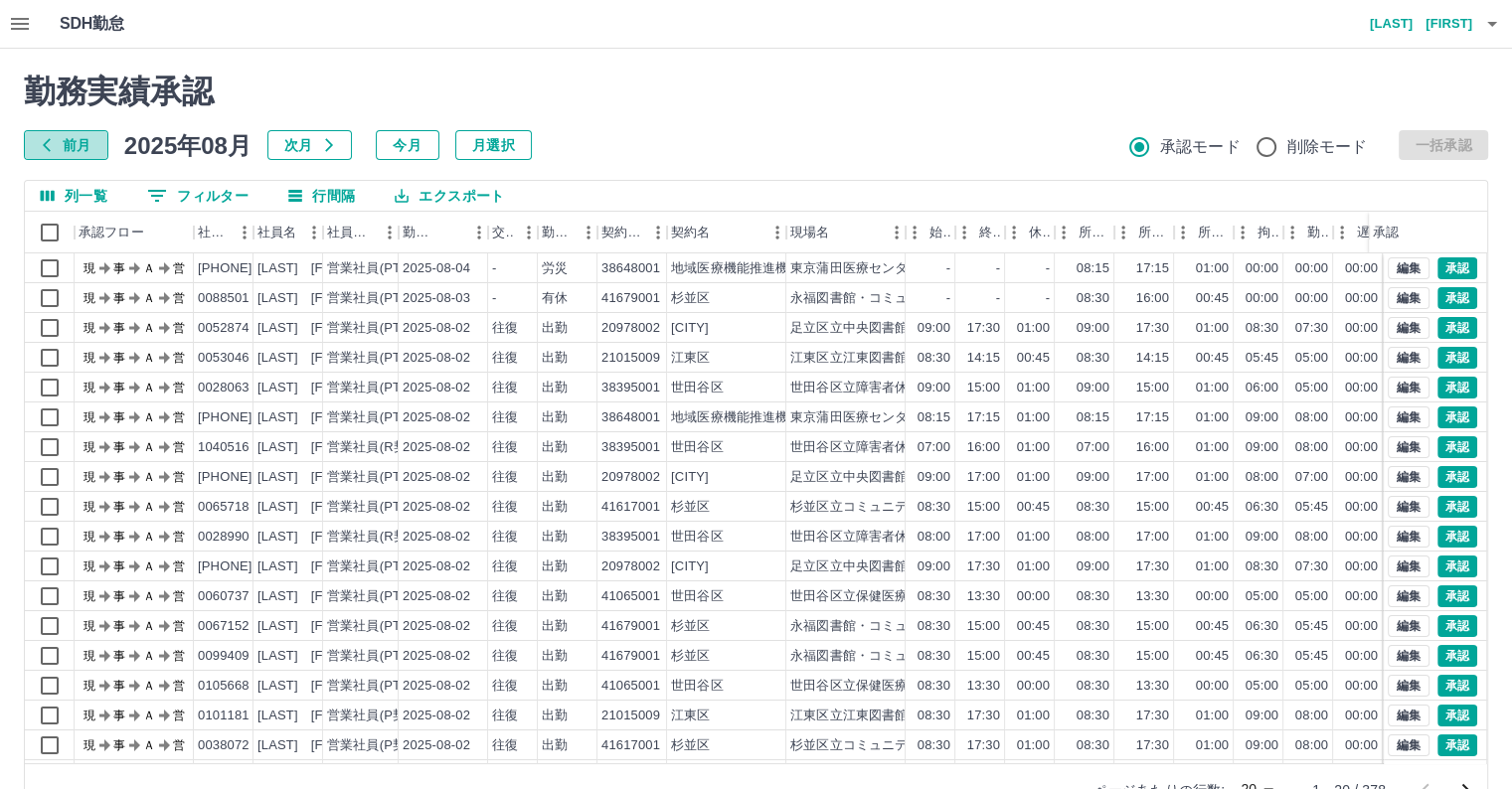 click on "前月" at bounding box center [66, 145] 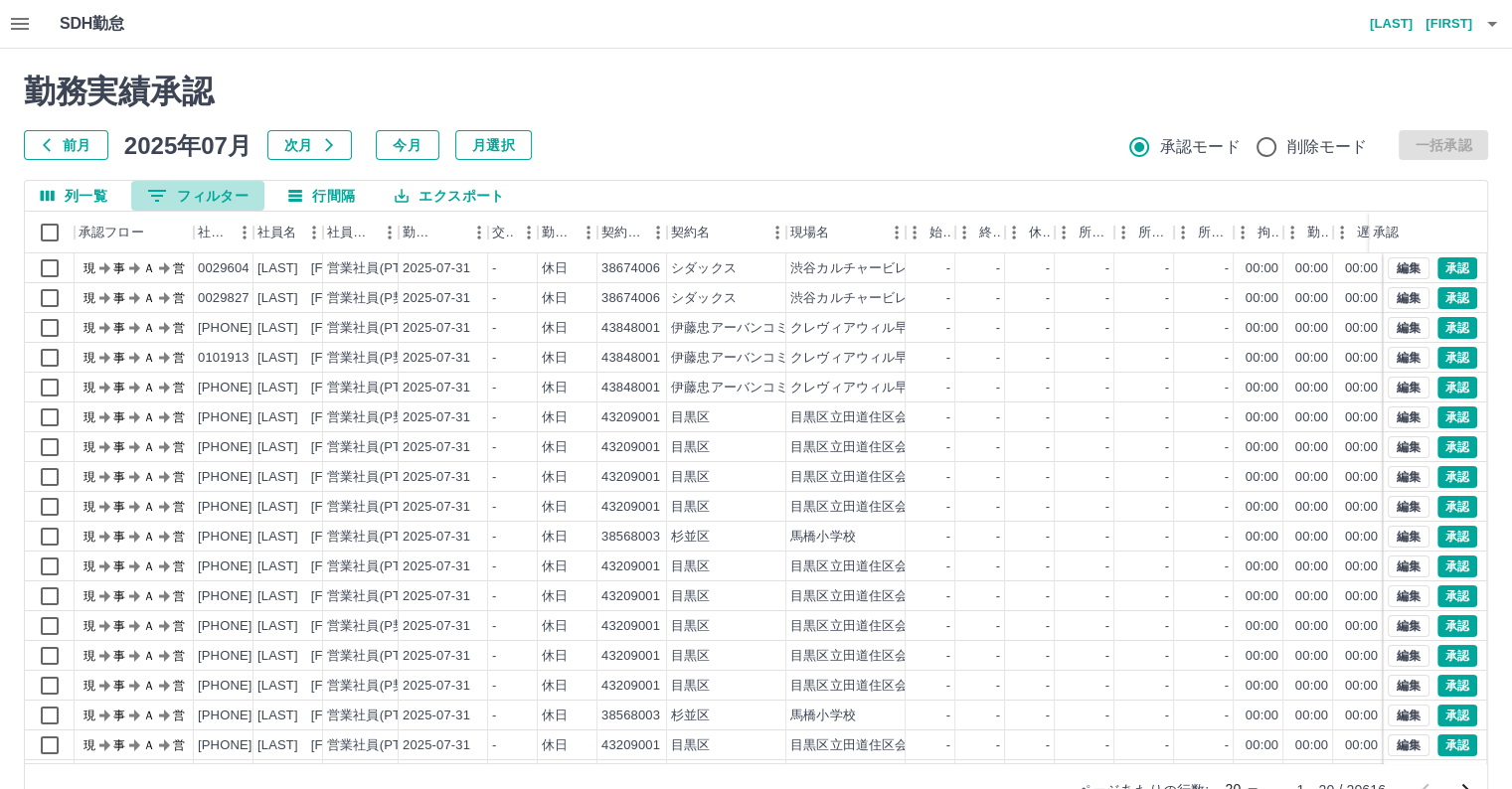 click on "0 フィルター" at bounding box center [198, 196] 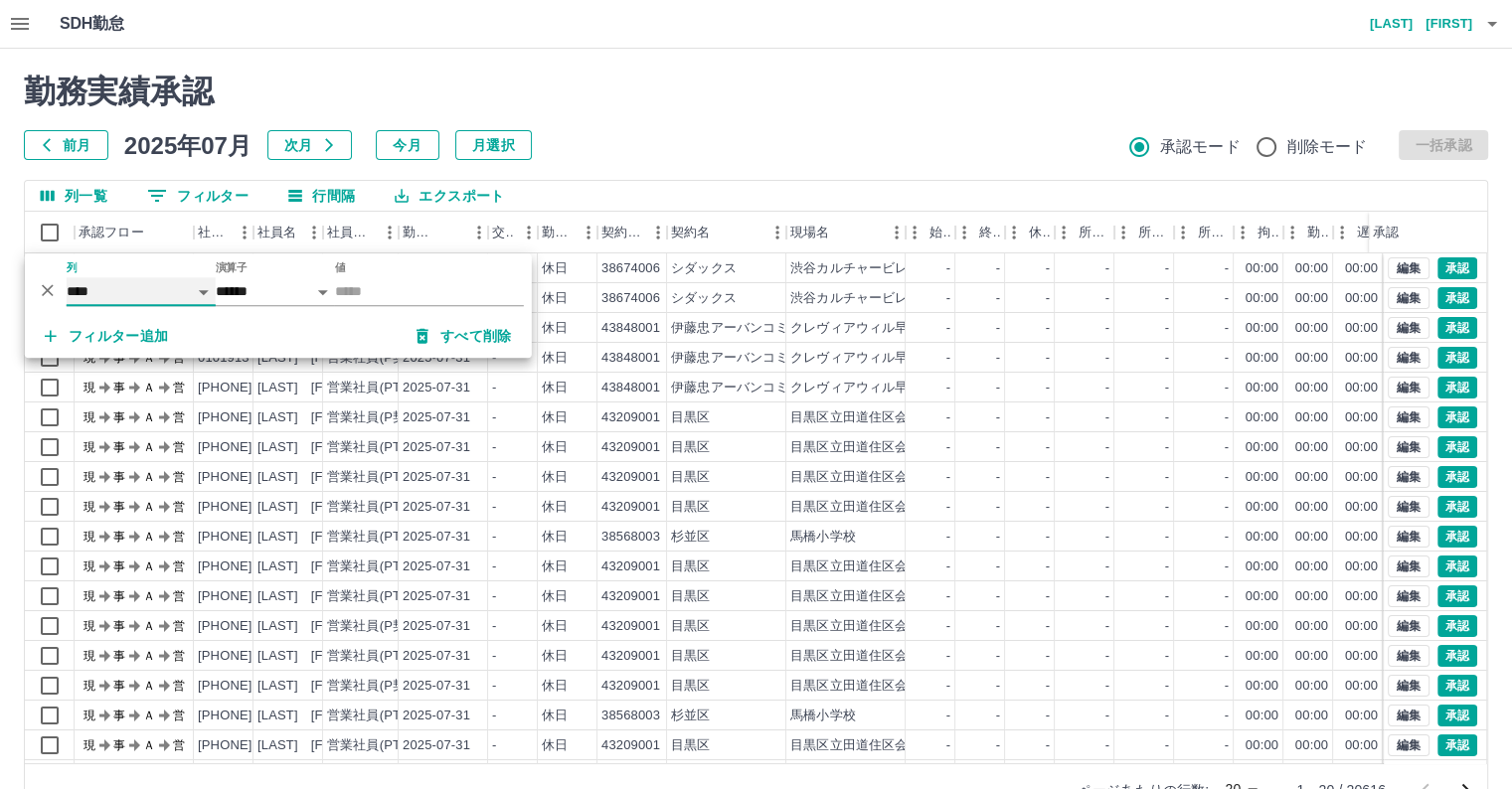 click on "**** *** **** *** *** **** ***** *** *** ** ** ** **** **** **** ** ** *** **** *****" at bounding box center (141, 291) 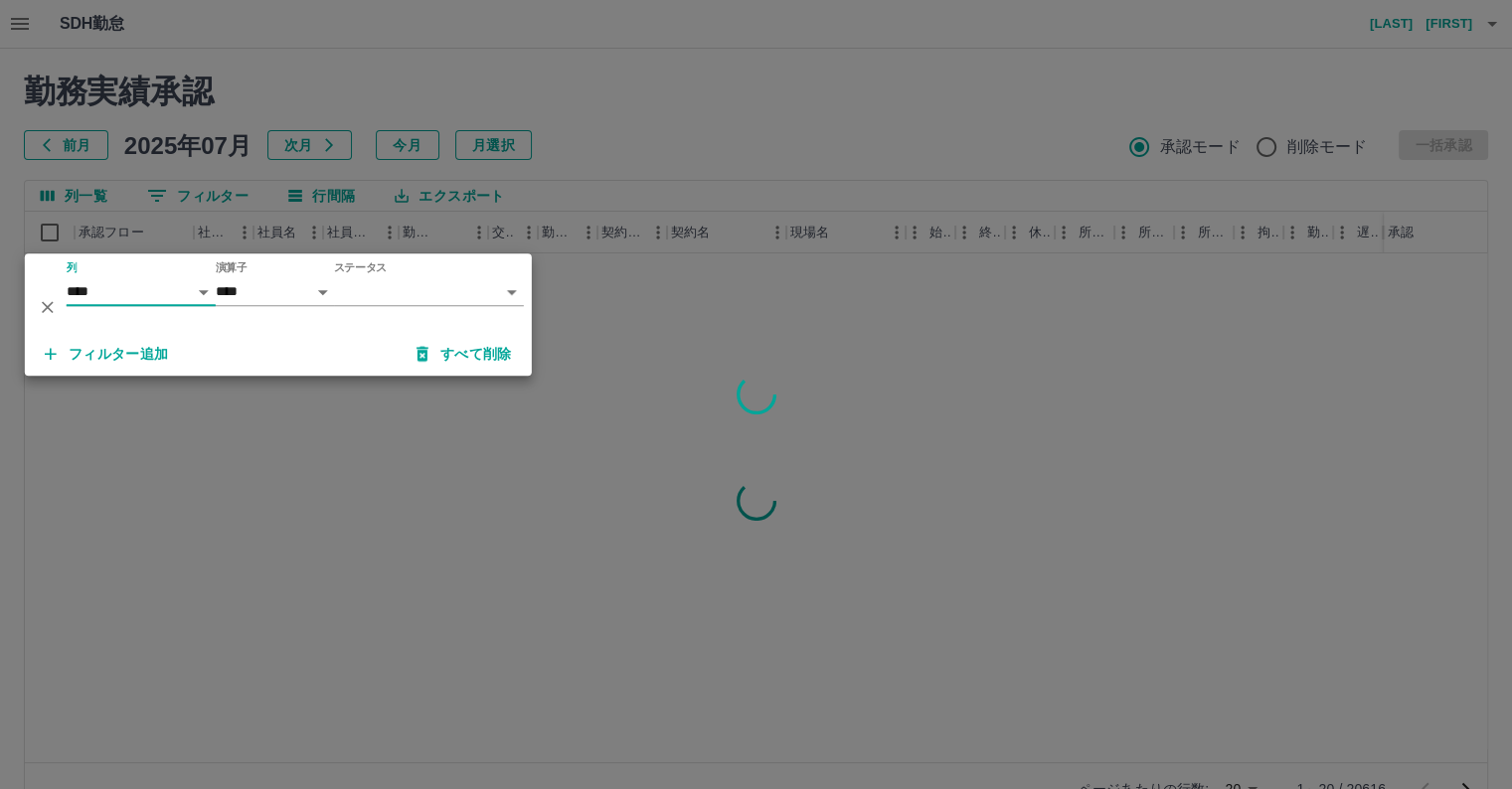 click on "SDH勤怠 根本　亜希子 勤務実績承認 前月 2025年07月 次月 今月 月選択 承認モード 削除モード 一括承認 列一覧 0 フィルター 行間隔 エクスポート 承認フロー 社員番号 社員名 社員区分 勤務日 交通費 勤務区分 契約コード 契約名 現場名 始業 終業 休憩 所定開始 所定終業 所定休憩 拘束 勤務 遅刻等 コメント ステータス 承認 ページあたりの行数: 20 ** 1～20 / 20616 SDH勤怠 *** ** 列 **** *** **** *** *** **** ***** *** *** ** ** ** **** **** **** ** ** *** **** ***** 演算子 **** ****** ステータス ​ ********* フィルター追加 すべて削除" at bounding box center [756, 419] 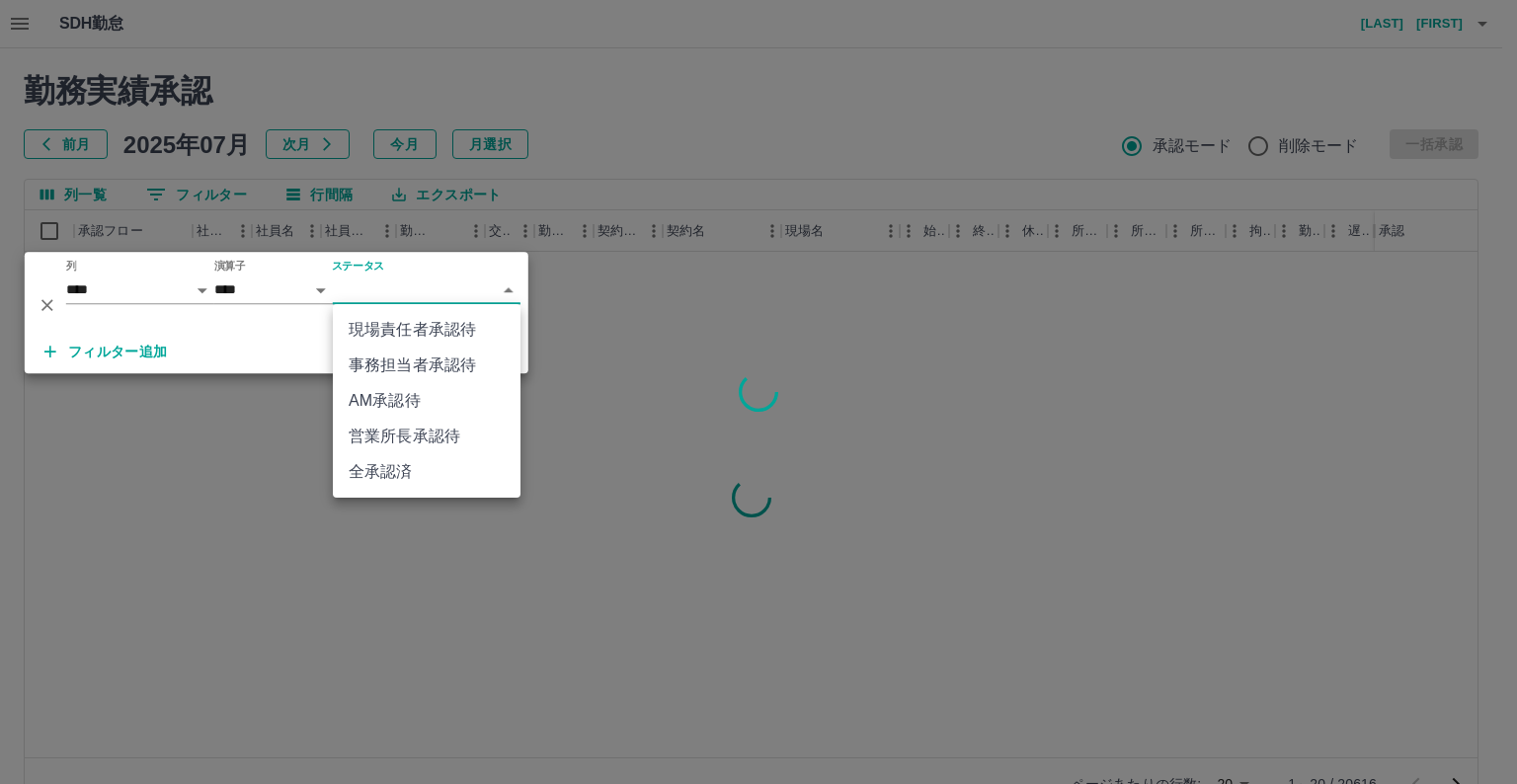 click on "事務担当者承認待" at bounding box center [427, 365] 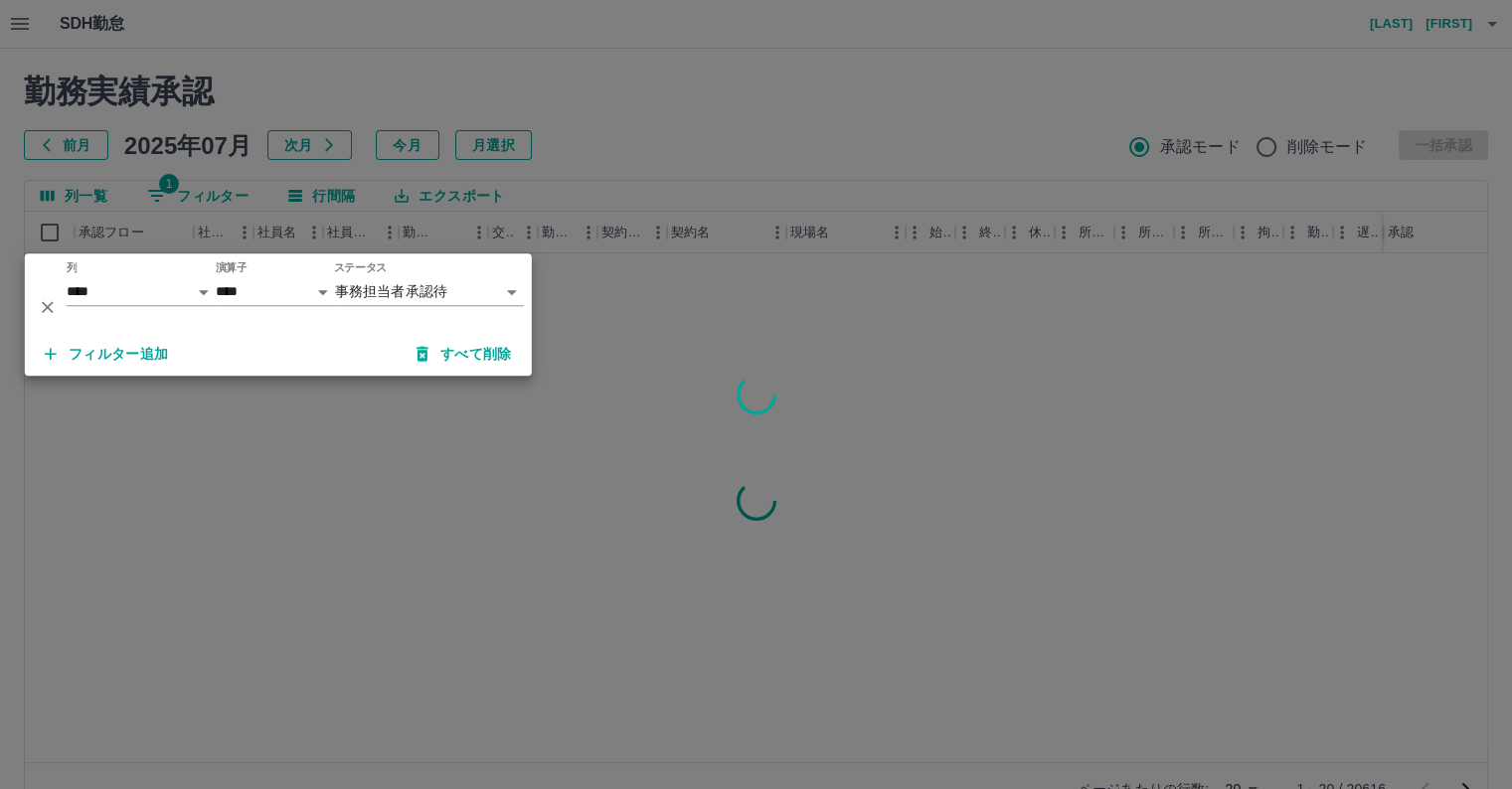 click at bounding box center (756, 394) 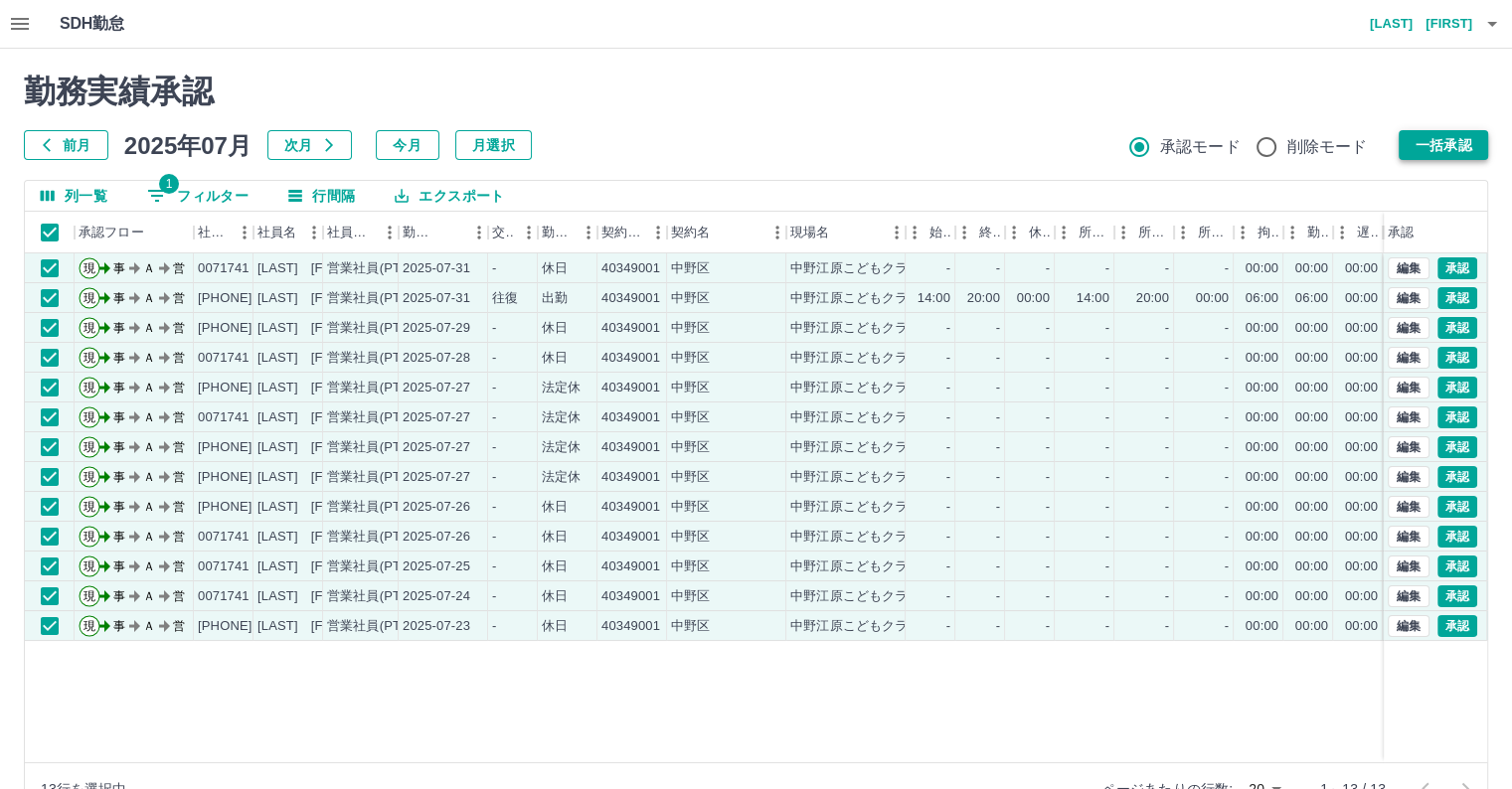 click on "一括承認" at bounding box center [1443, 145] 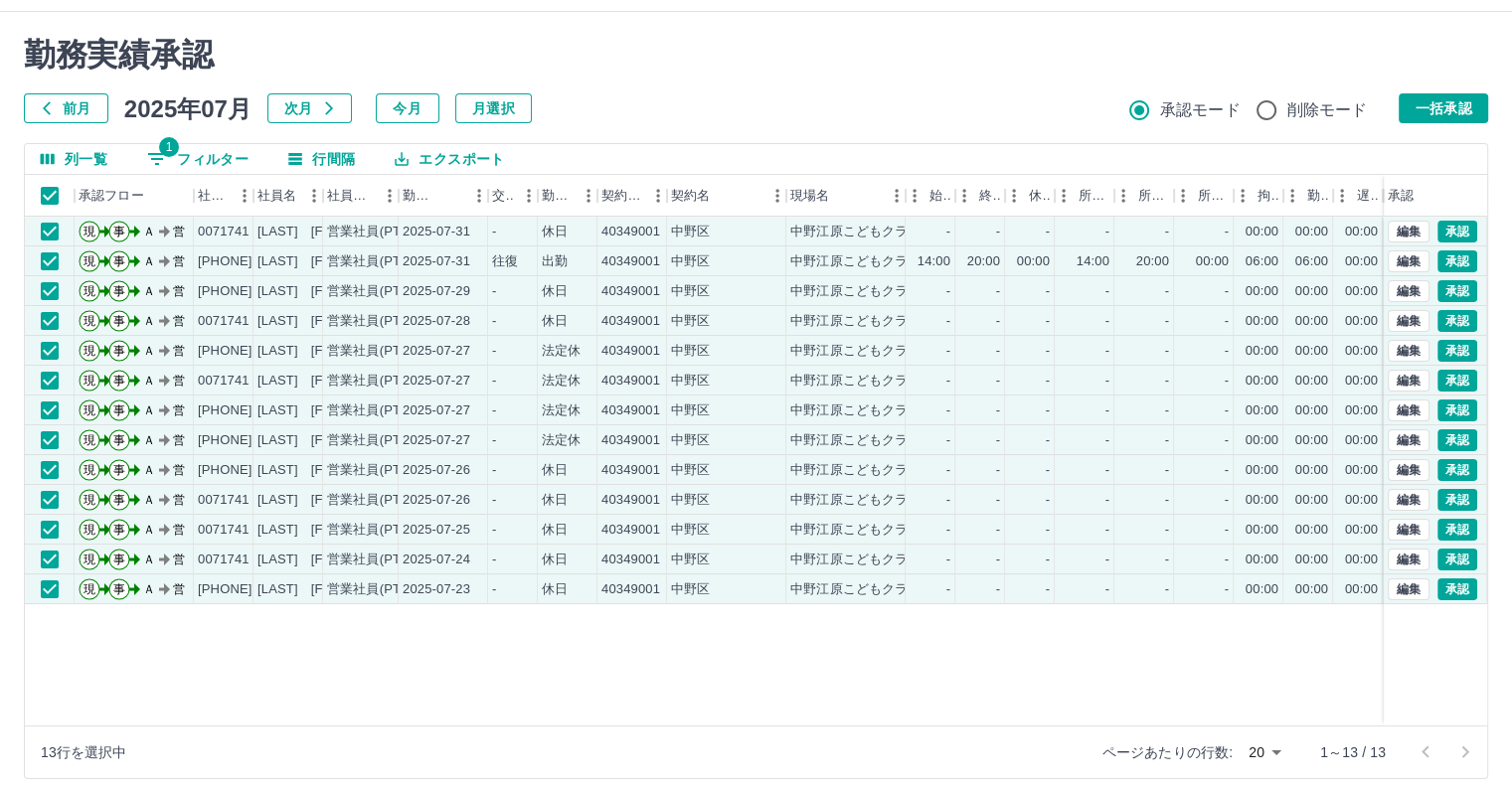 scroll, scrollTop: 52, scrollLeft: 0, axis: vertical 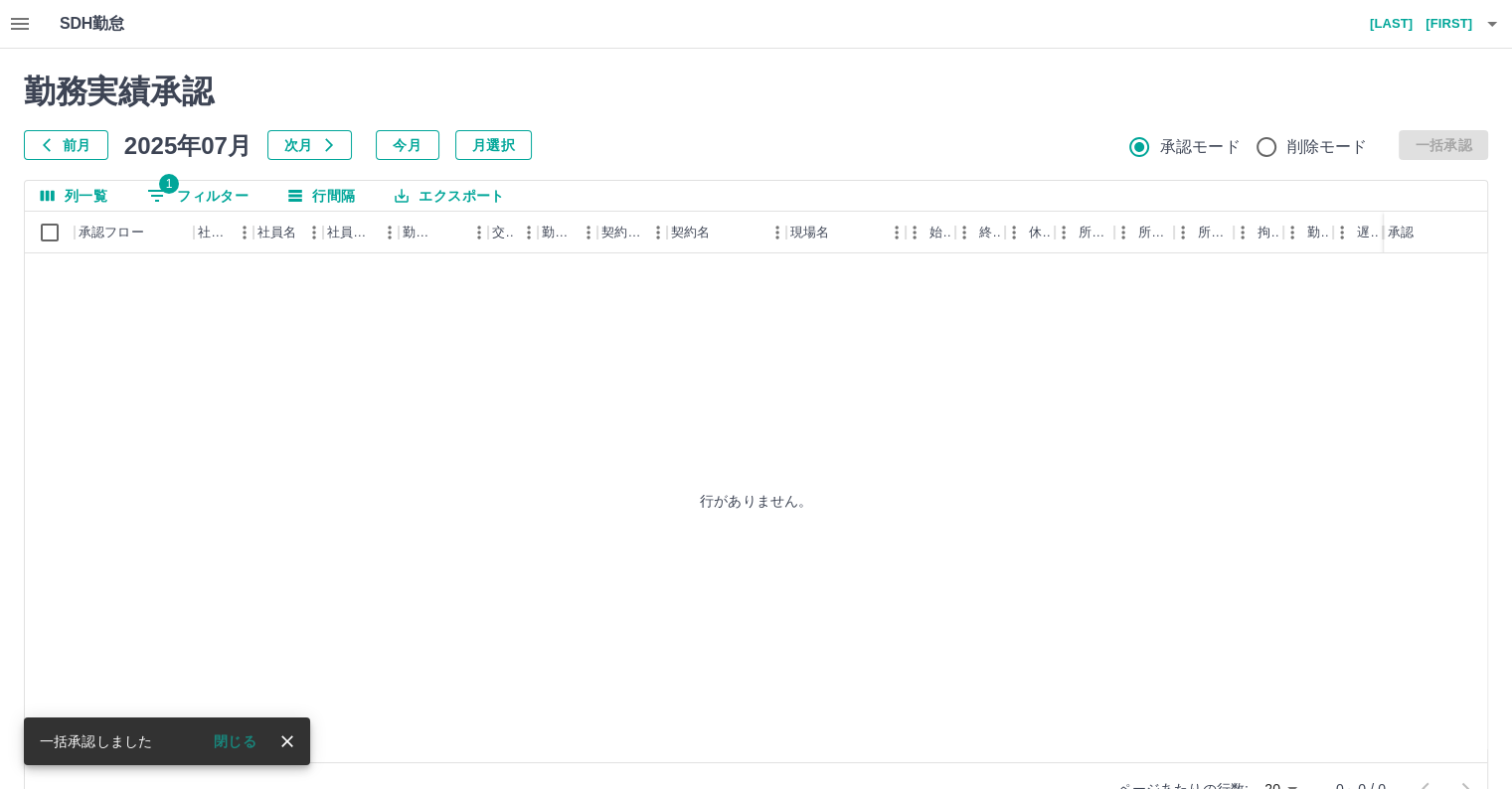 click 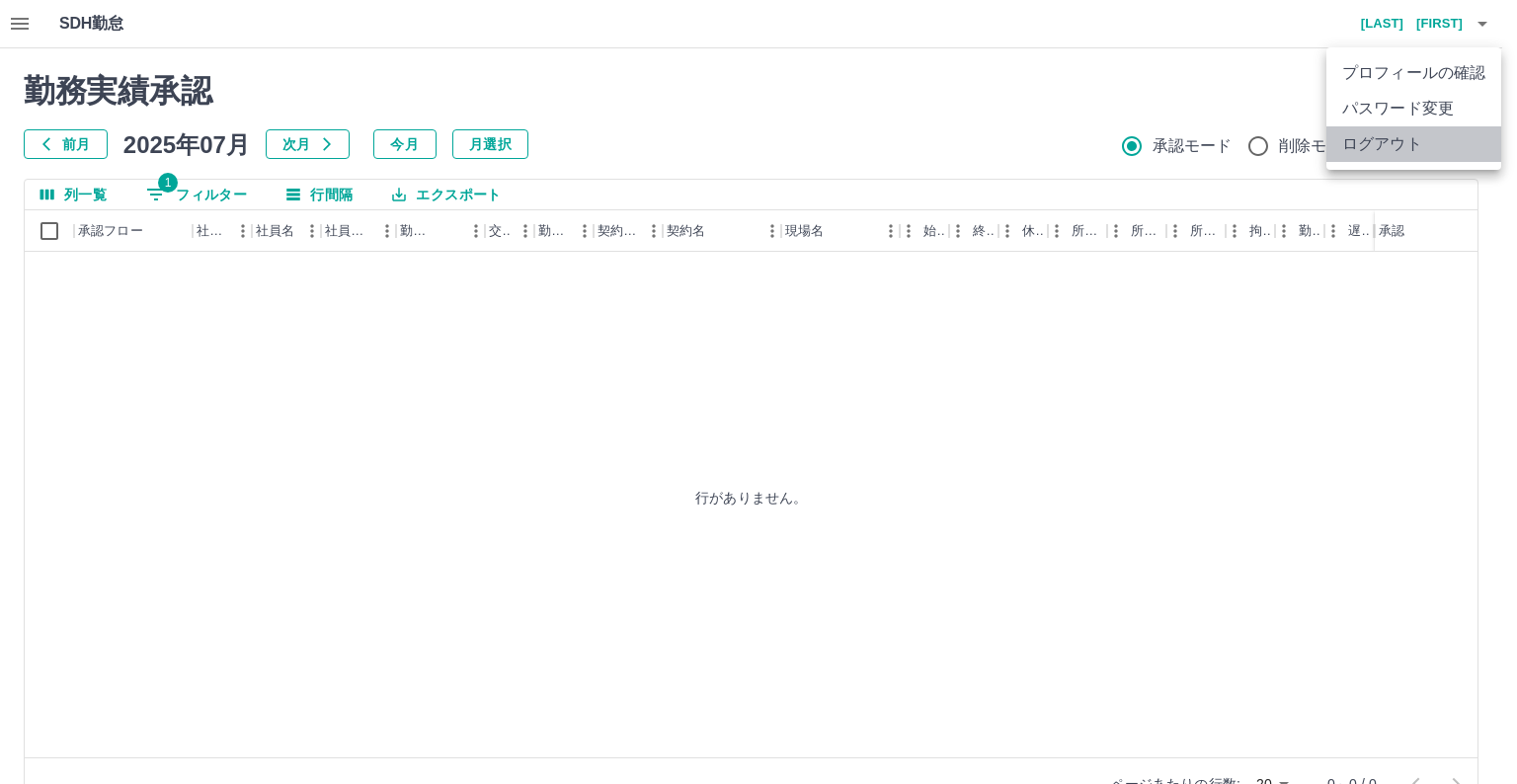 click on "ログアウト" at bounding box center (1413, 144) 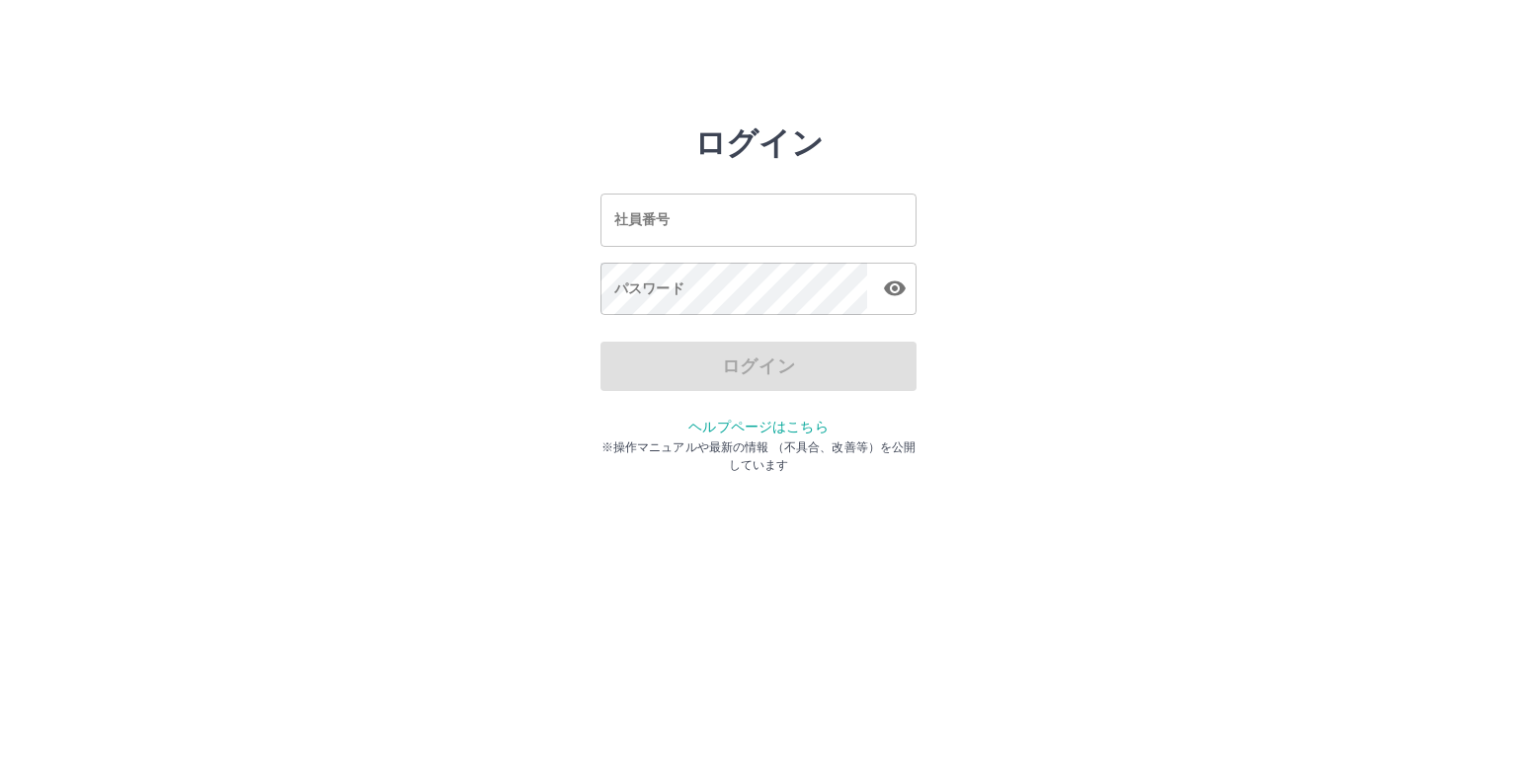 scroll, scrollTop: 0, scrollLeft: 0, axis: both 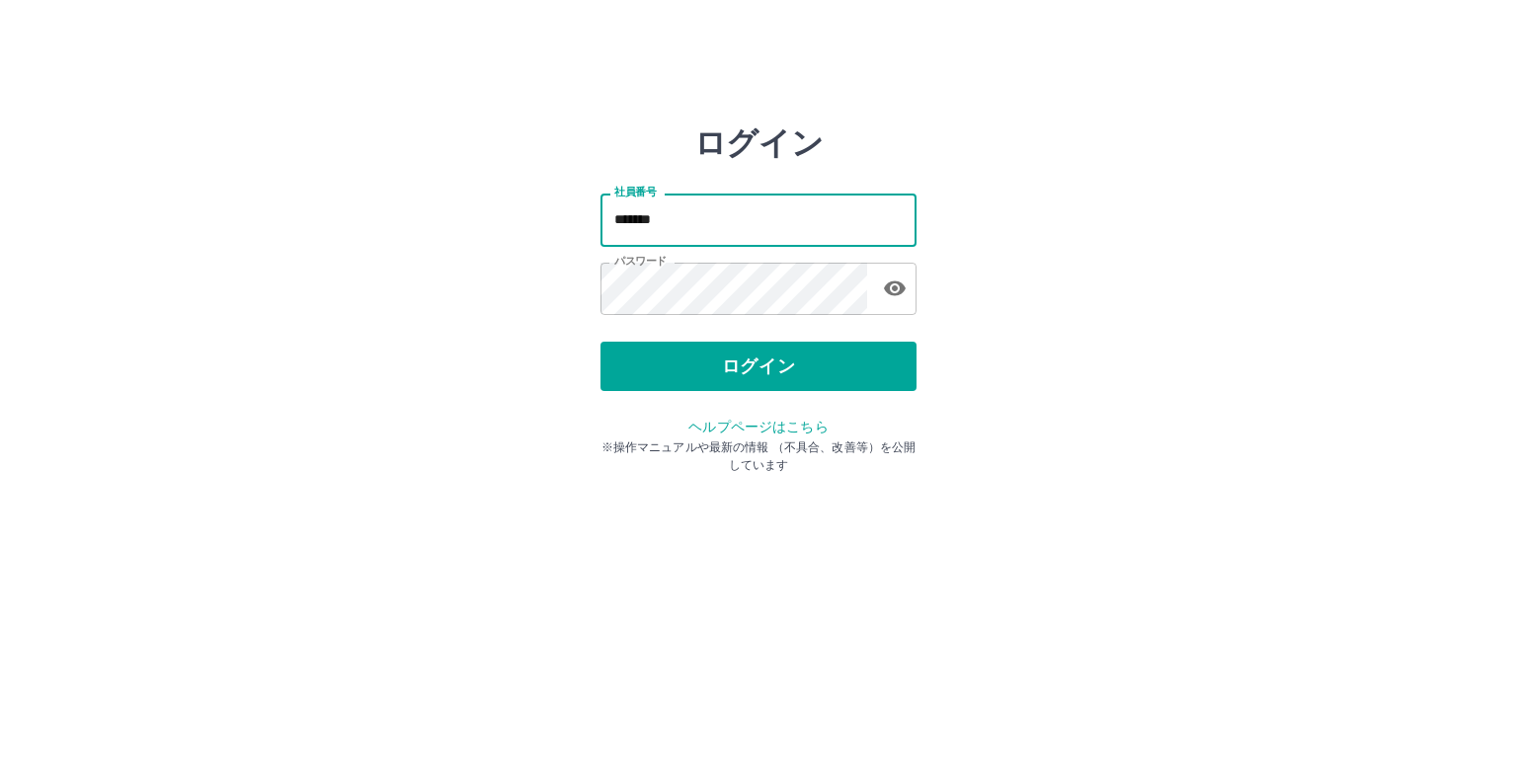 click on "*******" at bounding box center (758, 219) 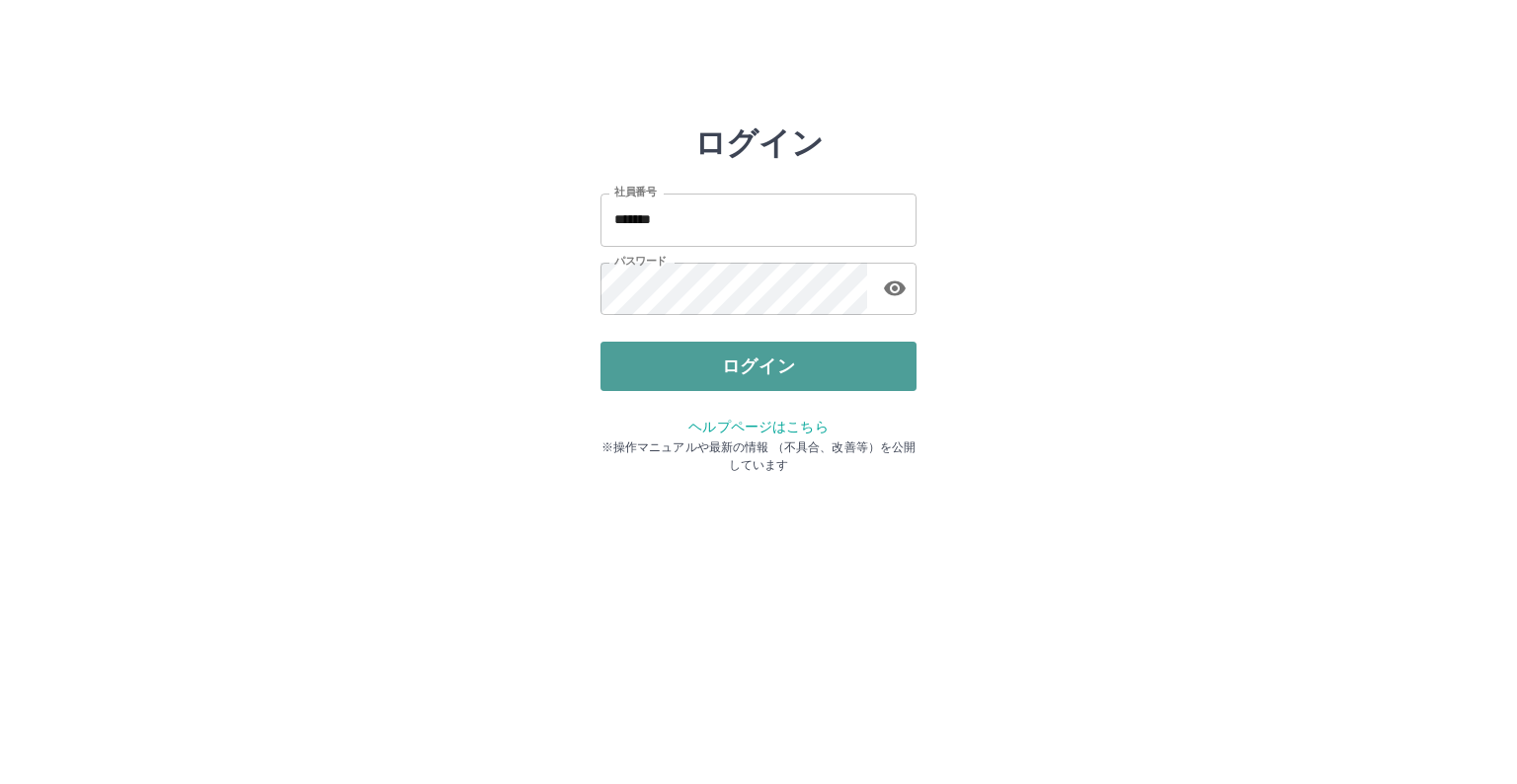 click on "ログイン" at bounding box center [758, 366] 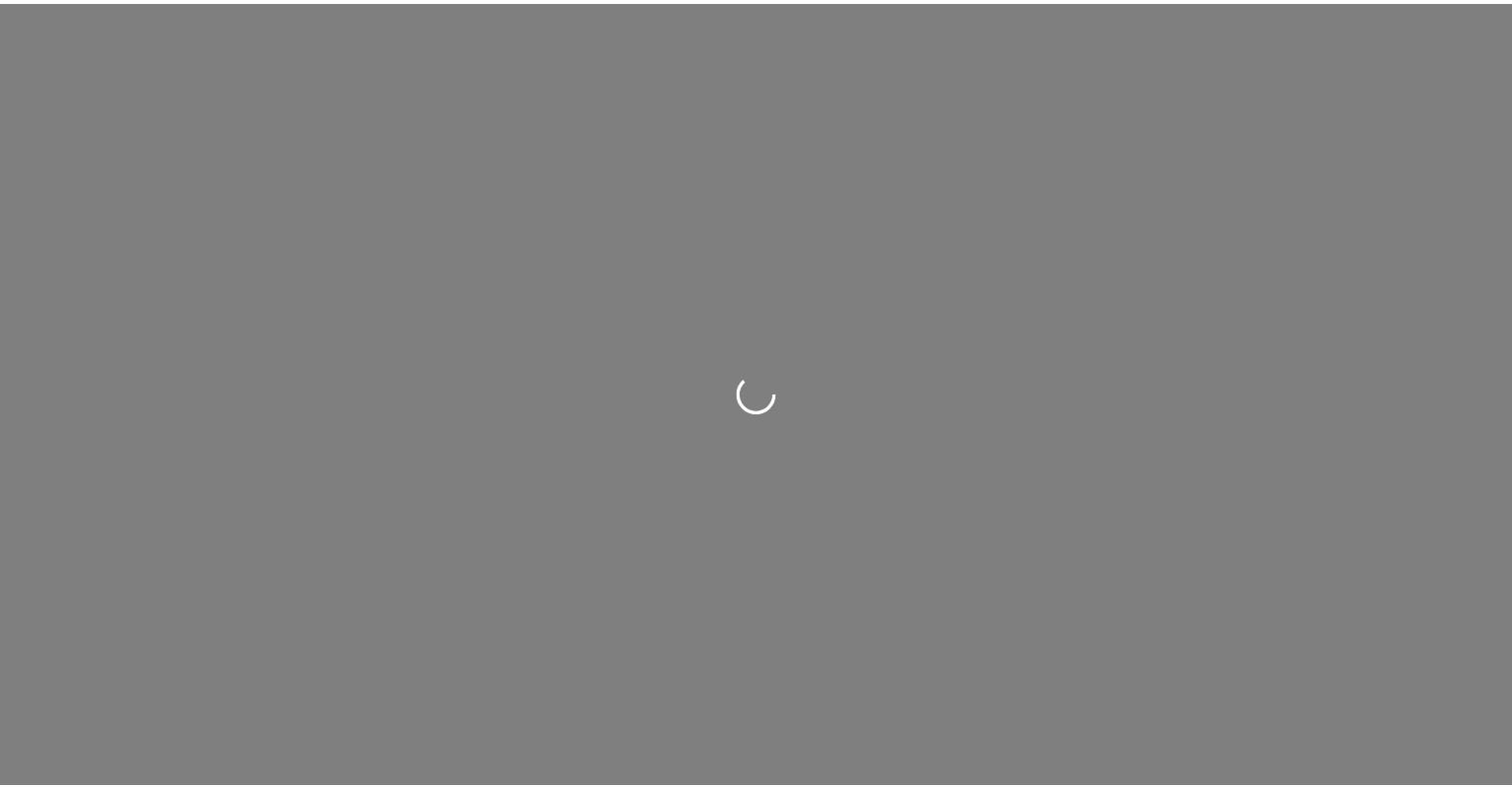 scroll, scrollTop: 0, scrollLeft: 0, axis: both 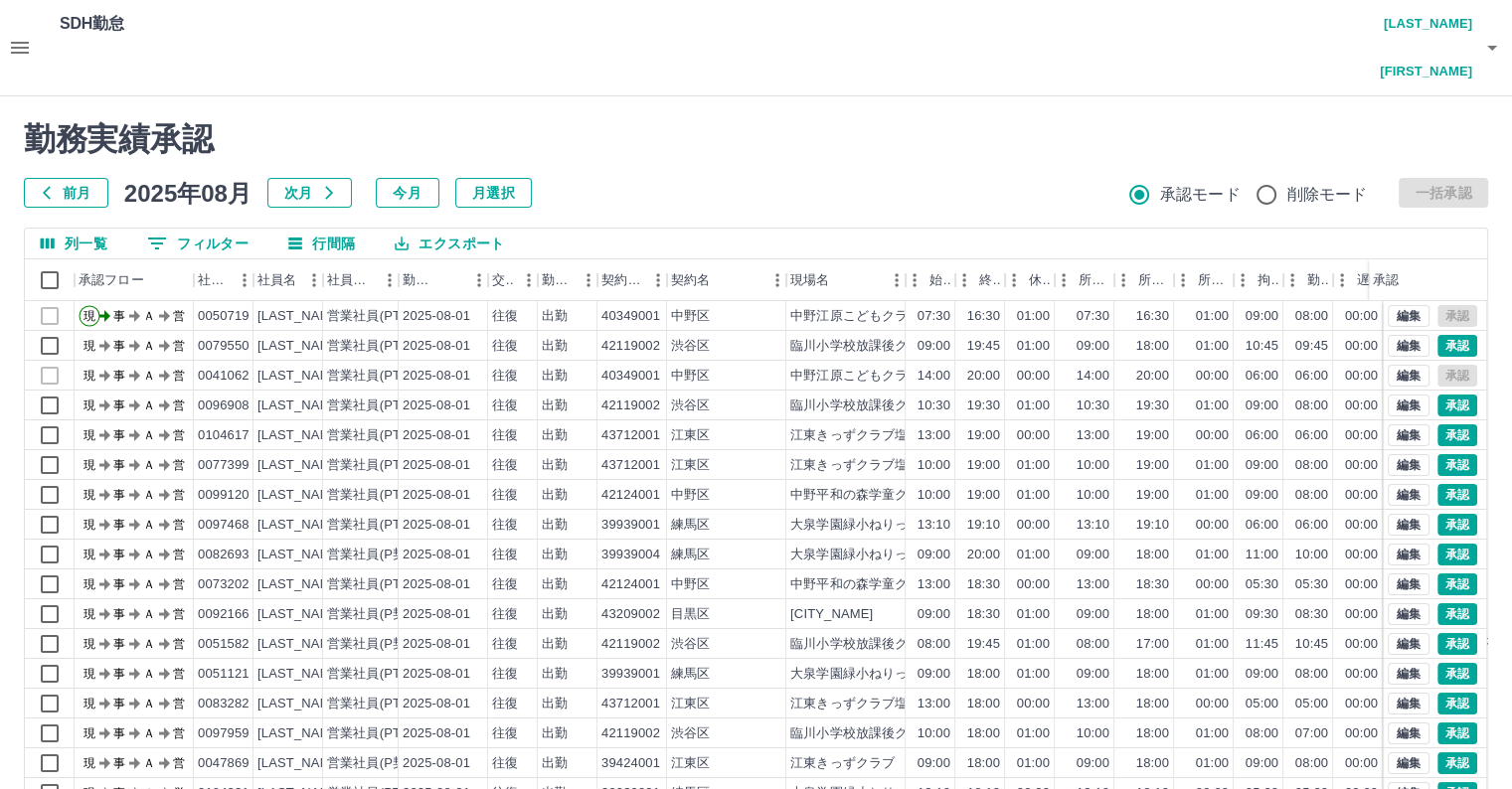 click on "勤務実績承認 前月 2025年08月 次月 今月 月選択 承認モード 削除モード 一括承認" at bounding box center [756, 164] 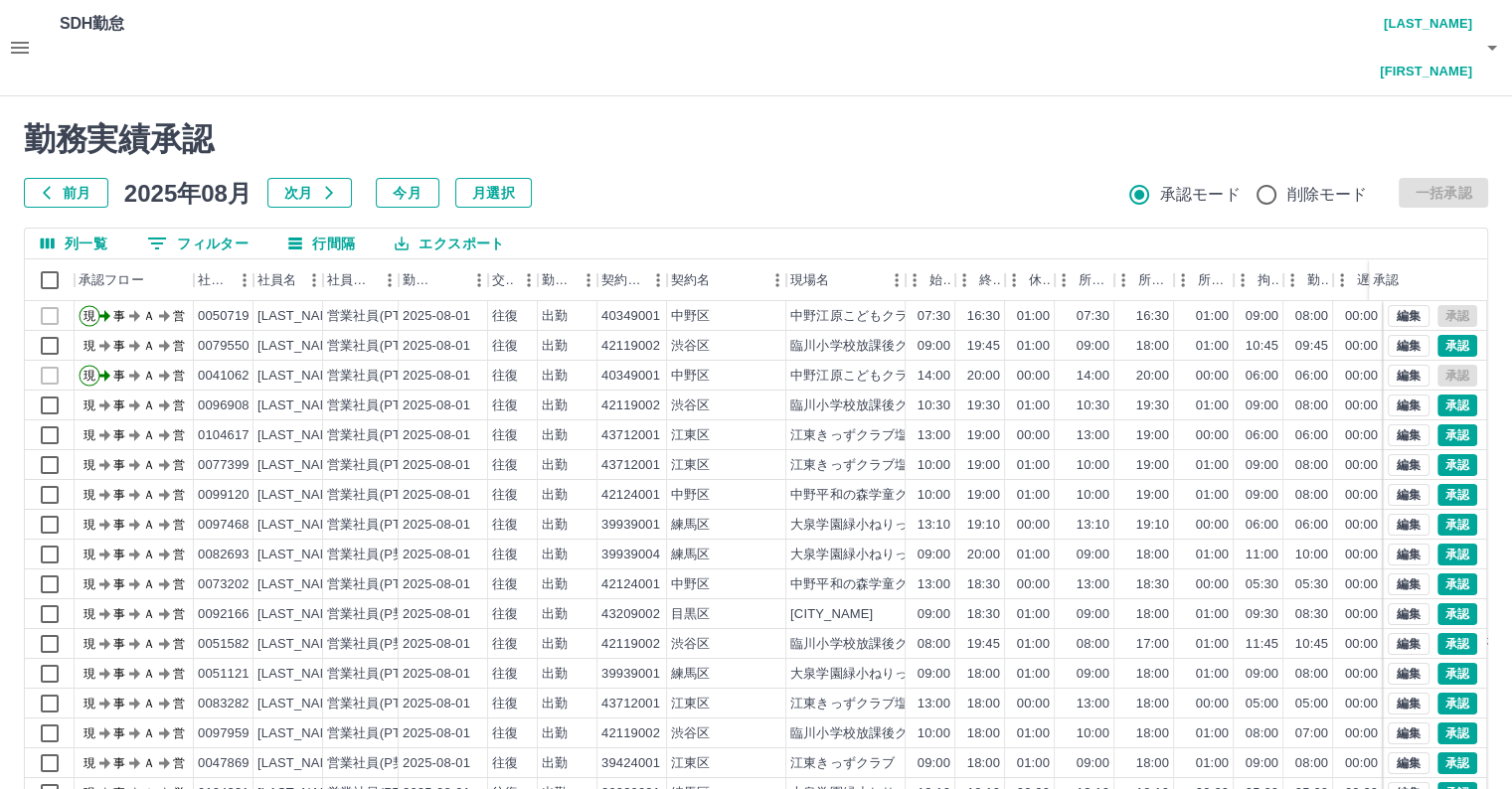 click on "前月" at bounding box center (66, 193) 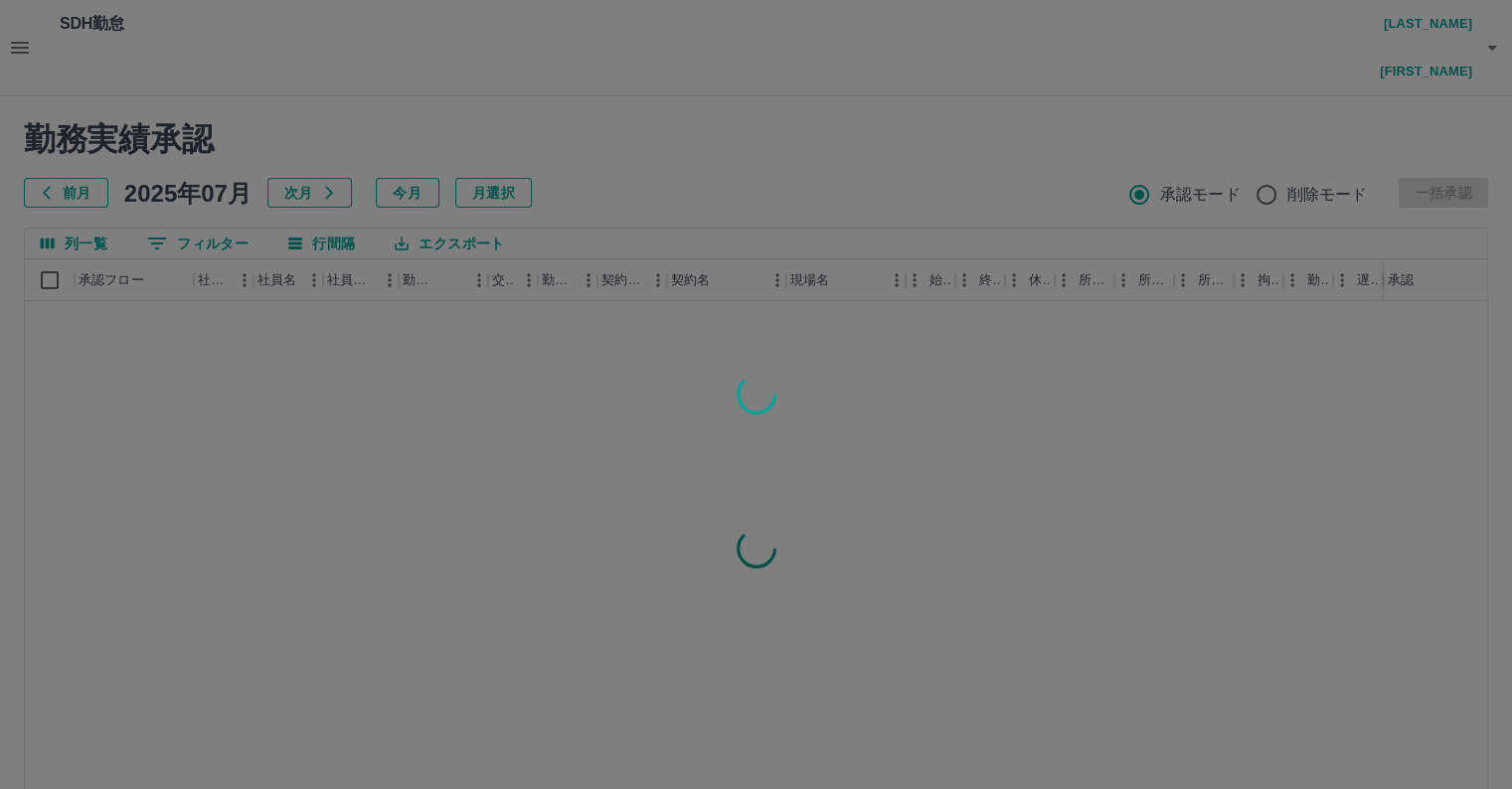 click at bounding box center (756, 394) 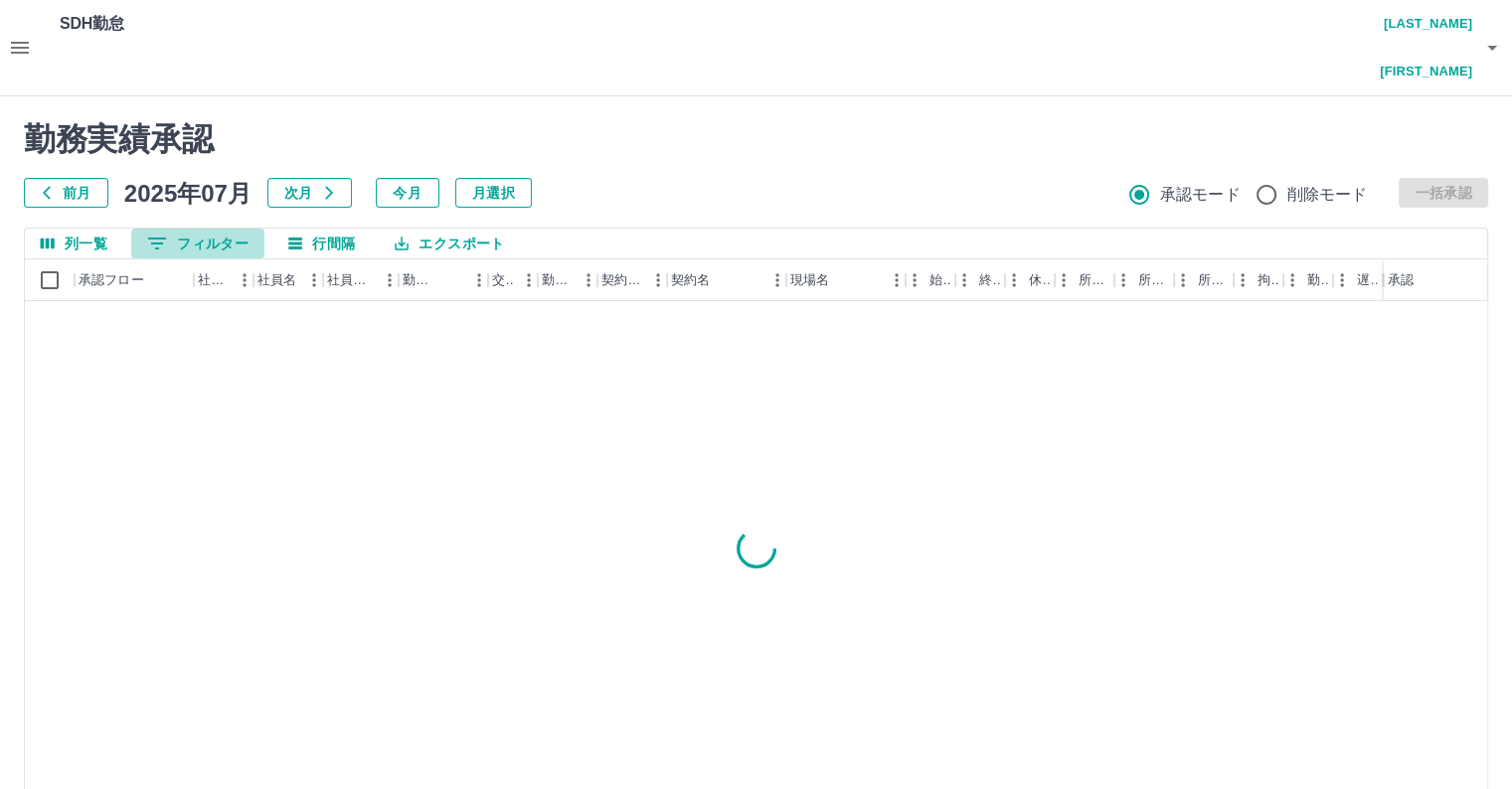 click on "0 フィルター" at bounding box center (198, 243) 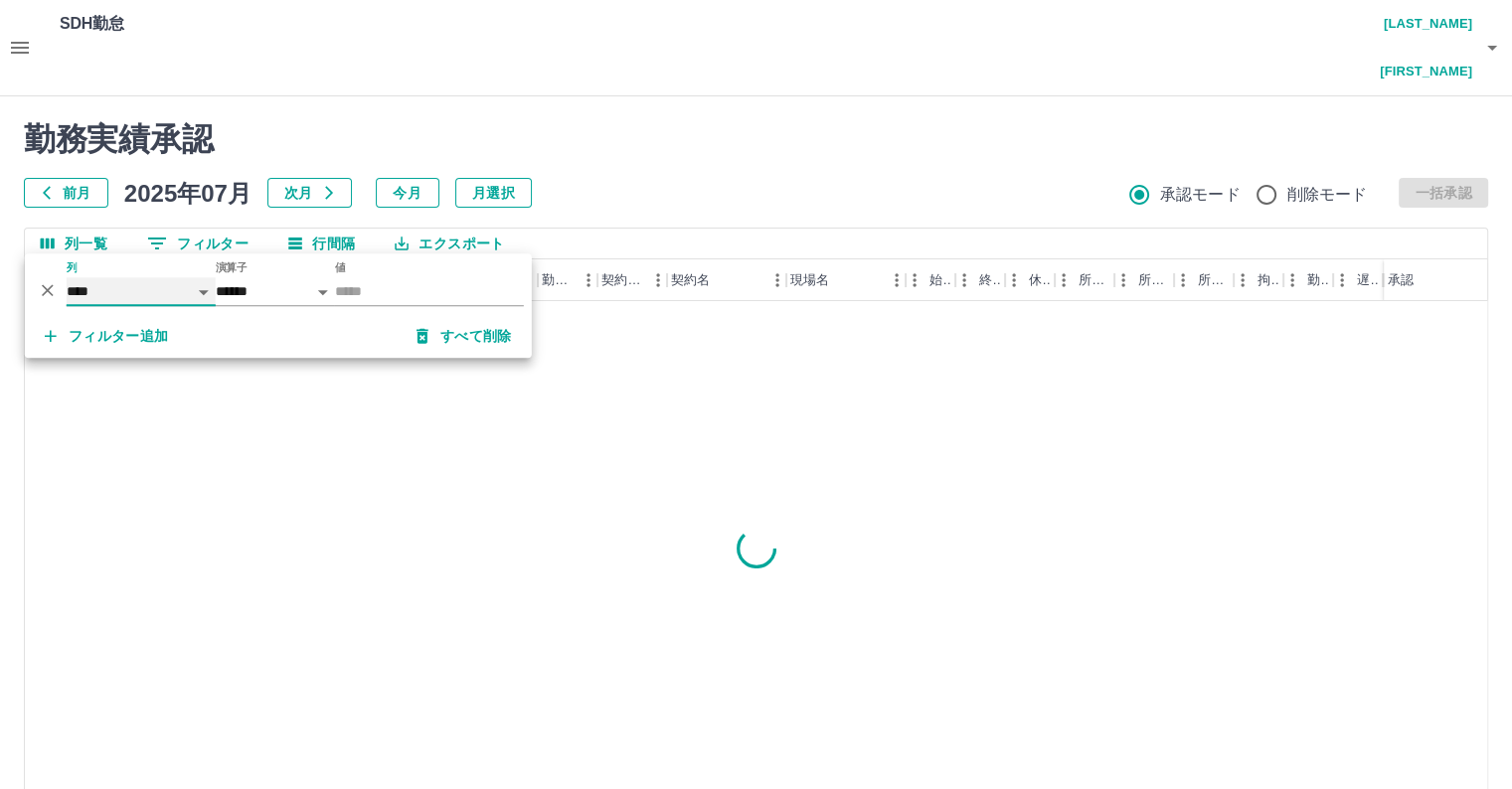 click on "**** *** **** *** *** **** ***** *** *** ** ** ** **** **** **** ** ** *** **** *****" at bounding box center (141, 291) 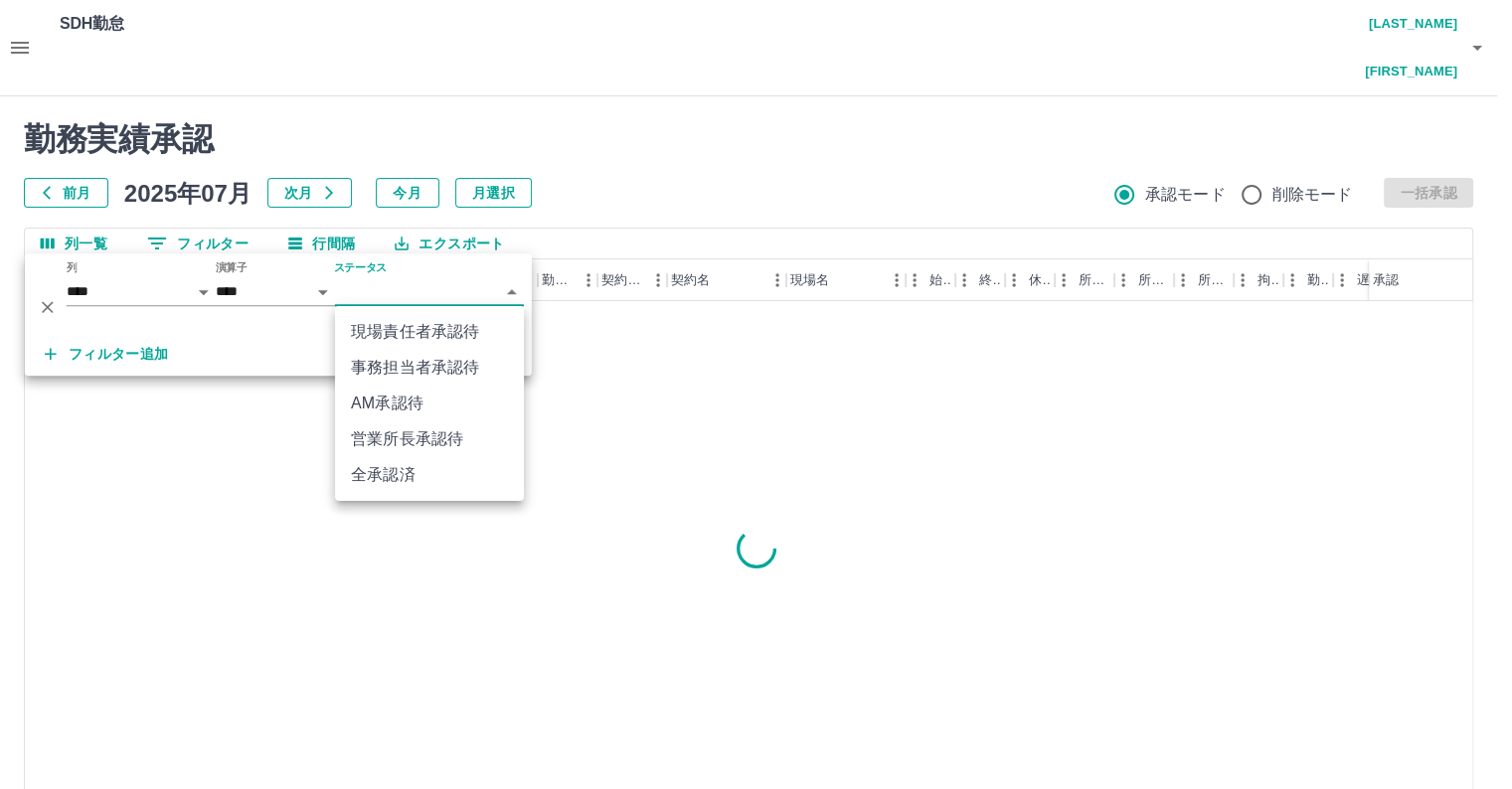 click on "SDH勤怠 小野　一成 勤務実績承認 前月 2025年07月 次月 今月 月選択 承認モード 削除モード 一括承認 列一覧 0 フィルター 行間隔 エクスポート 承認フロー 社員番号 社員名 社員区分 勤務日 交通費 勤務区分 契約コード 契約名 現場名 始業 終業 休憩 所定開始 所定終業 所定休憩 拘束 勤務 遅刻等 コメント ステータス 承認 ページあたりの行数: 20 ** 1～20 / 77 SDH勤怠 *** ** 列 **** *** **** *** *** **** ***** *** *** ** ** ** **** **** **** ** ** *** **** ***** 演算子 **** ****** ステータス ​ ********* フィルター追加 すべて削除 現場責任者承認待 事務担当者承認待 AM承認待 営業所長承認待 全承認済" at bounding box center [756, 443] 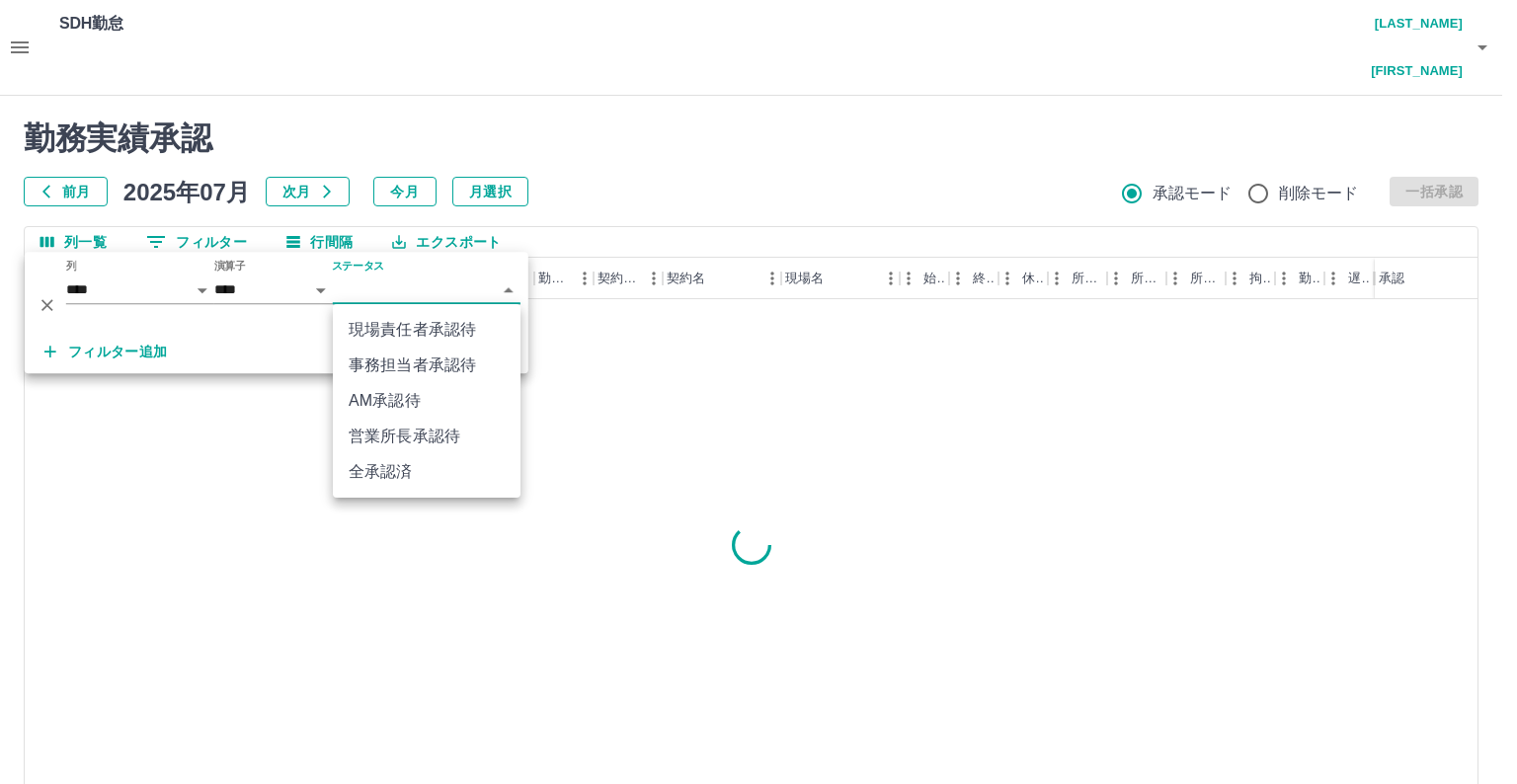 click on "AM承認待" at bounding box center [427, 401] 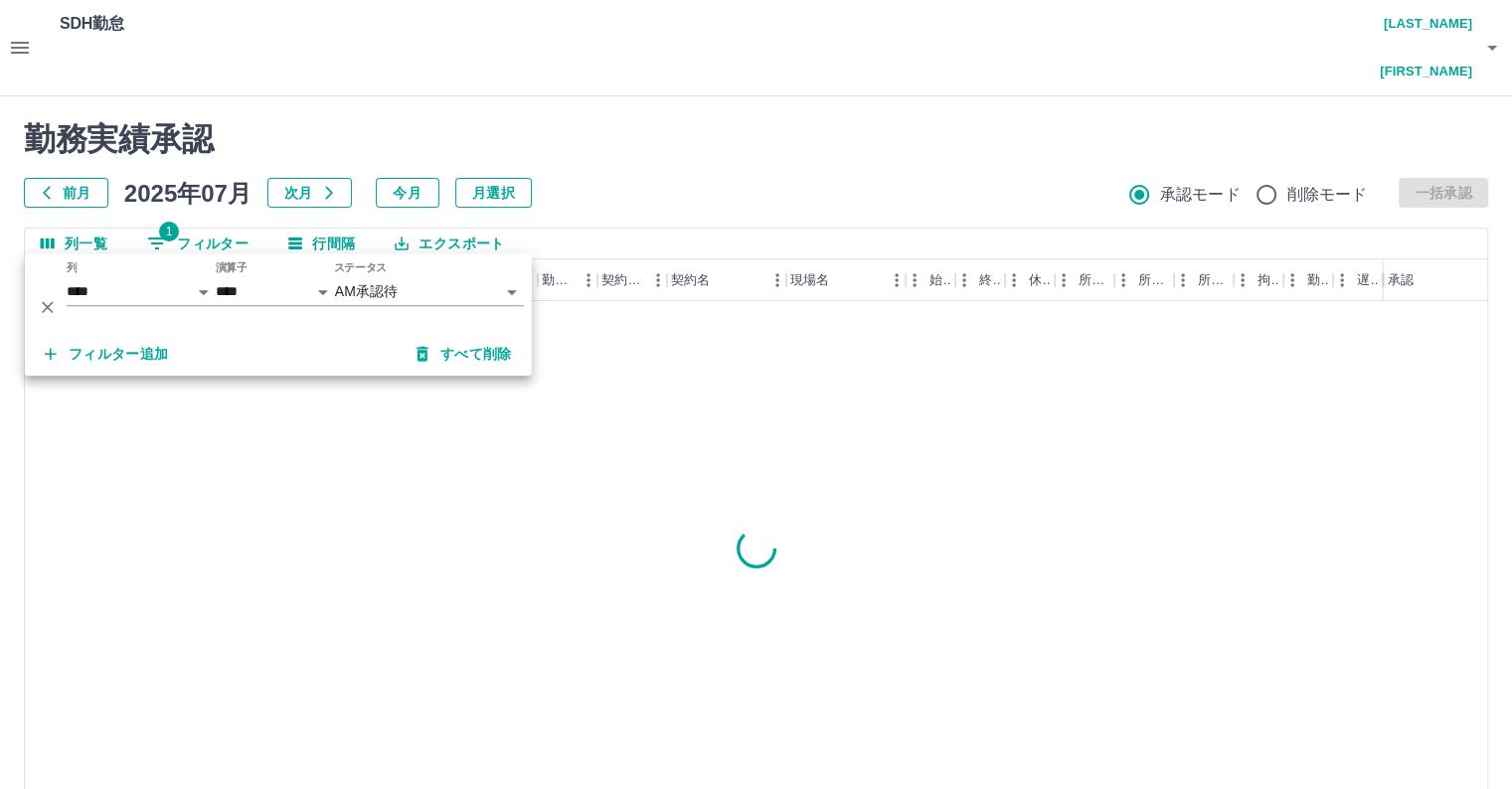 click on "勤務実績承認" at bounding box center (756, 139) 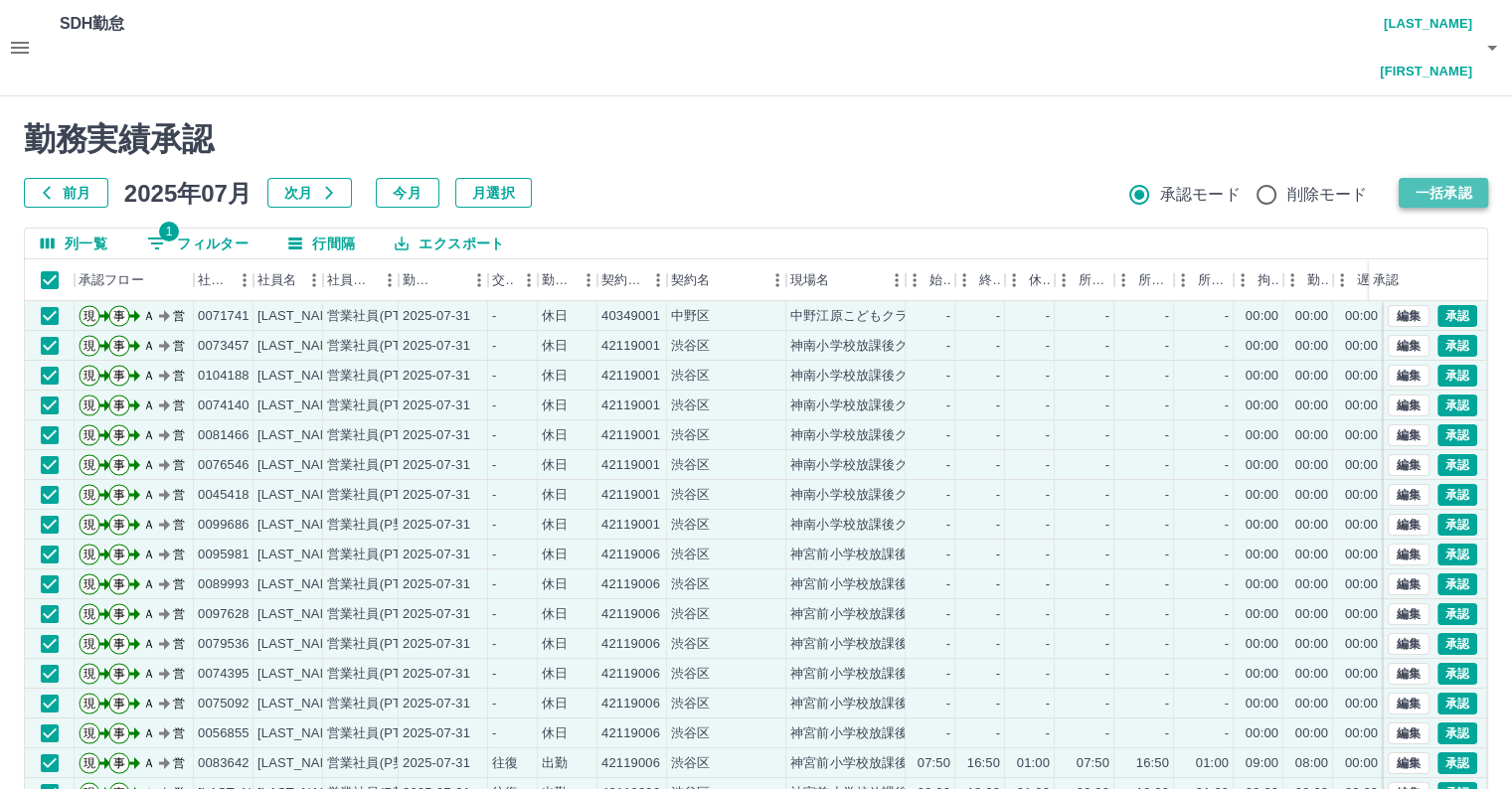 click on "一括承認" at bounding box center [1443, 193] 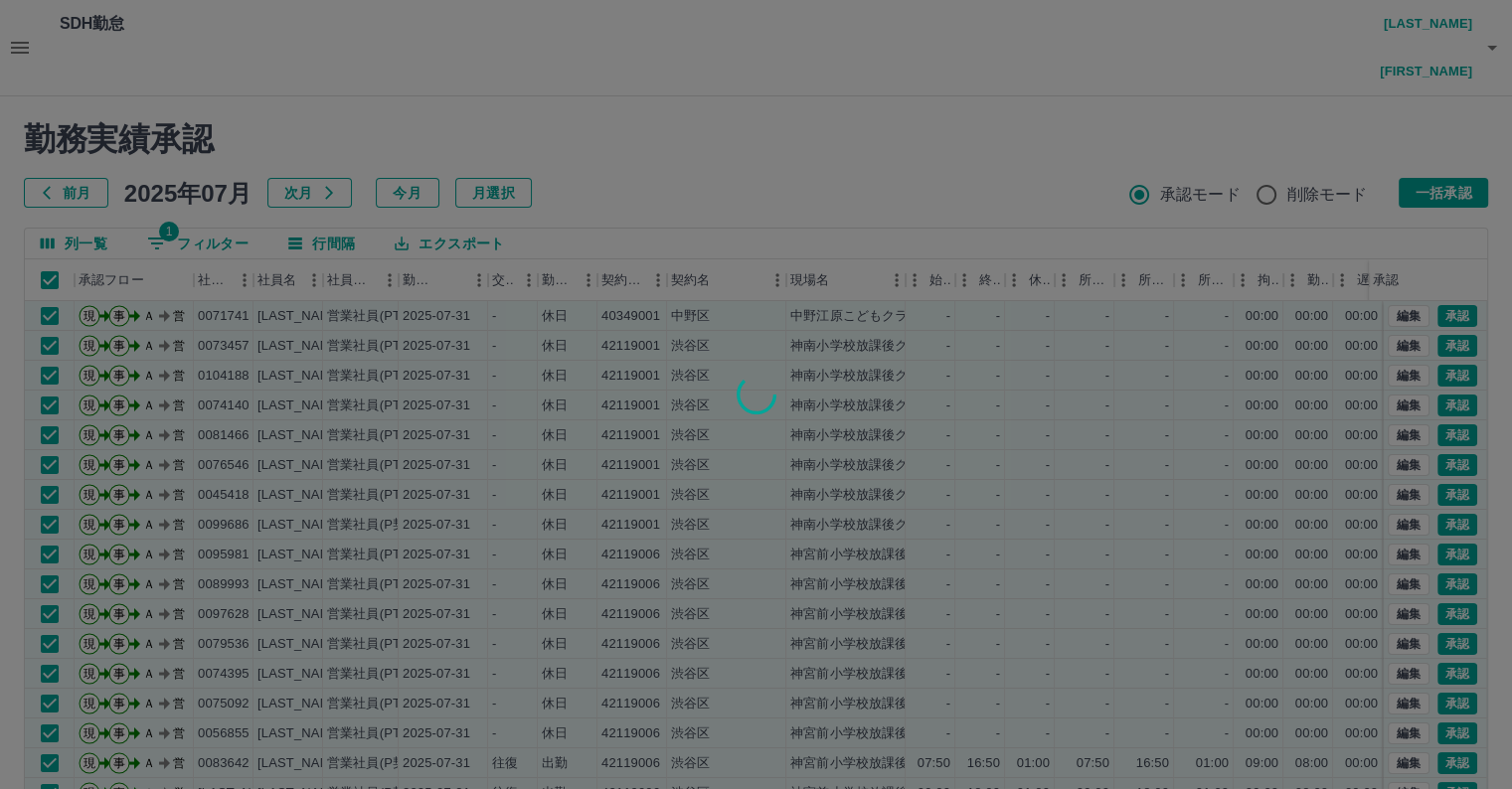 click at bounding box center (756, 394) 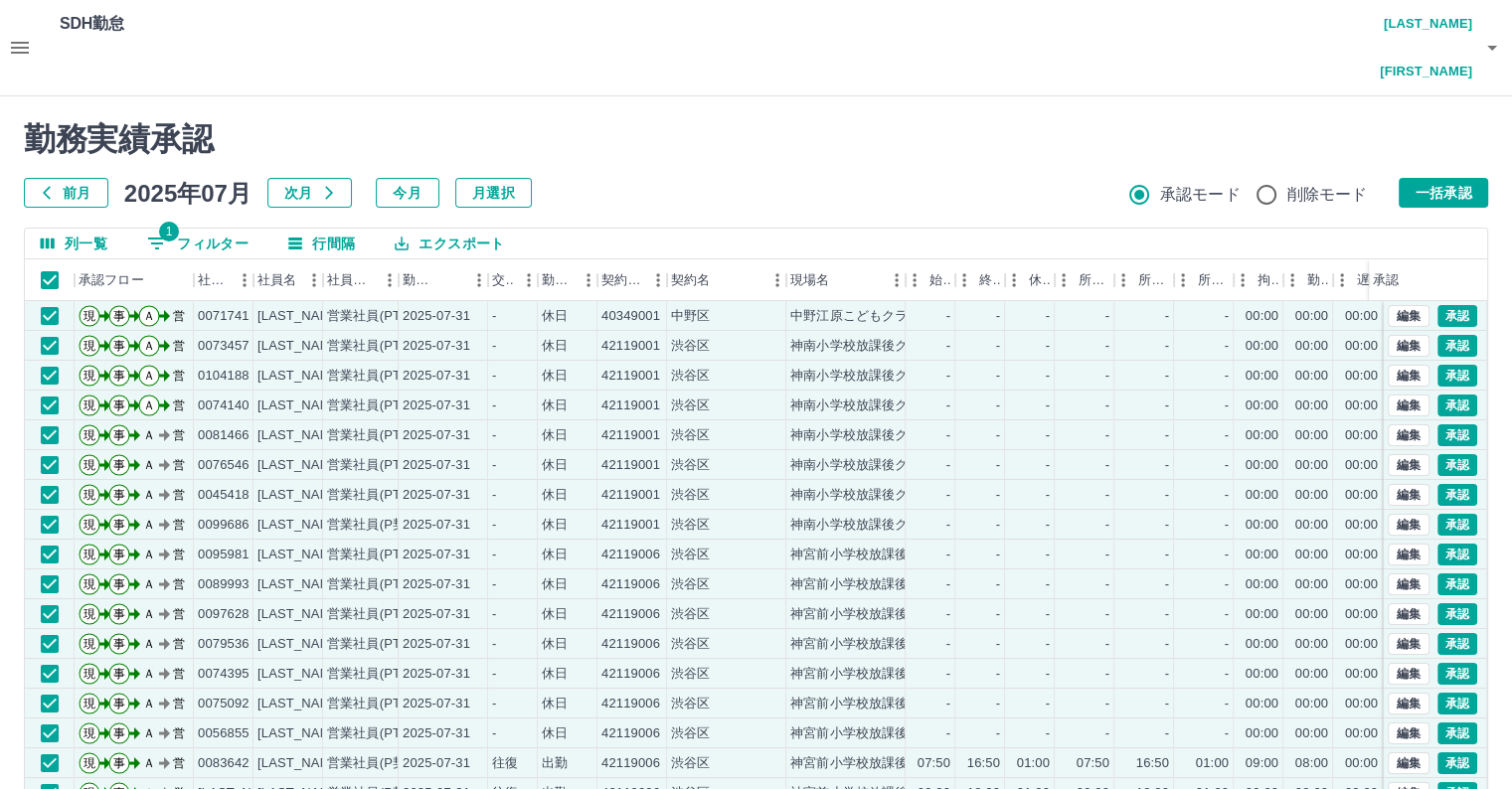 scroll, scrollTop: 0, scrollLeft: 0, axis: both 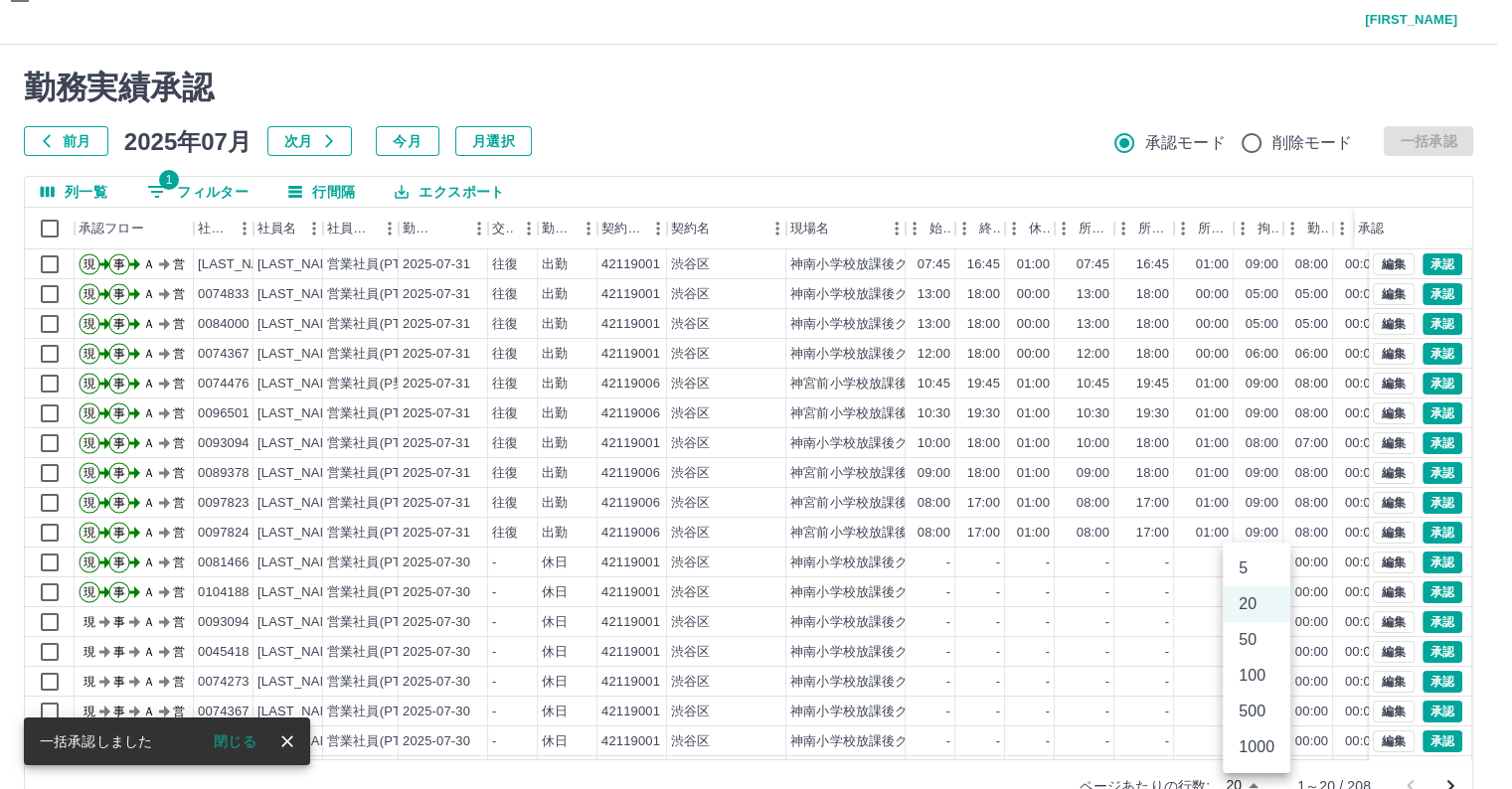 click on "SDH勤怠 小野　一成 勤務実績承認 前月 2025年07月 次月 今月 月選択 承認モード 削除モード 一括承認 列一覧 1 フィルター 行間隔 エクスポート 承認フロー 社員番号 社員名 社員区分 勤務日 交通費 勤務区分 契約コード 契約名 現場名 始業 終業 休憩 所定開始 所定終業 所定休憩 拘束 勤務 遅刻等 コメント ステータス 承認 現 事 Ａ 営 0071901 小林　裕佳 営業社員(PT契約) 2025-07-31 往復 出勤 42119001 渋谷区 神南小学校放課後クラブ 07:45 16:45 01:00 07:45 16:45 01:00 09:00 08:00 00:00 AM承認待 現 事 Ａ 営 0074833 前田　克宣 営業社員(PT契約) 2025-07-31 往復 出勤 42119001 渋谷区 神南小学校放課後クラブ 13:00 18:00 00:00 13:00 18:00 00:00 05:00 05:00 00:00 AM承認待 現 事 Ａ 営 0084000 石橋　典子 営業社員(PT契約) 2025-07-31 往復 出勤 42119001 渋谷区 神南小学校放課後クラブ 13:00 18:00 00:00 13:00 18:00 00:00 -" at bounding box center [756, 392] 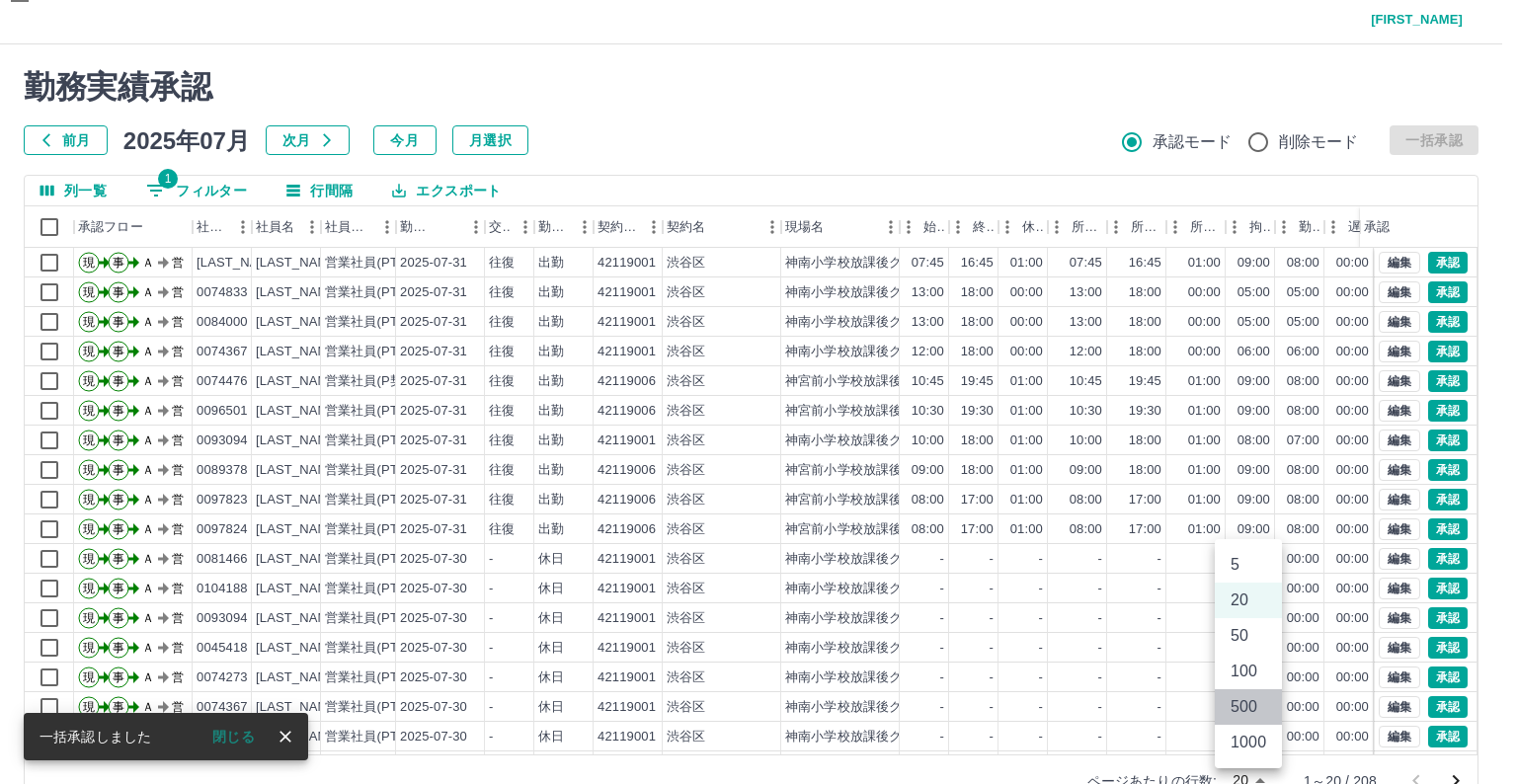 click on "500" at bounding box center [1248, 707] 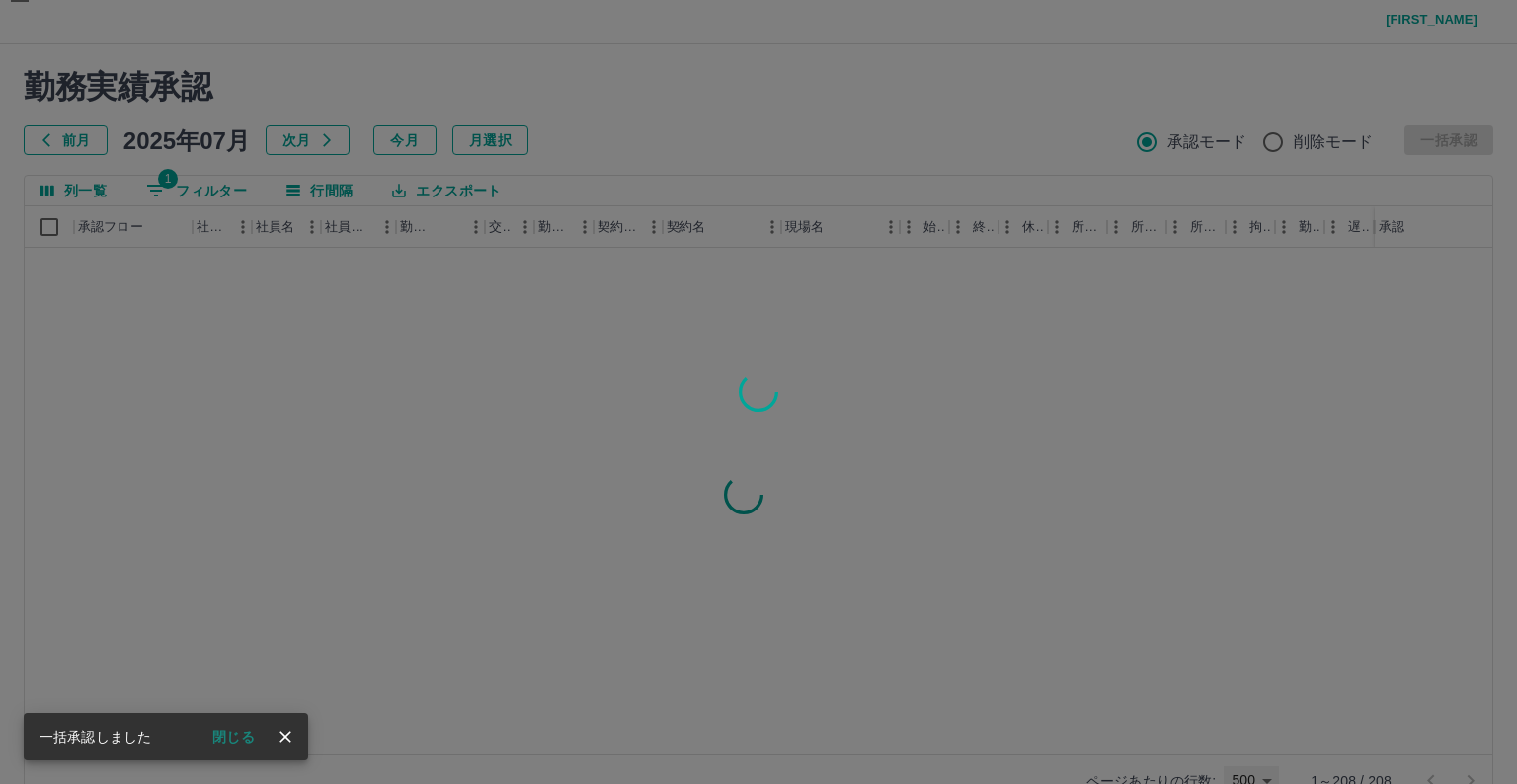 type on "***" 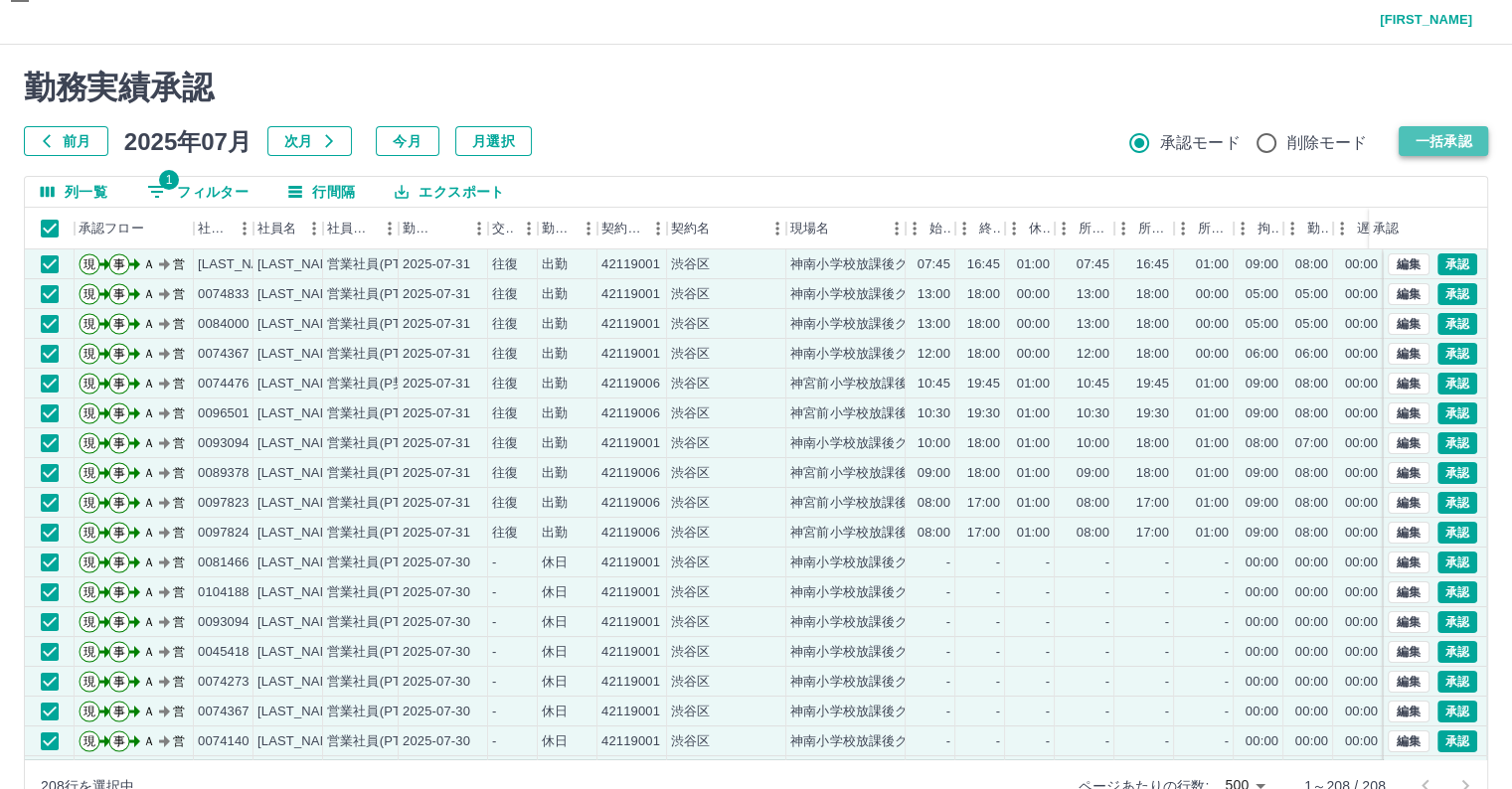 click on "一括承認" at bounding box center (1443, 141) 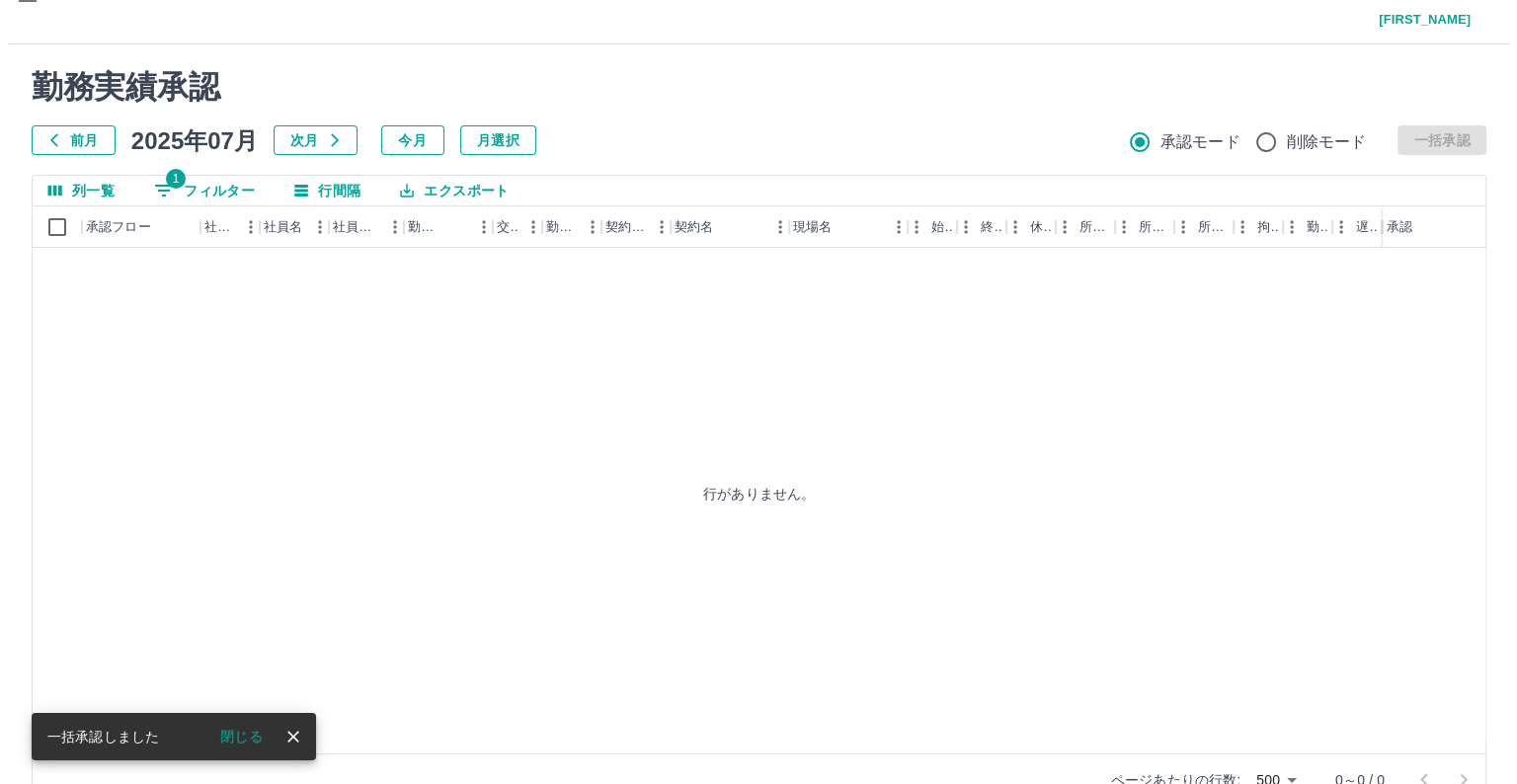 scroll, scrollTop: 0, scrollLeft: 0, axis: both 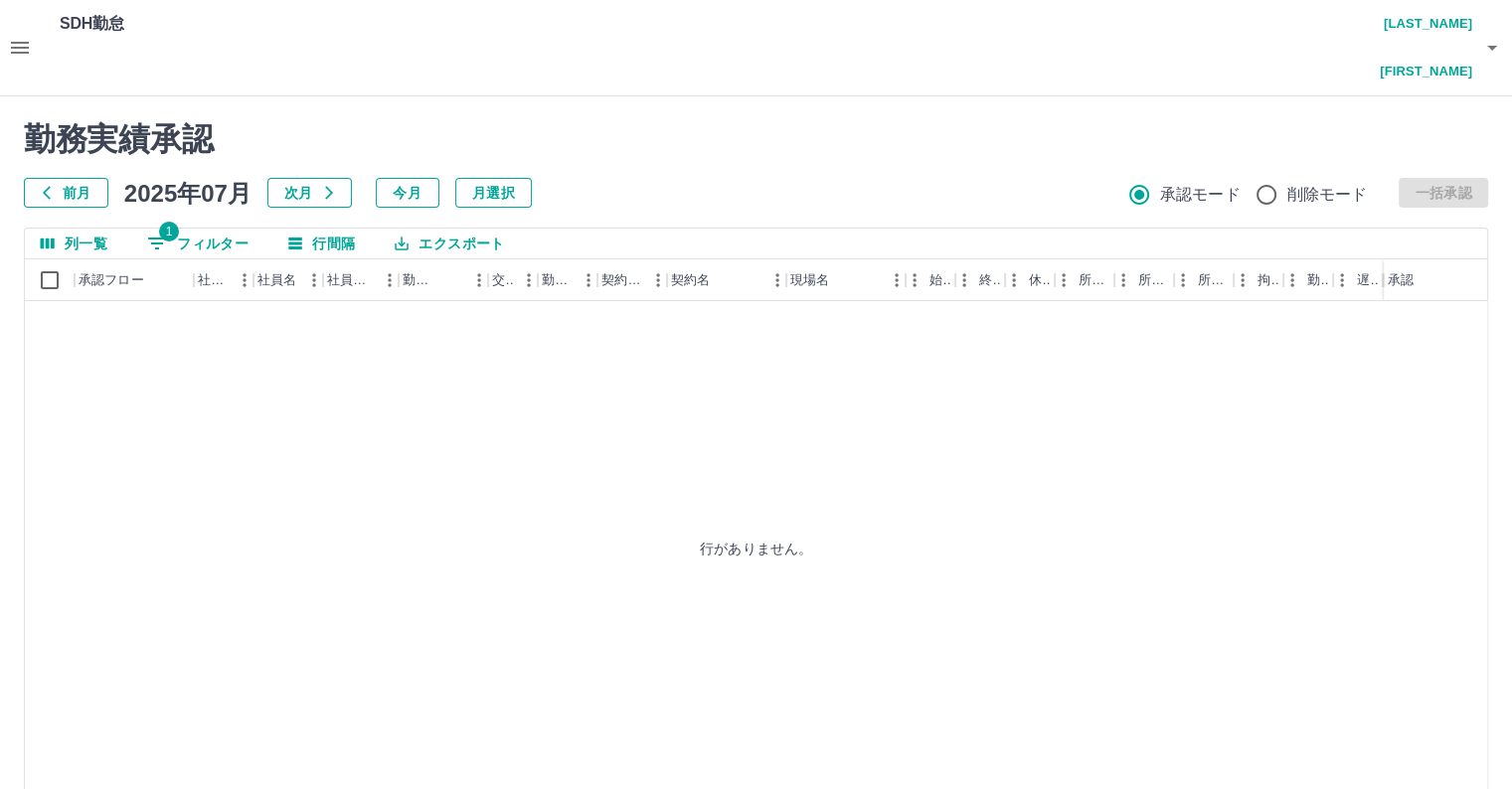 click on "小野　一成" at bounding box center [1413, 48] 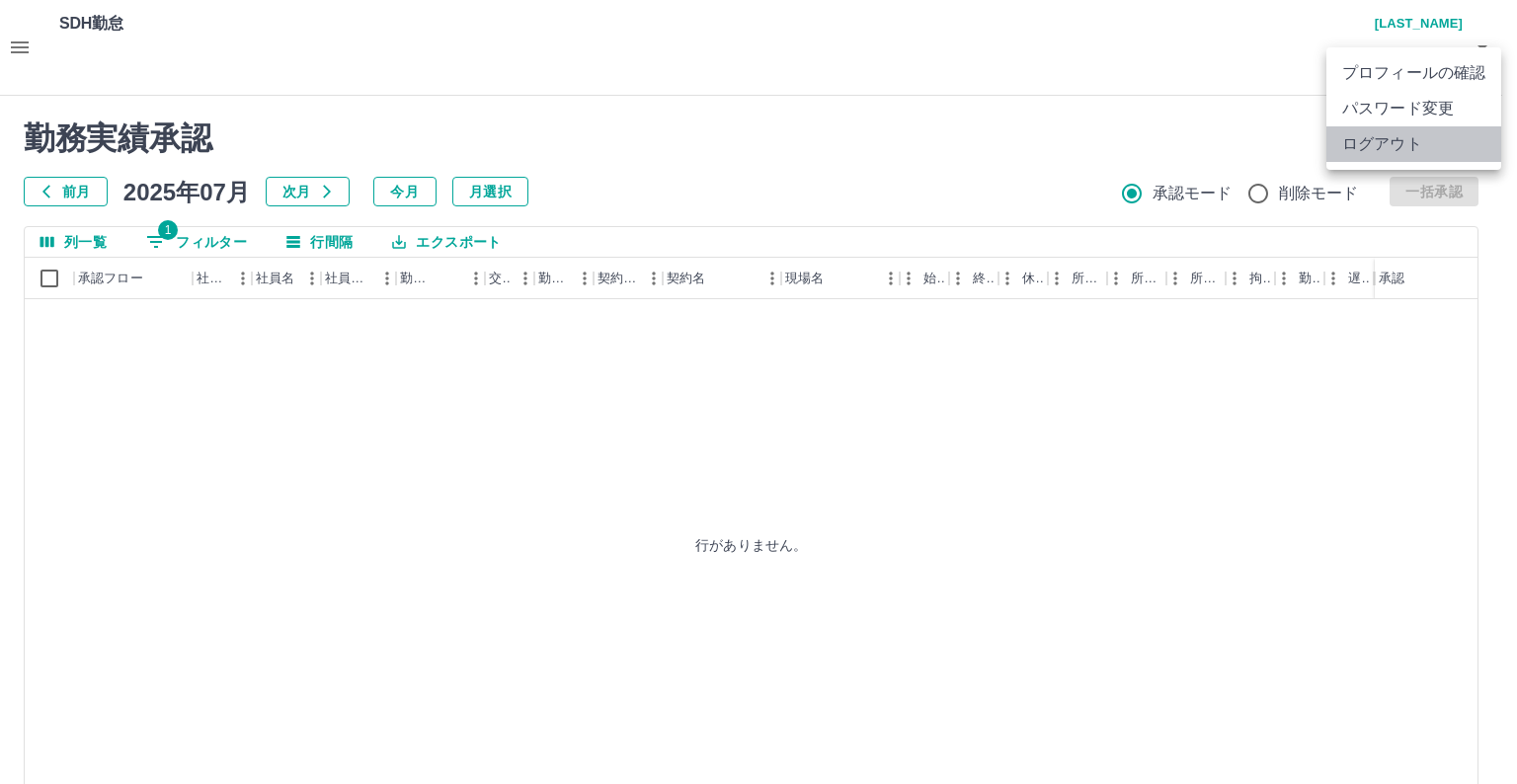 click on "ログアウト" at bounding box center (1413, 144) 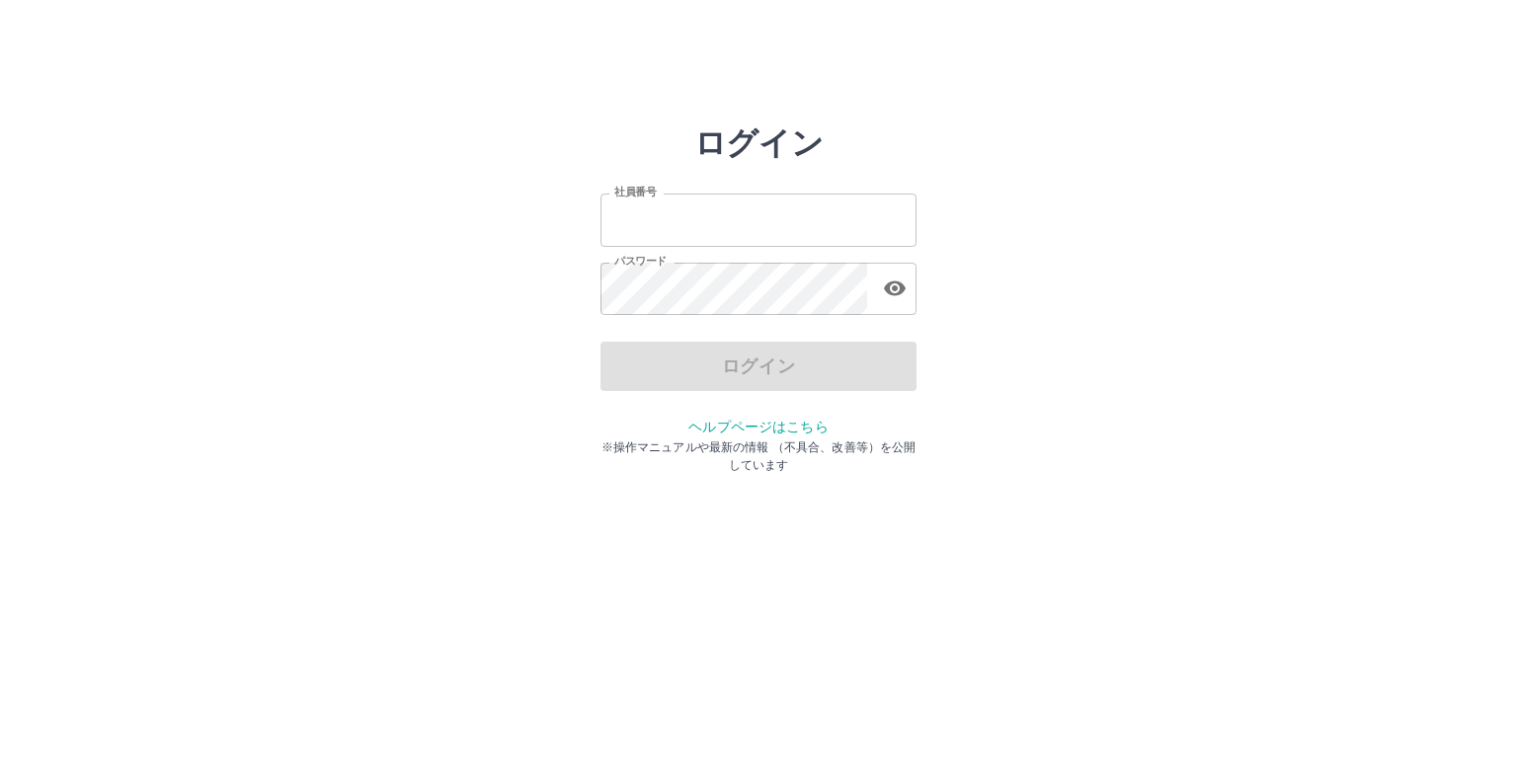 scroll, scrollTop: 0, scrollLeft: 0, axis: both 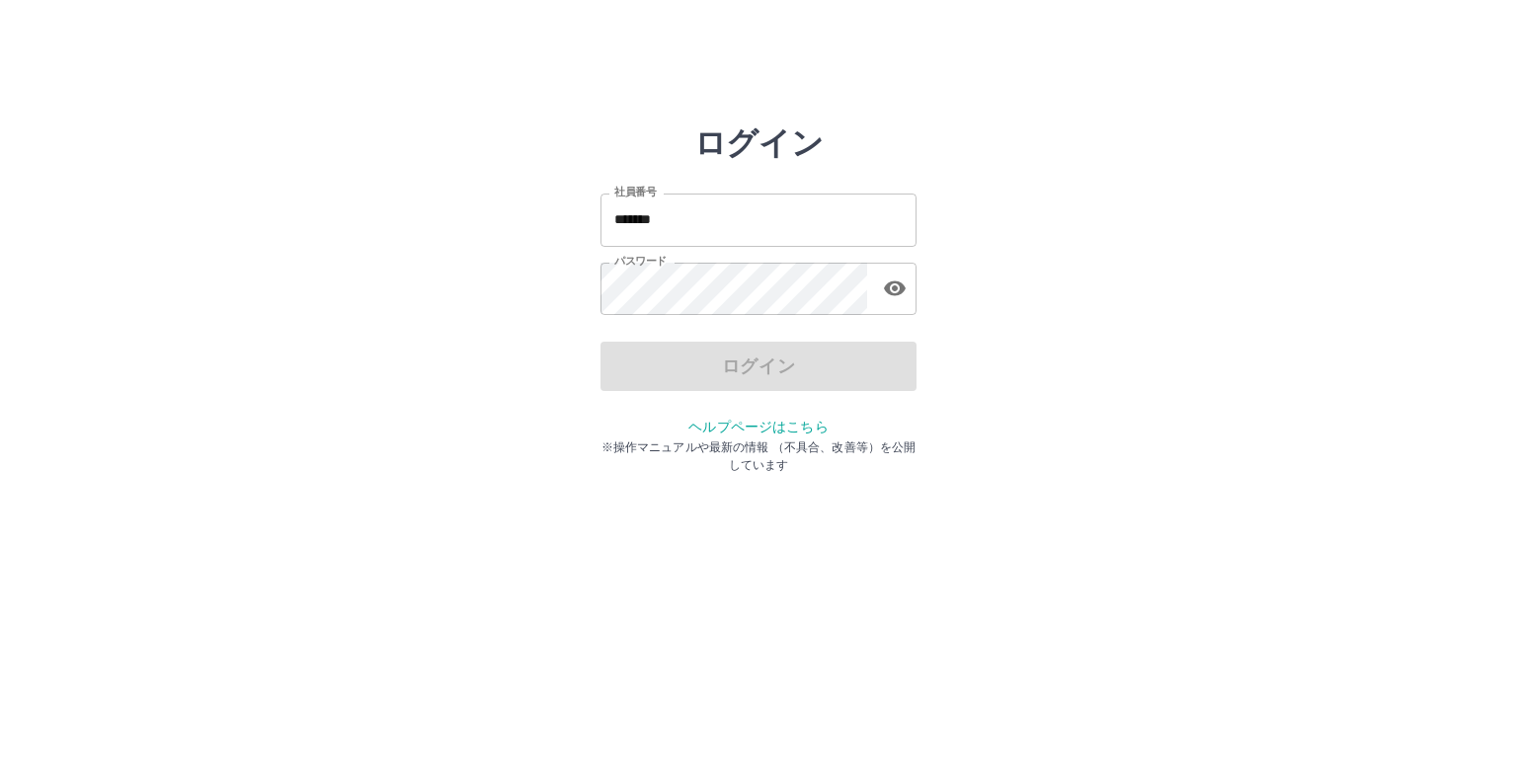 click on "*******" at bounding box center (758, 219) 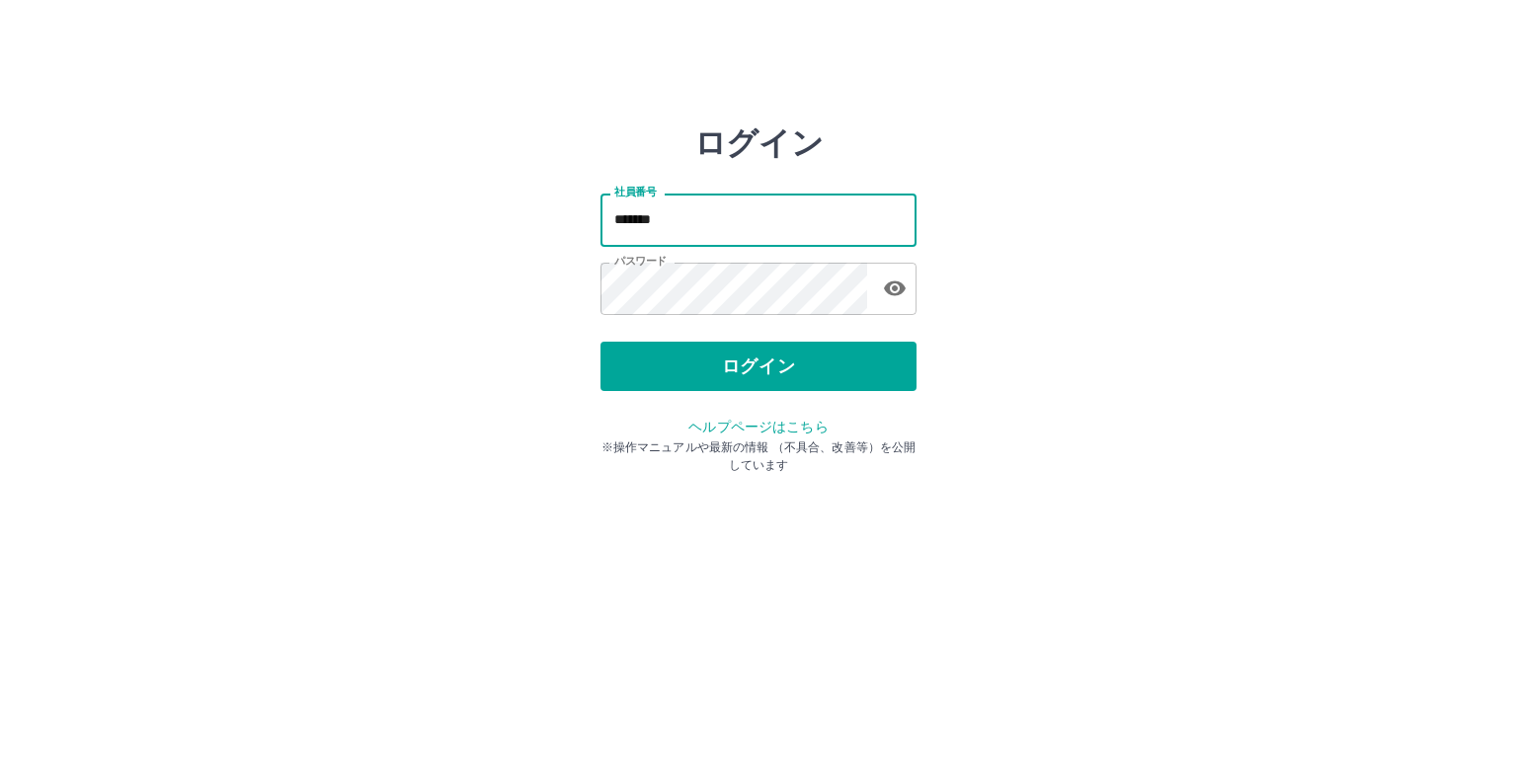 type on "*******" 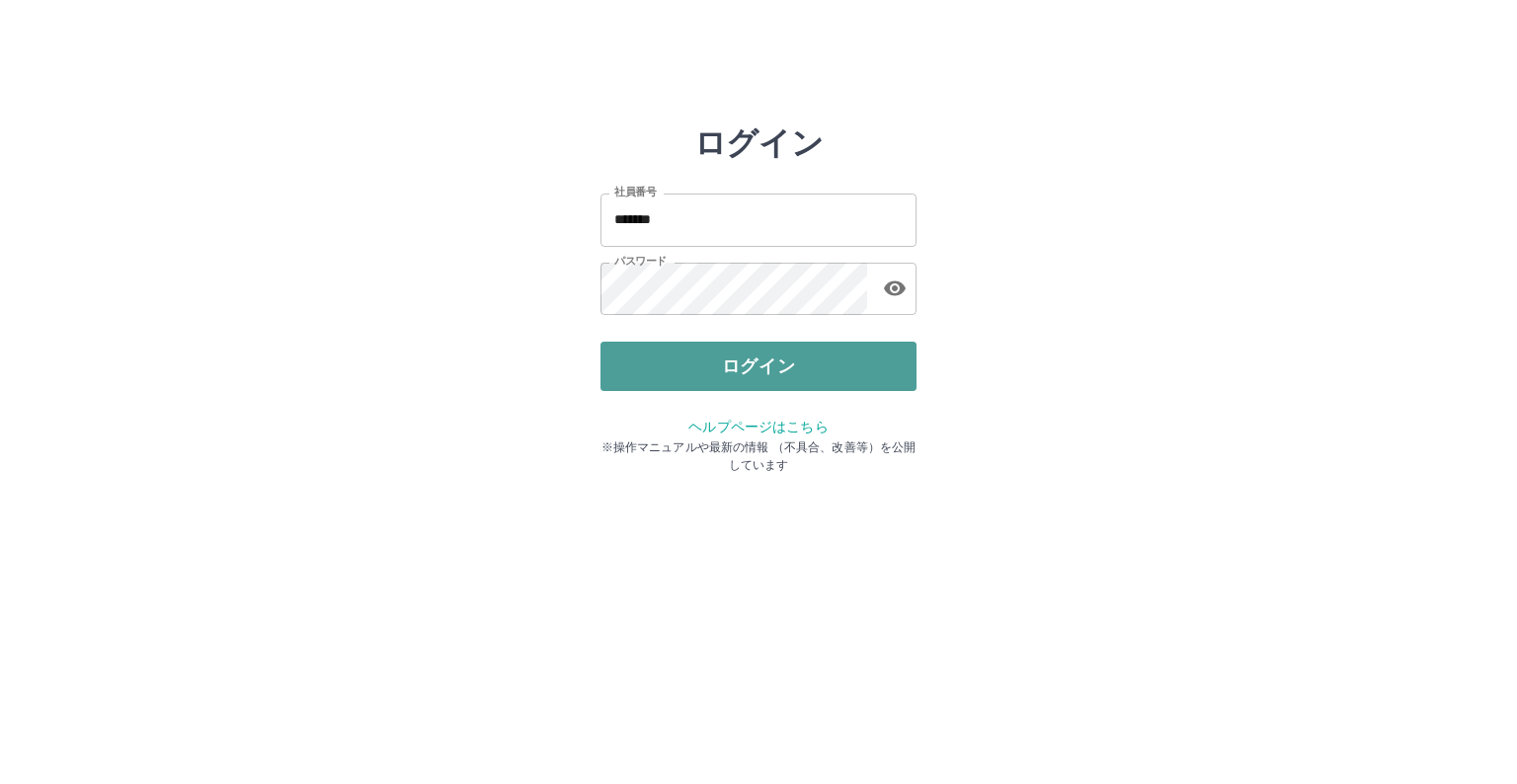 click on "ログイン" at bounding box center [758, 366] 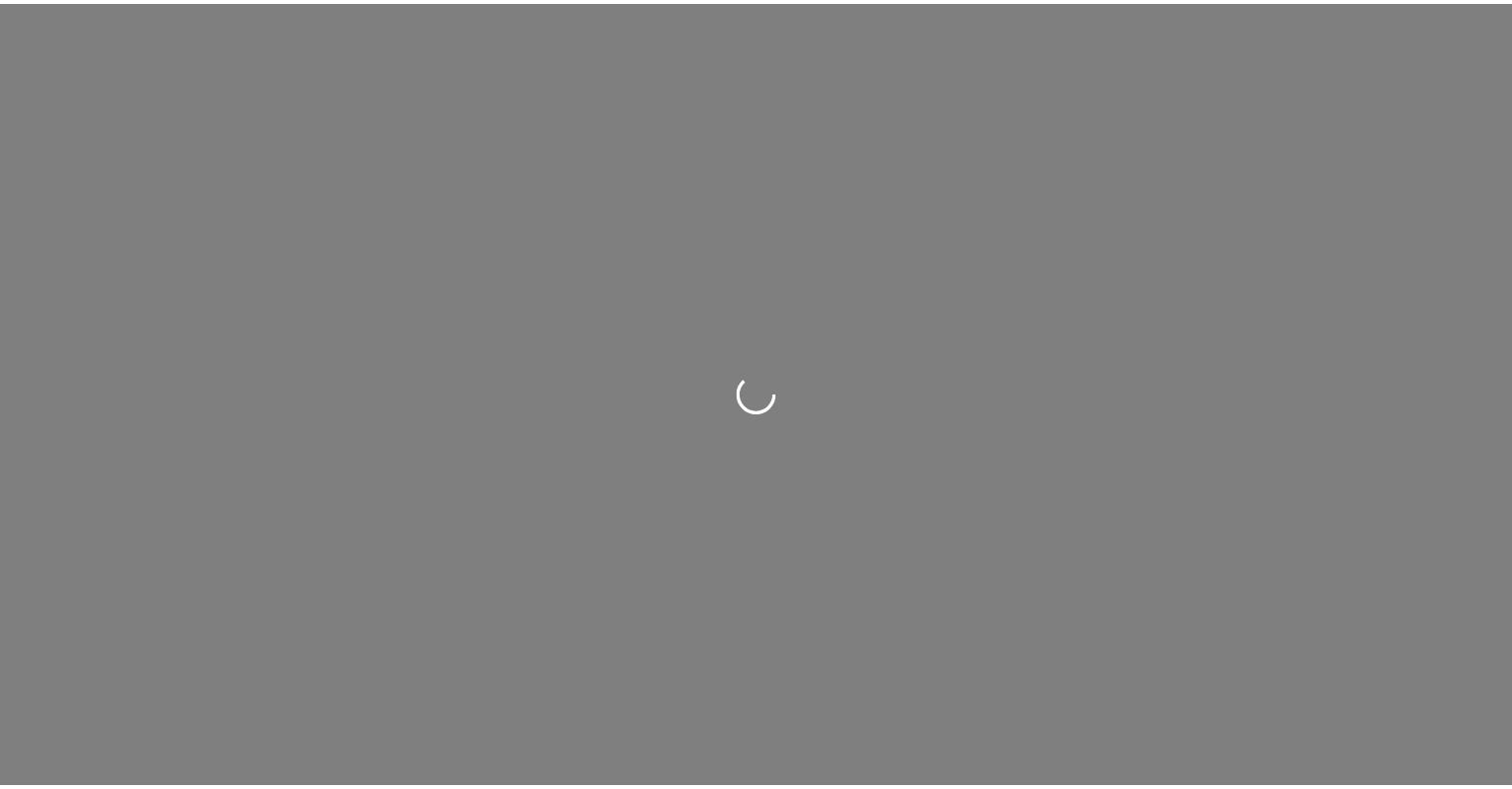 scroll, scrollTop: 0, scrollLeft: 0, axis: both 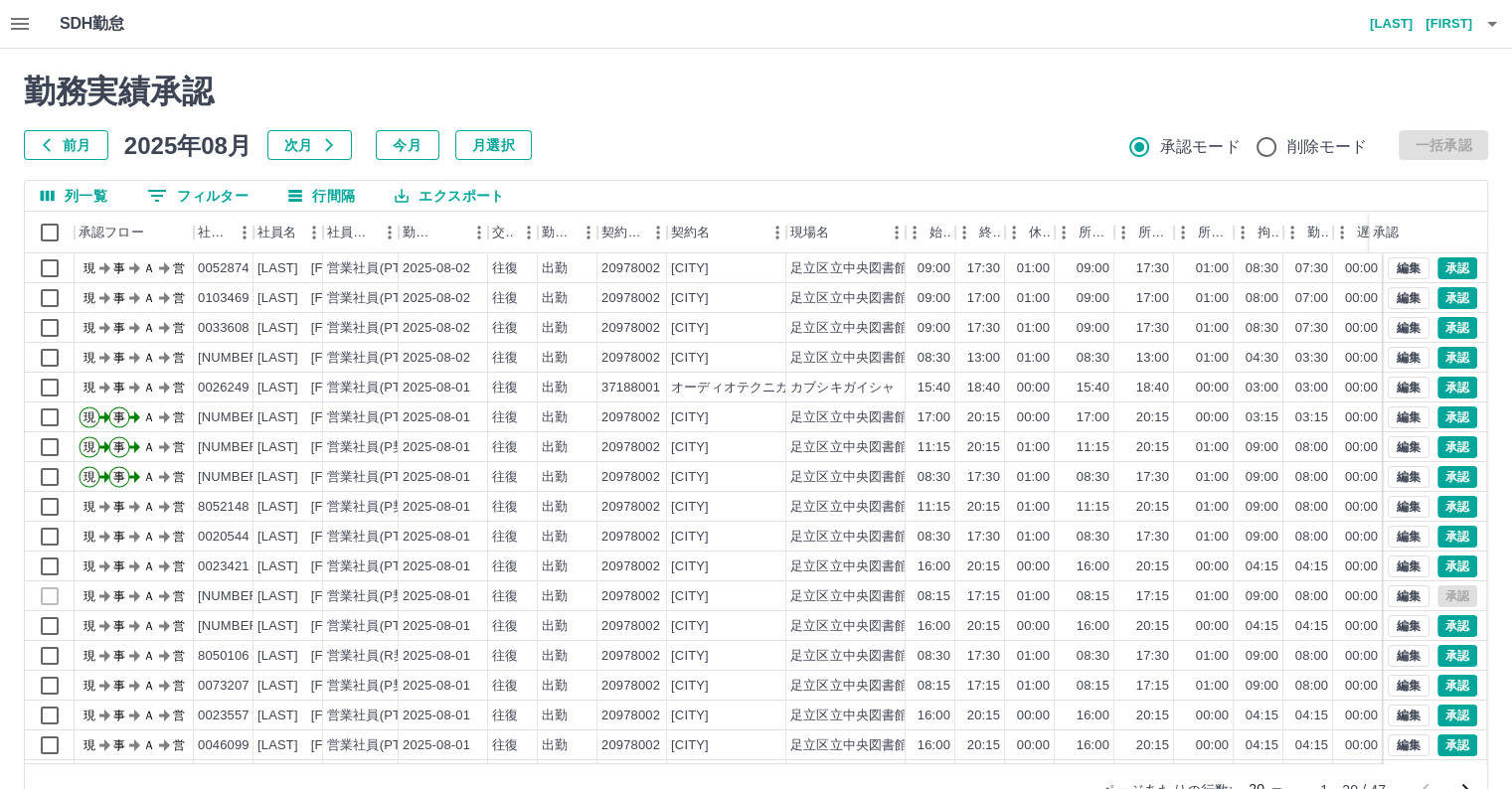 click on "勤務実績承認 前月 2025年08月 次月 今月 月選択 承認モード 削除モード 一括承認" at bounding box center [756, 116] 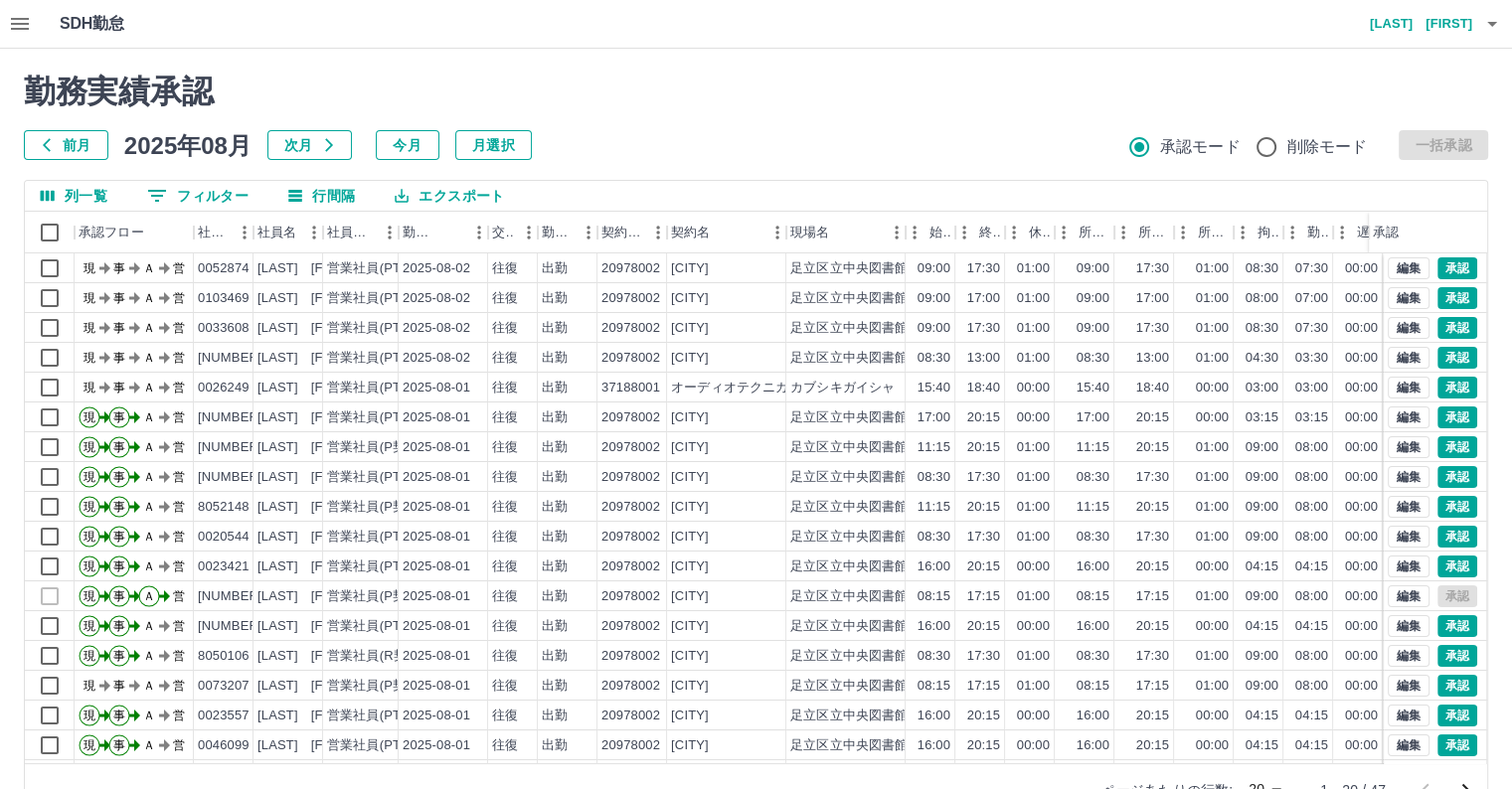 click on "前月" at bounding box center [66, 145] 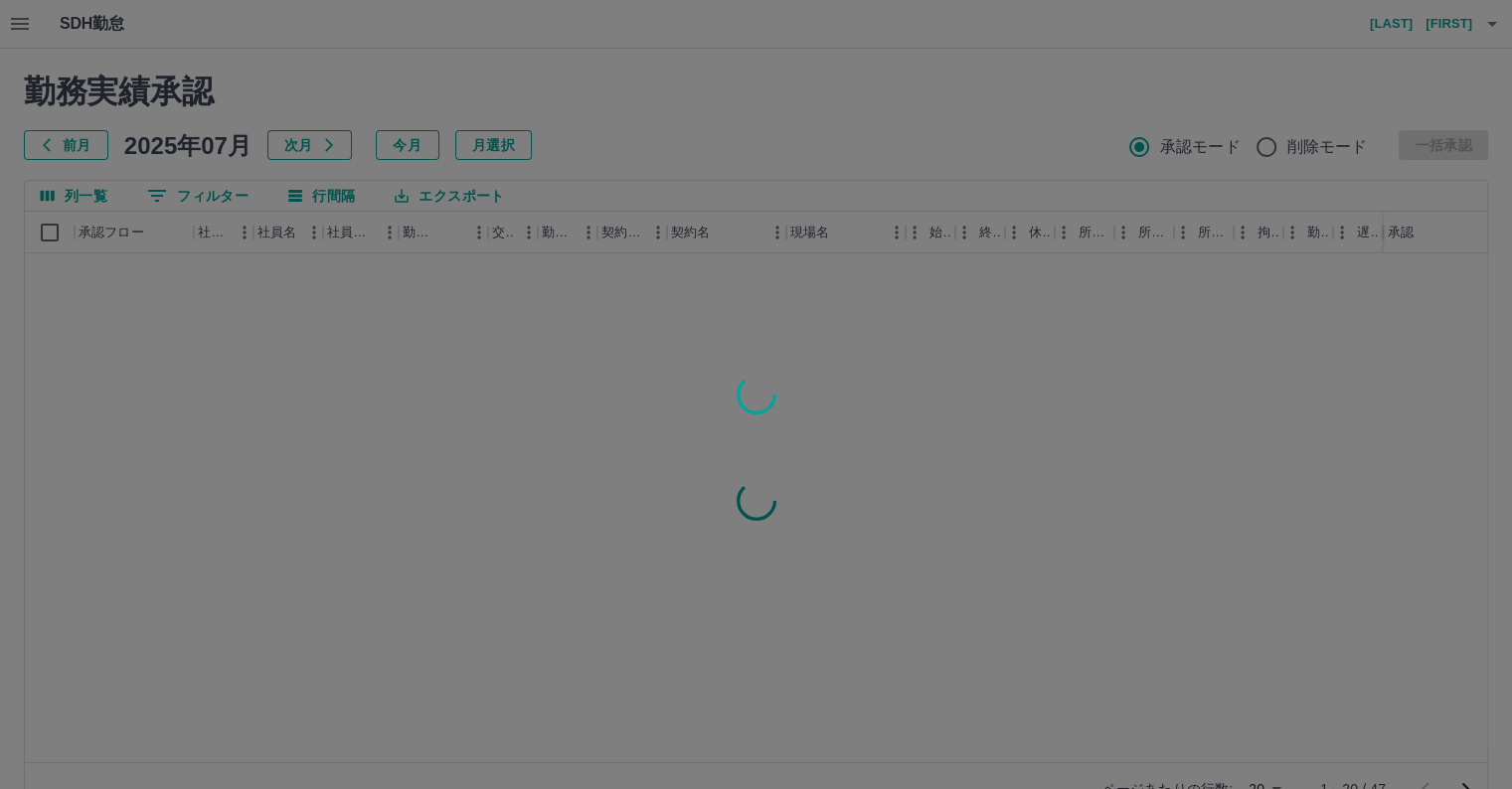 click at bounding box center (756, 394) 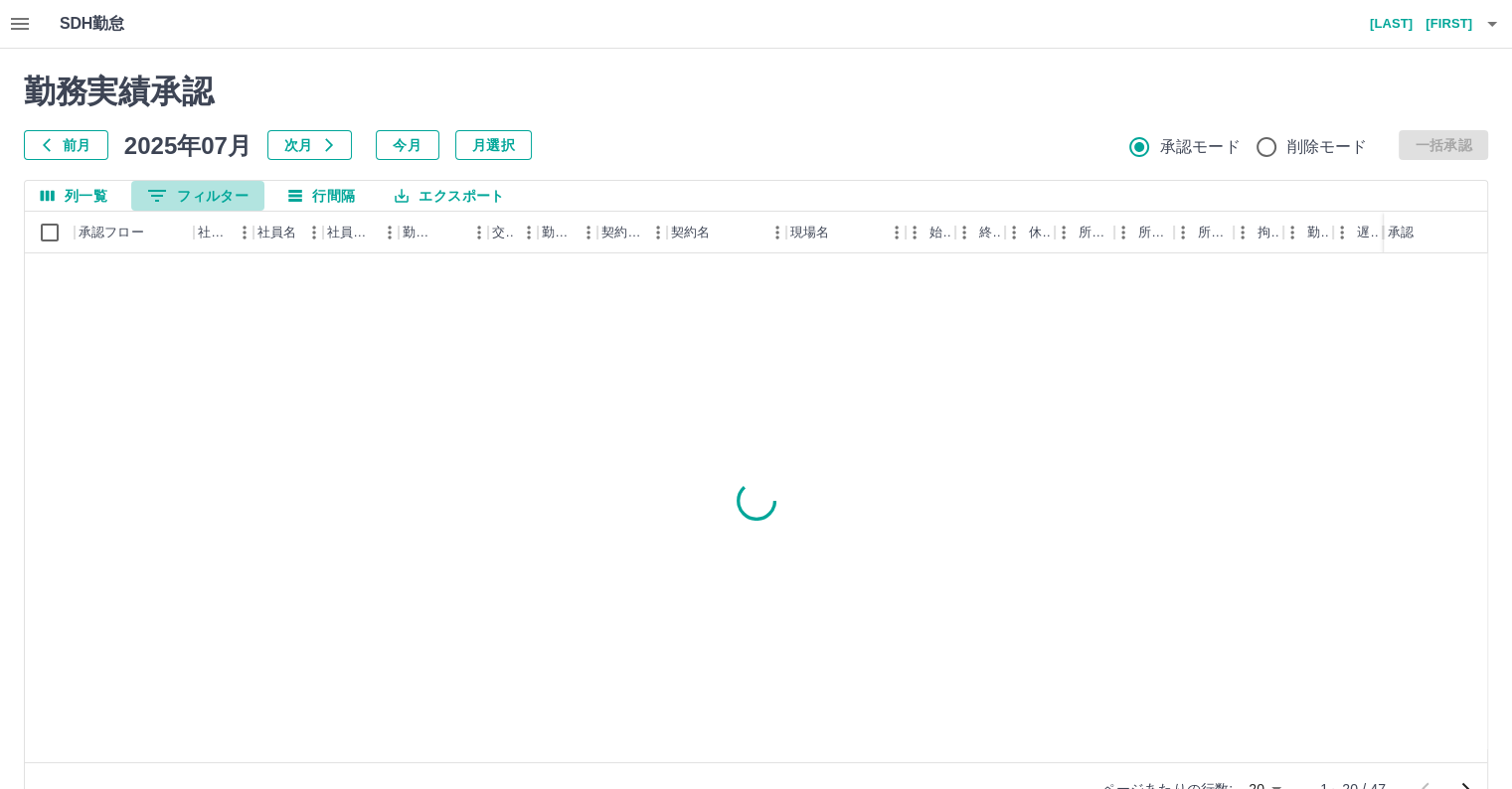 click on "0 フィルター" at bounding box center [198, 196] 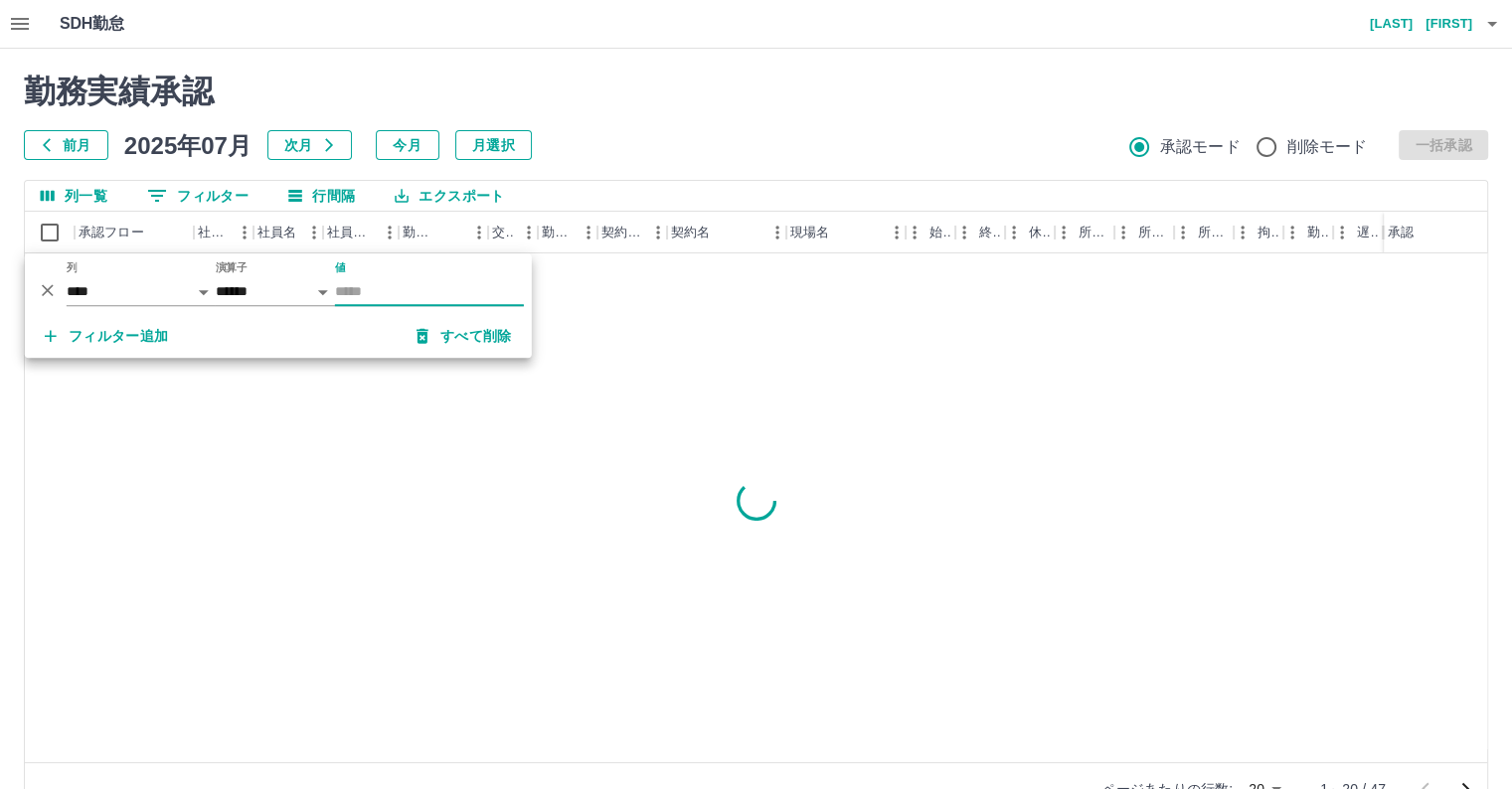 click on "*** ** 列 **** *** **** *** *** **** ***** *** *** ** ** ** **** **** **** ** ** *** **** ***** 演算子 ****** ******* 値" at bounding box center (278, 283) 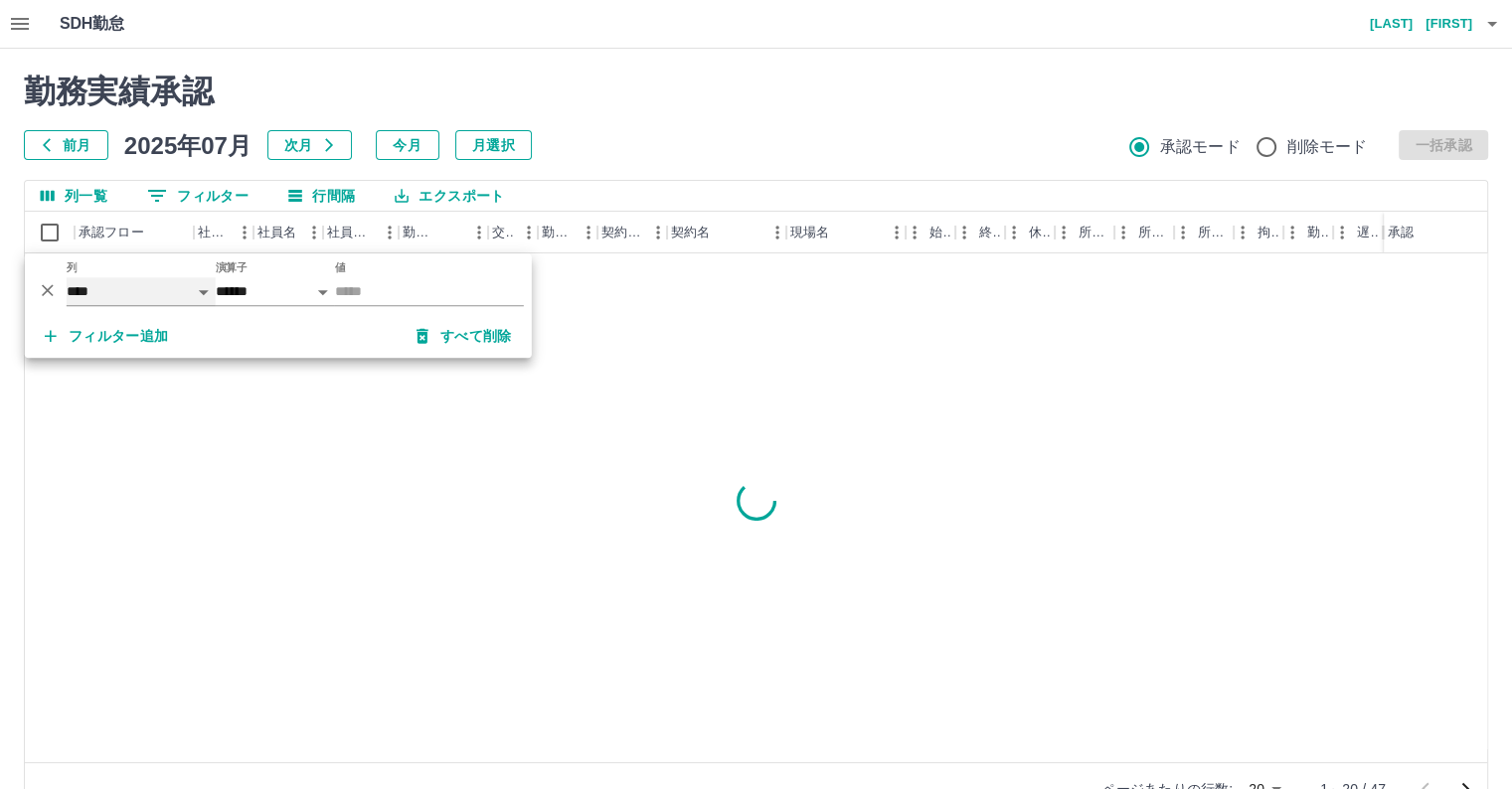 click on "**** *** **** *** *** **** ***** *** *** ** ** ** **** **** **** ** ** *** **** *****" at bounding box center (141, 291) 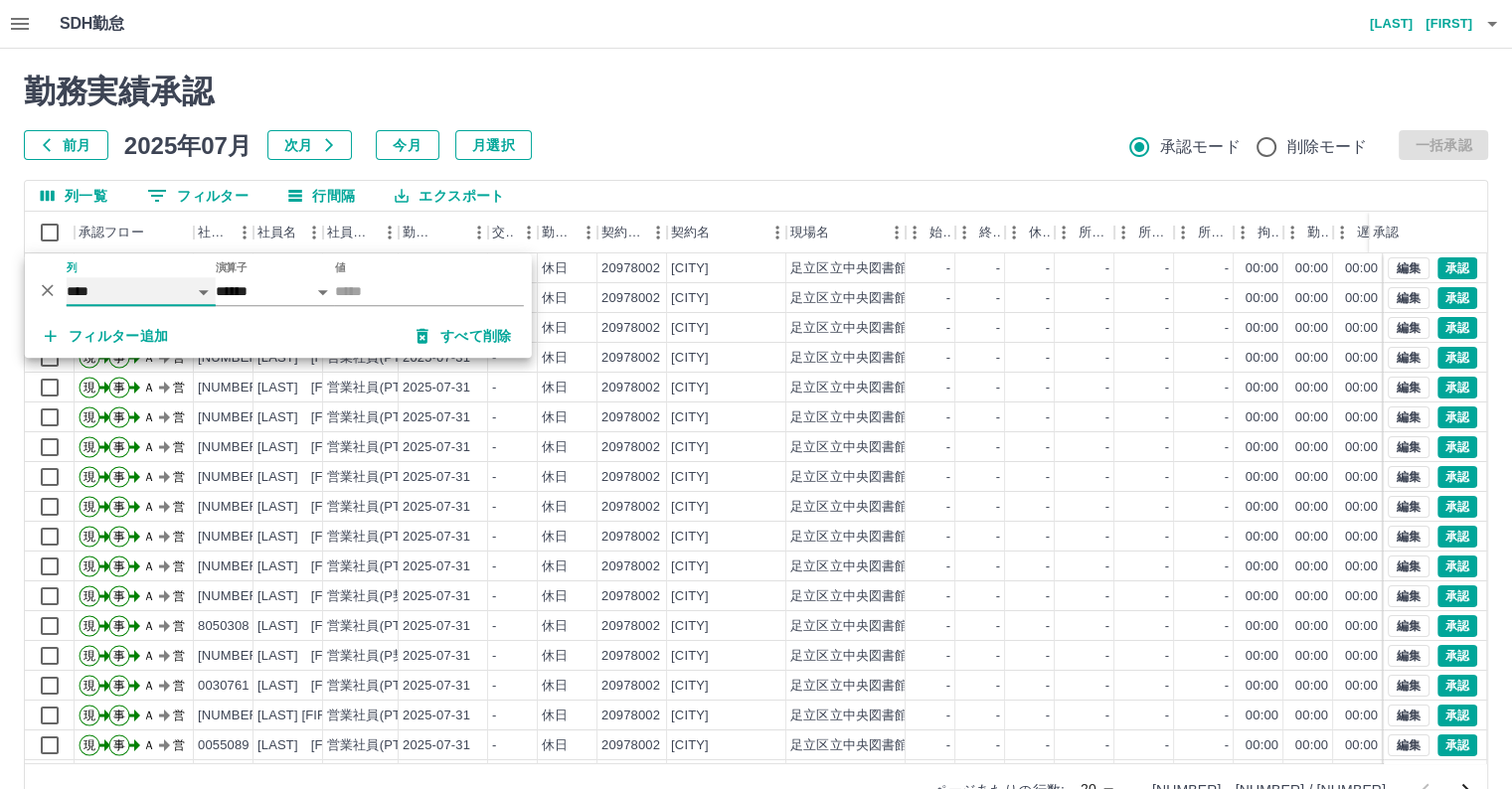 click on "**** *** **** *** *** **** ***** *** *** ** ** ** **** **** **** ** ** *** **** *****" at bounding box center [141, 291] 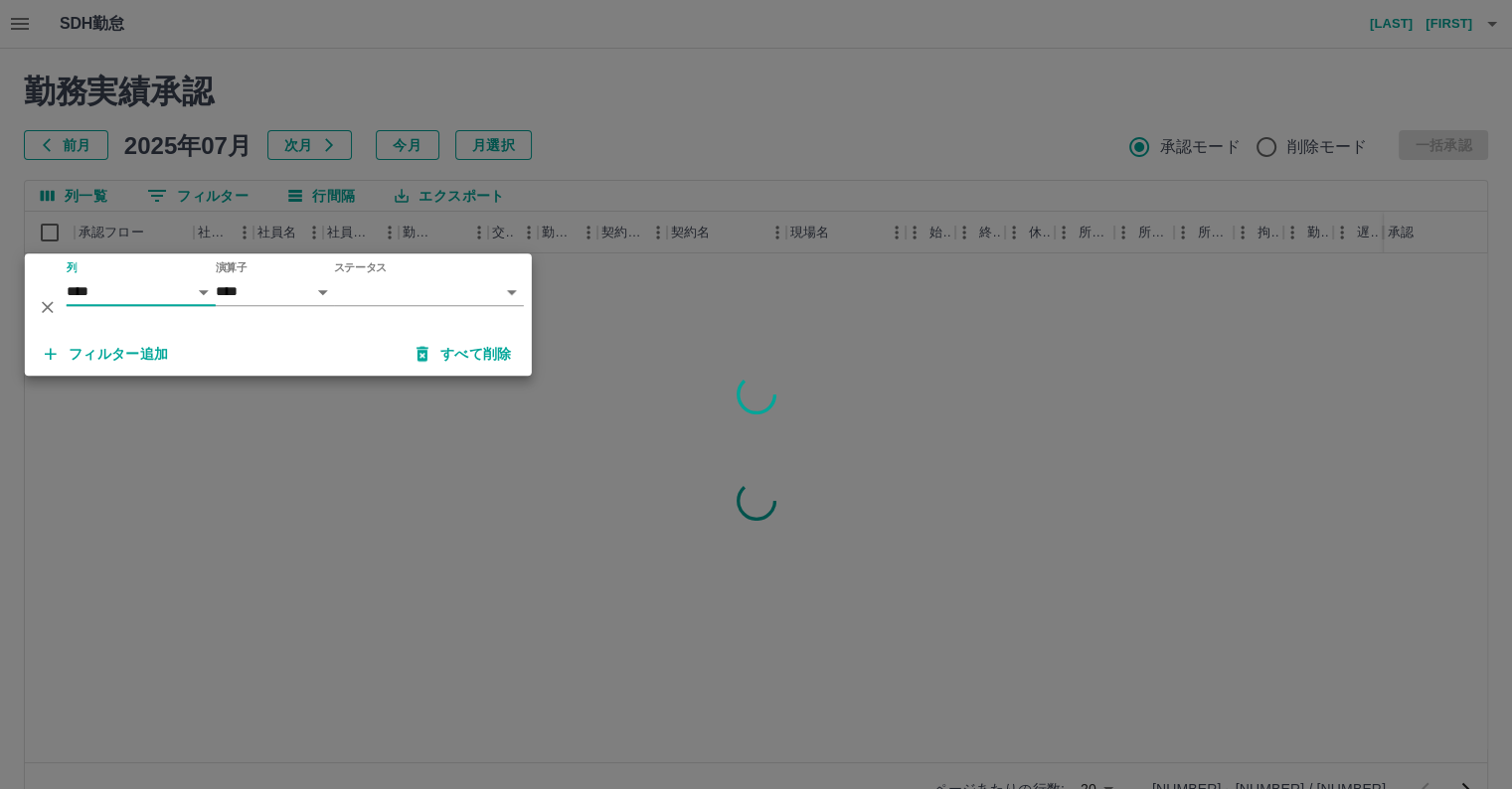 click on "SDH勤怠 一色　久子 勤務実績承認 前月 2025年07月 次月 今月 月選択 承認モード 削除モード 一括承認 列一覧 0 フィルター 行間隔 エクスポート 承認フロー 社員番号 社員名 社員区分 勤務日 交通費 勤務区分 契約コード 契約名 現場名 始業 終業 休憩 所定開始 所定終業 所定休憩 拘束 勤務 遅刻等 コメント ステータス 承認 ページあたりの行数: 20 ** 1～20 / 2213 SDH勤怠 *** ** 列 **** *** **** *** *** **** ***** *** *** ** ** ** **** **** **** ** ** *** **** ***** 演算子 **** ****** ステータス ​ ********* フィルター追加 すべて削除" at bounding box center [756, 419] 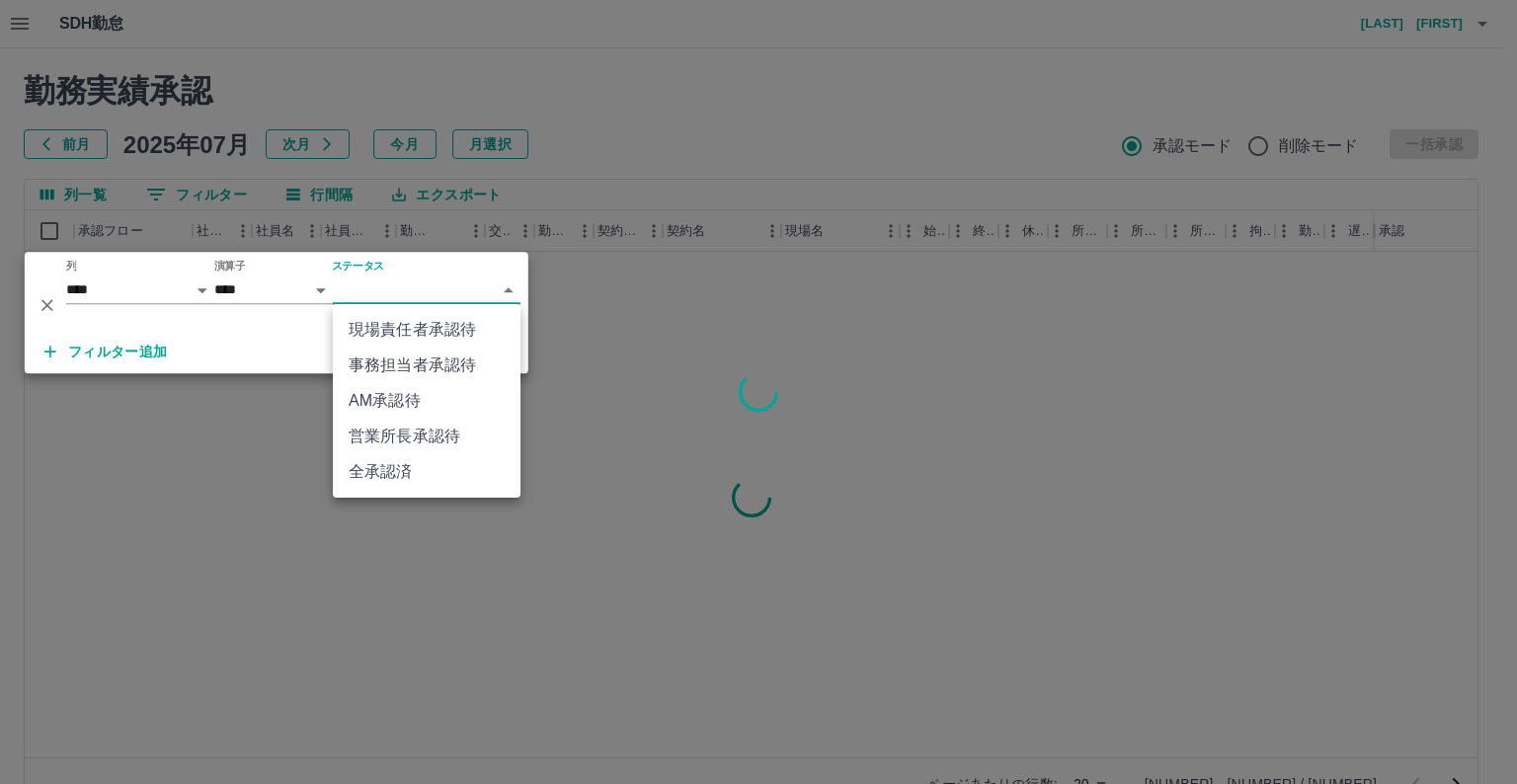 click on "AM承認待" at bounding box center (427, 401) 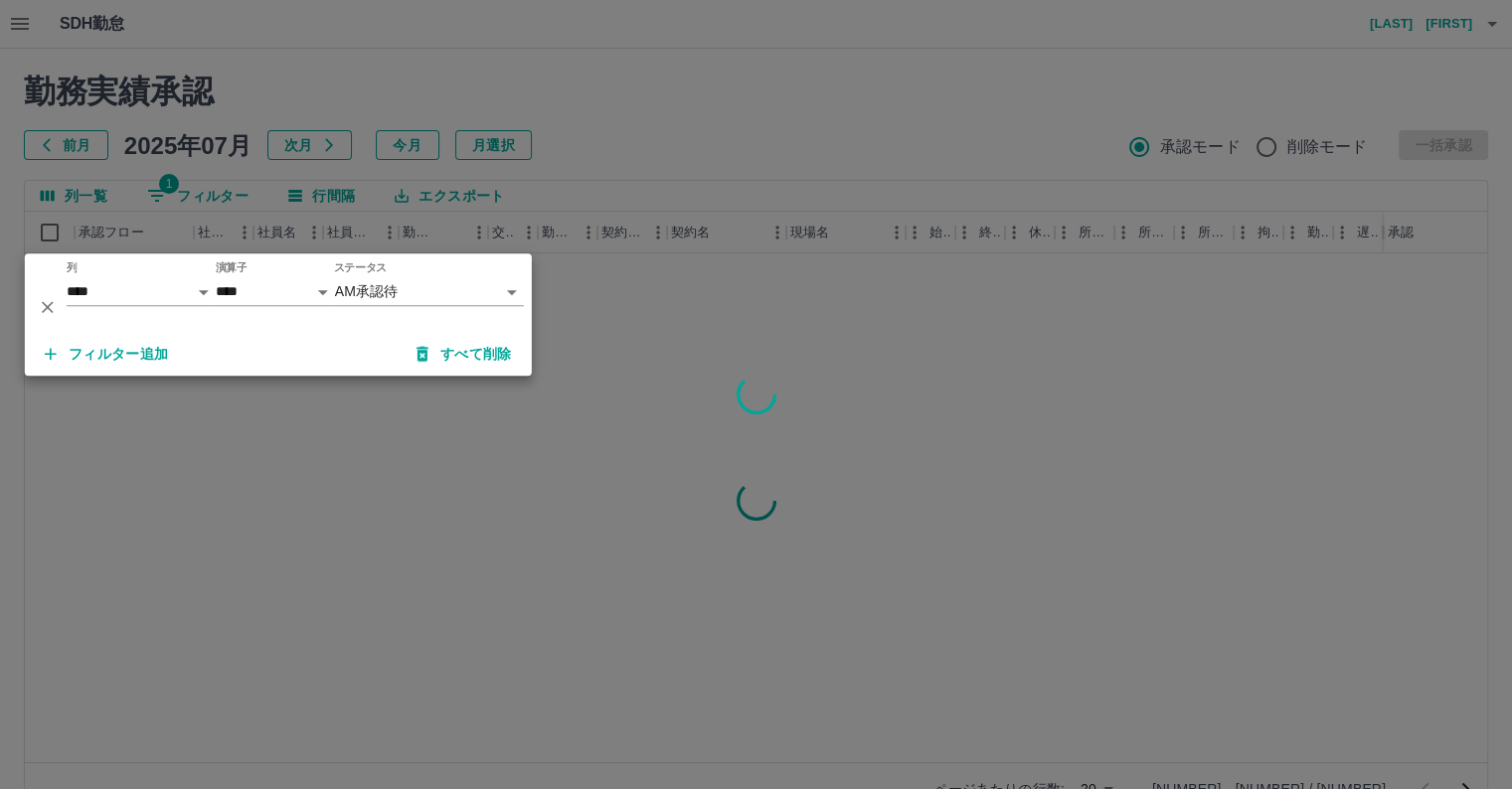 click at bounding box center [756, 394] 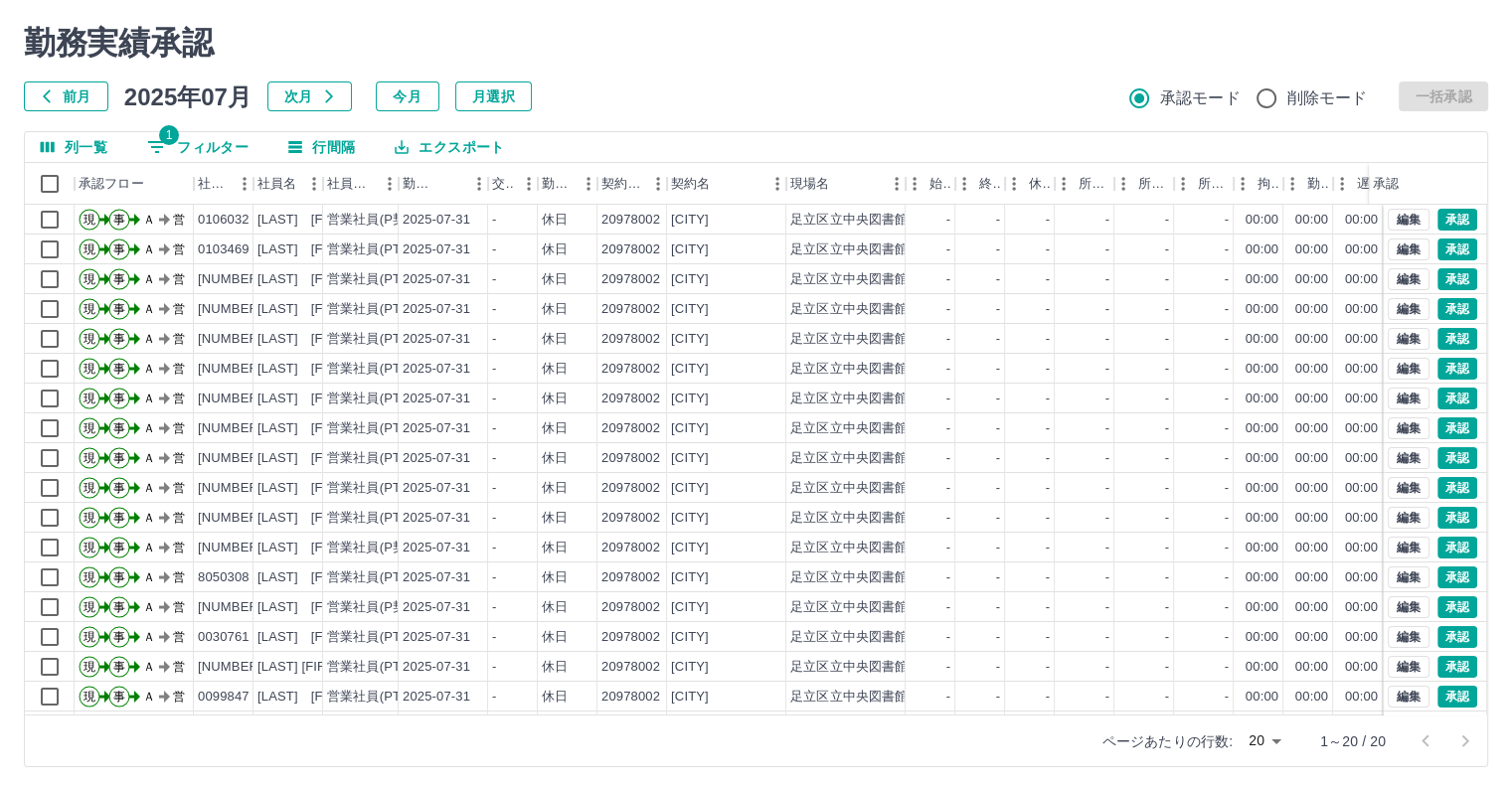 scroll, scrollTop: 52, scrollLeft: 0, axis: vertical 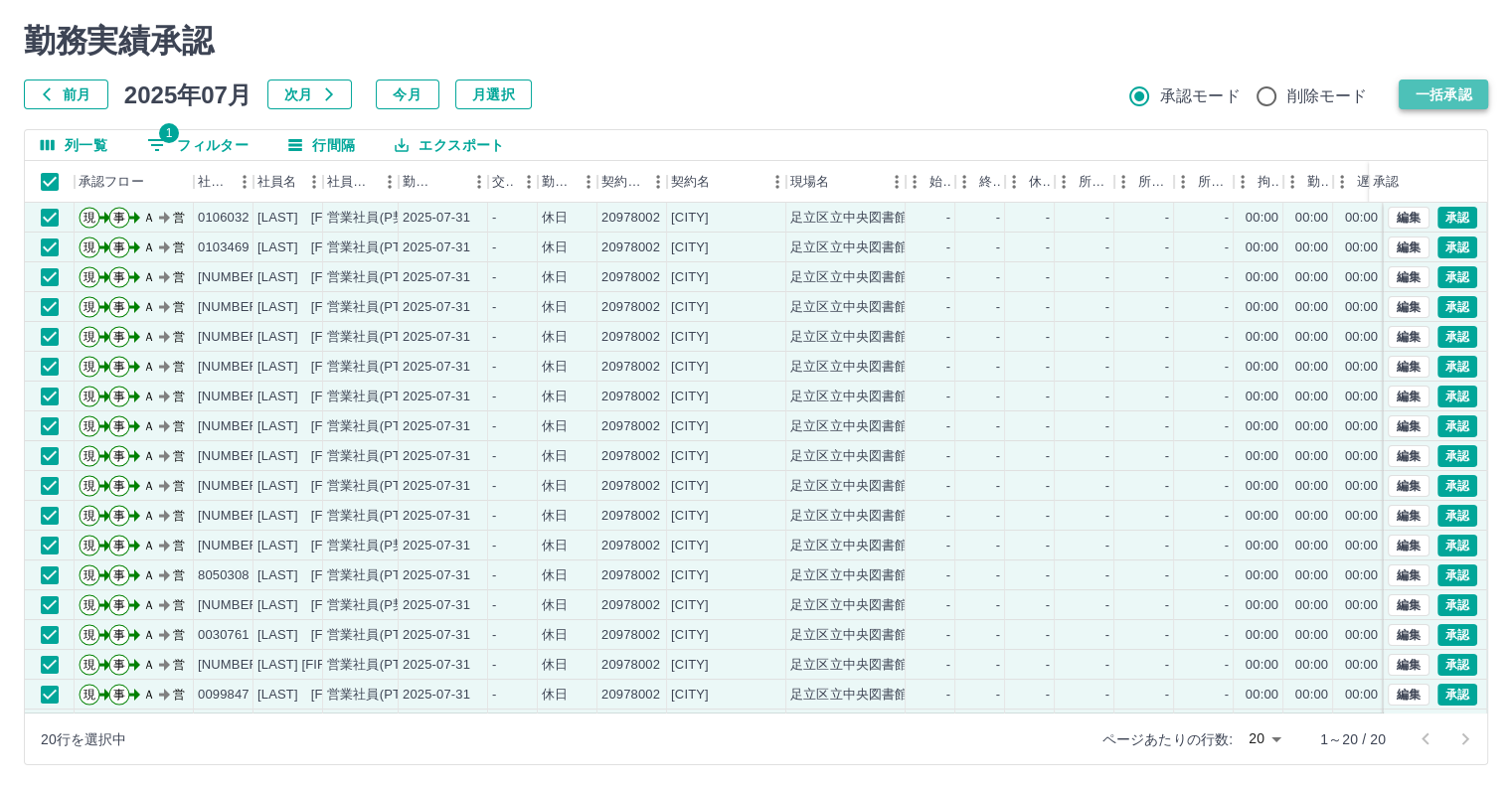 click on "一括承認" at bounding box center (1443, 94) 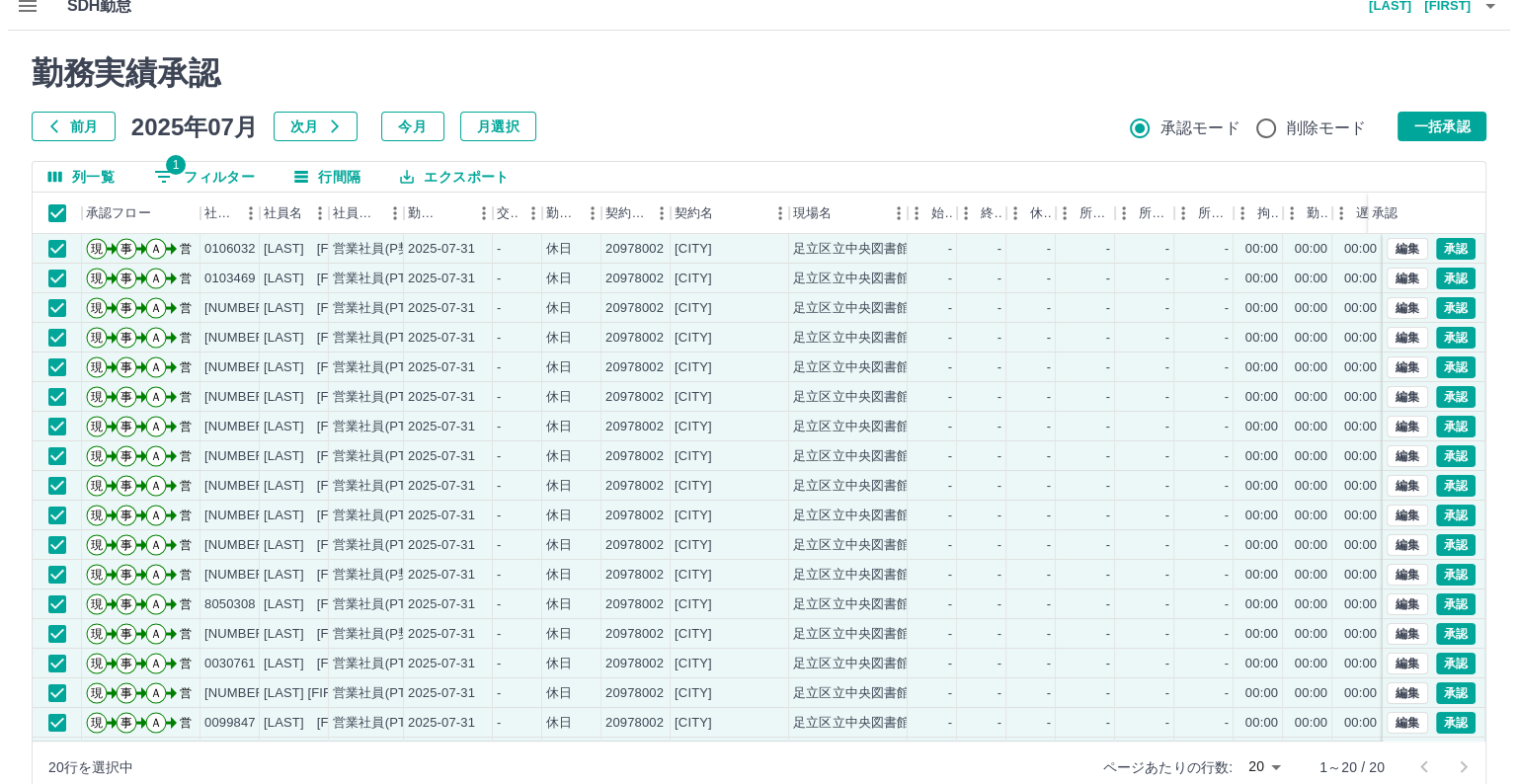 scroll, scrollTop: 0, scrollLeft: 0, axis: both 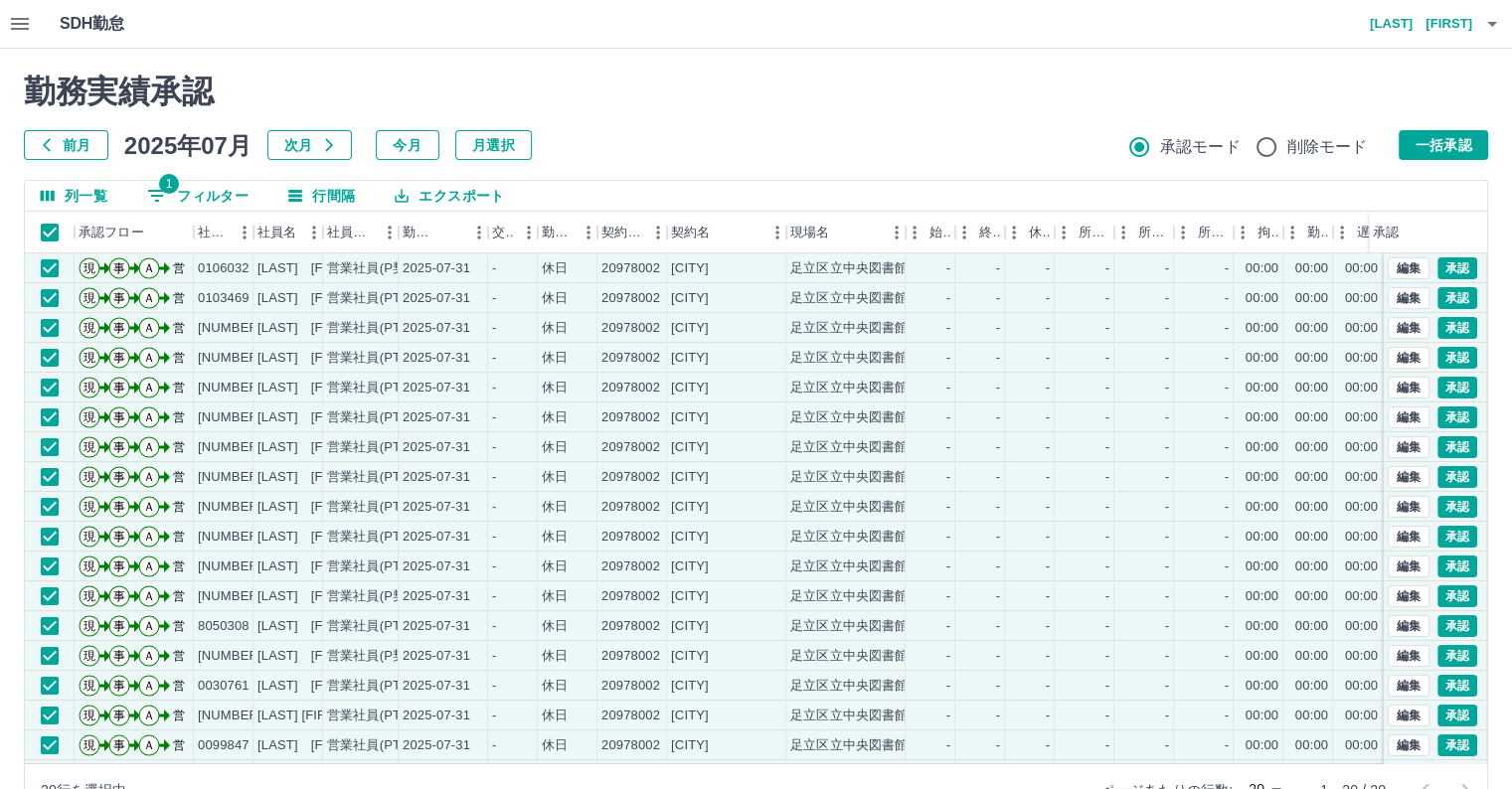 click on "一色　久子" at bounding box center [1413, 24] 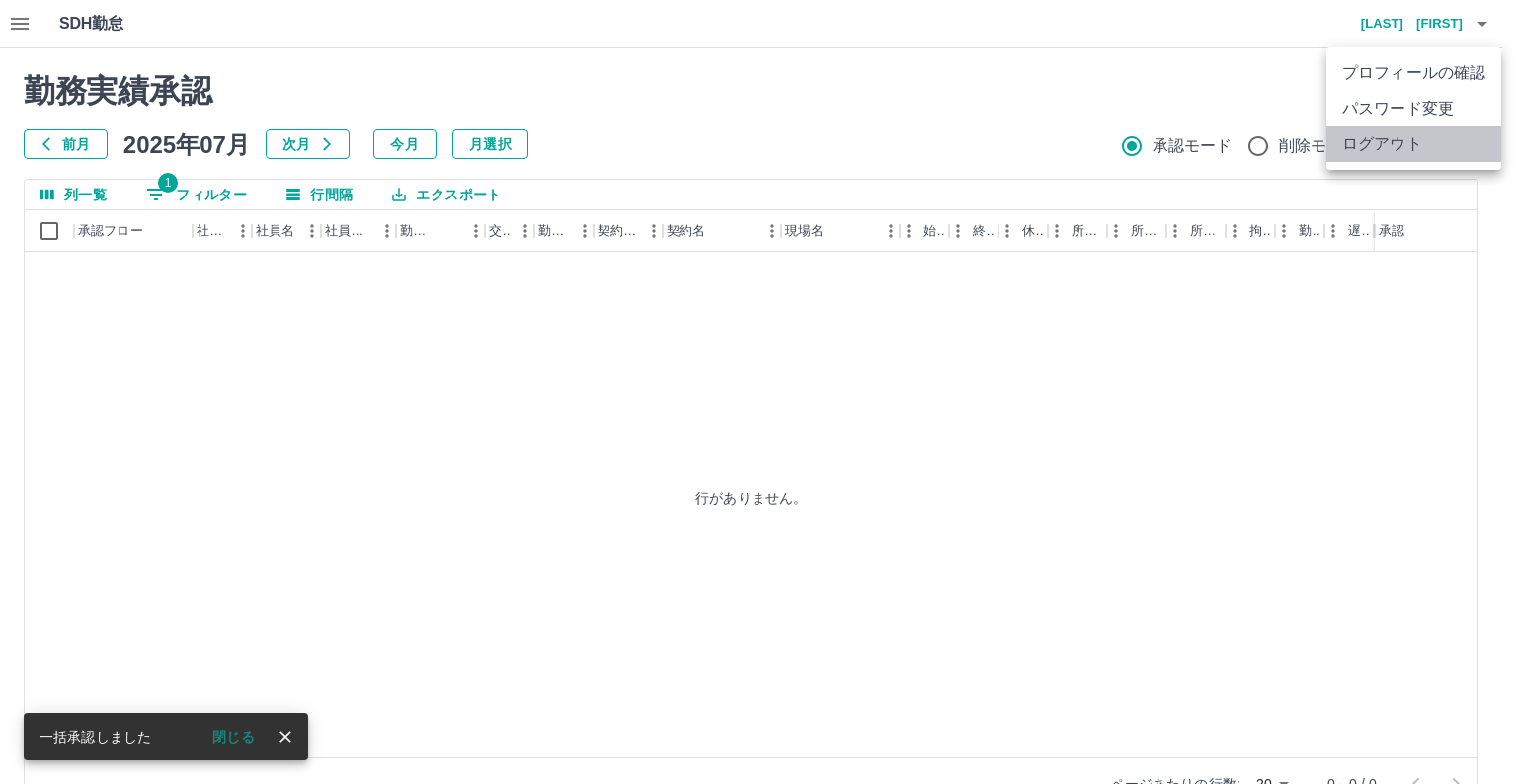 click on "ログアウト" at bounding box center (1413, 144) 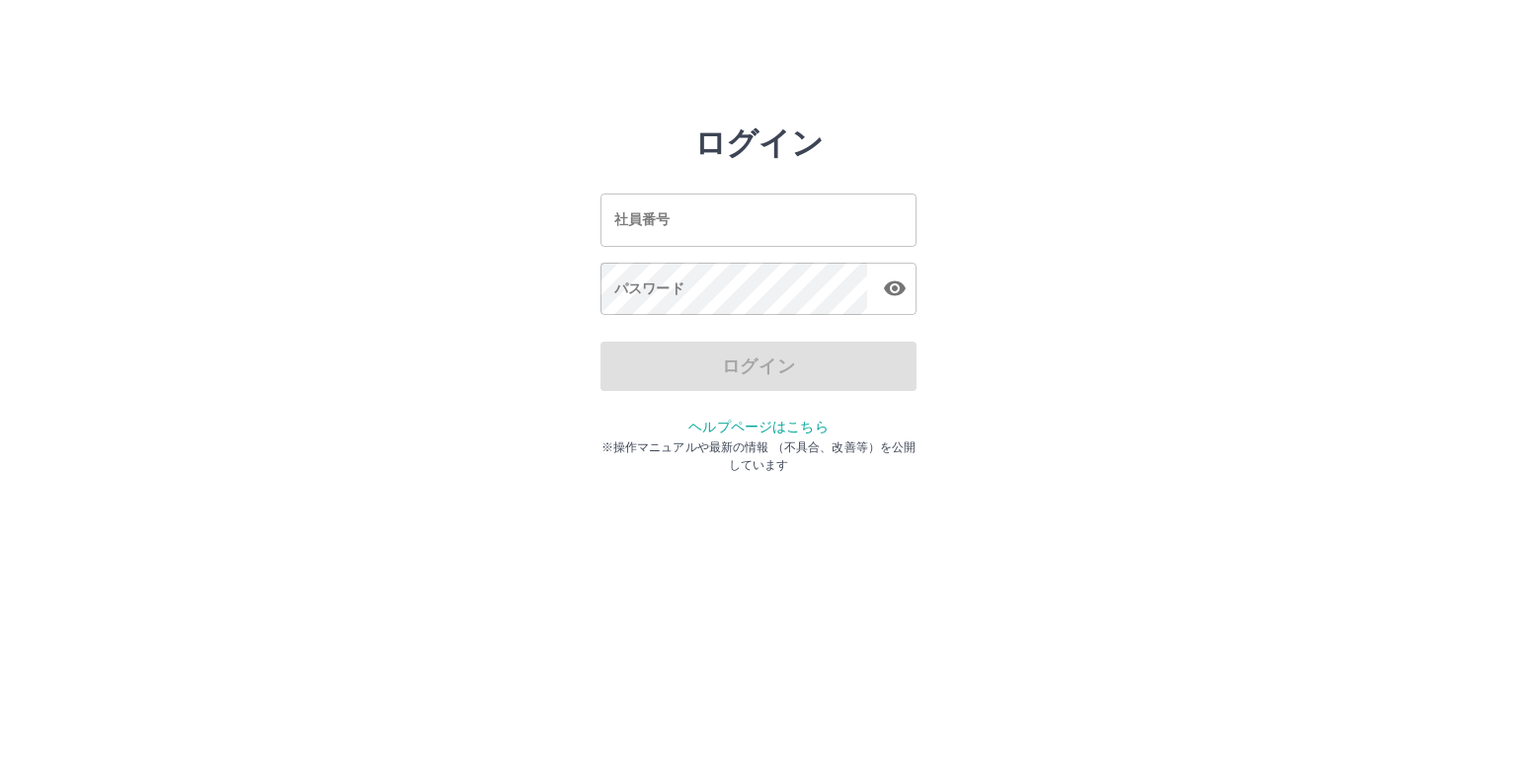 scroll, scrollTop: 0, scrollLeft: 0, axis: both 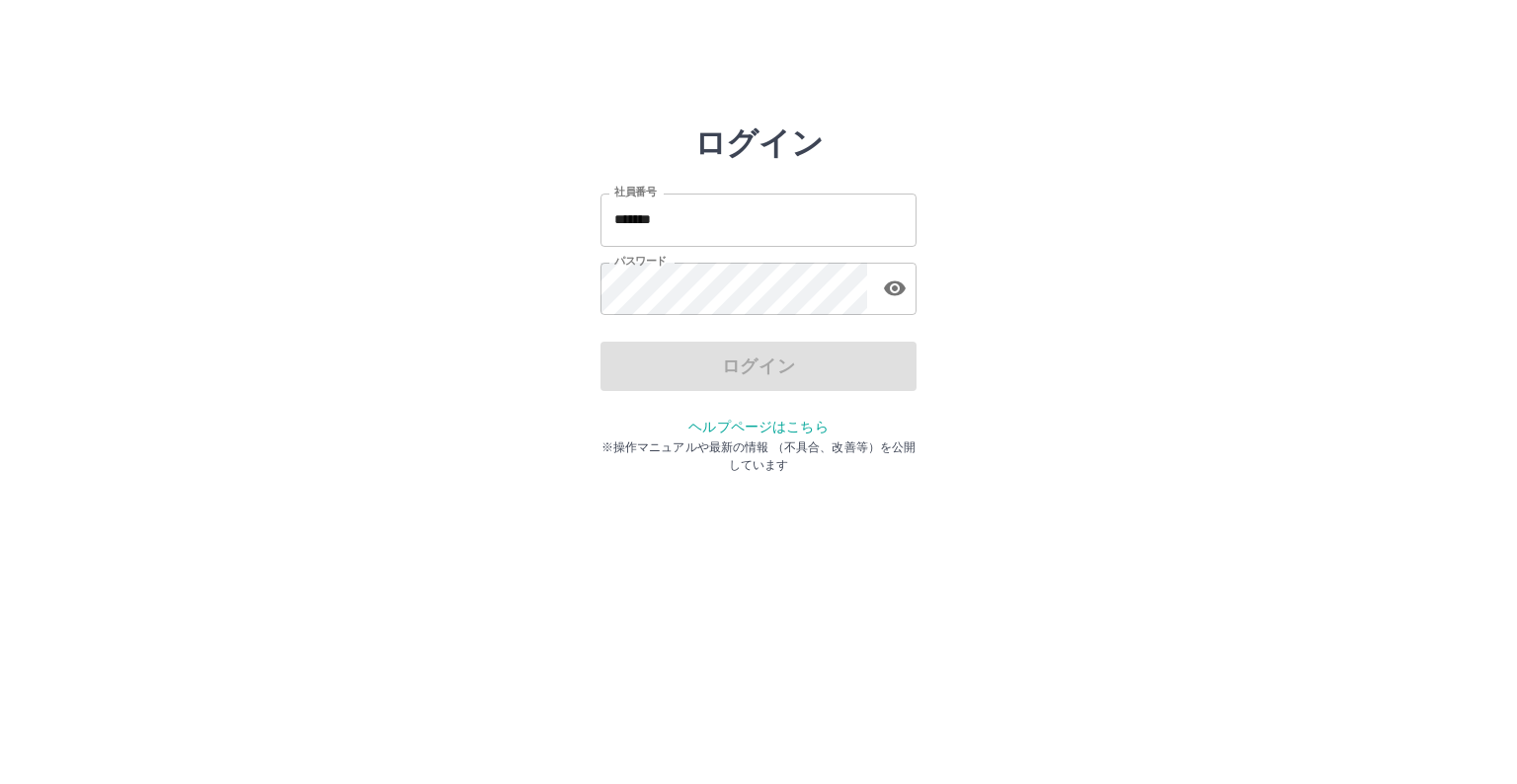 click on "*******" at bounding box center (758, 219) 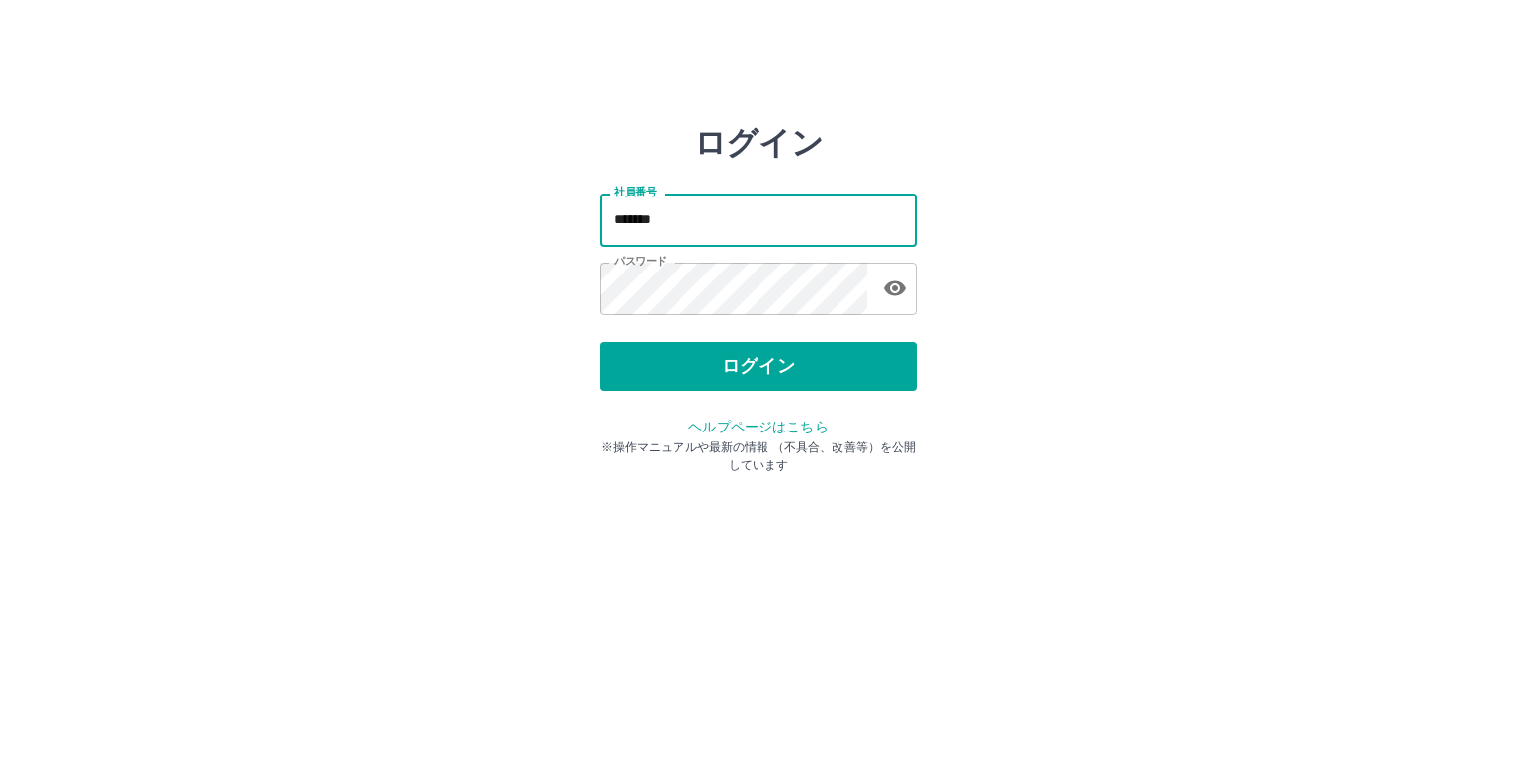 type on "*******" 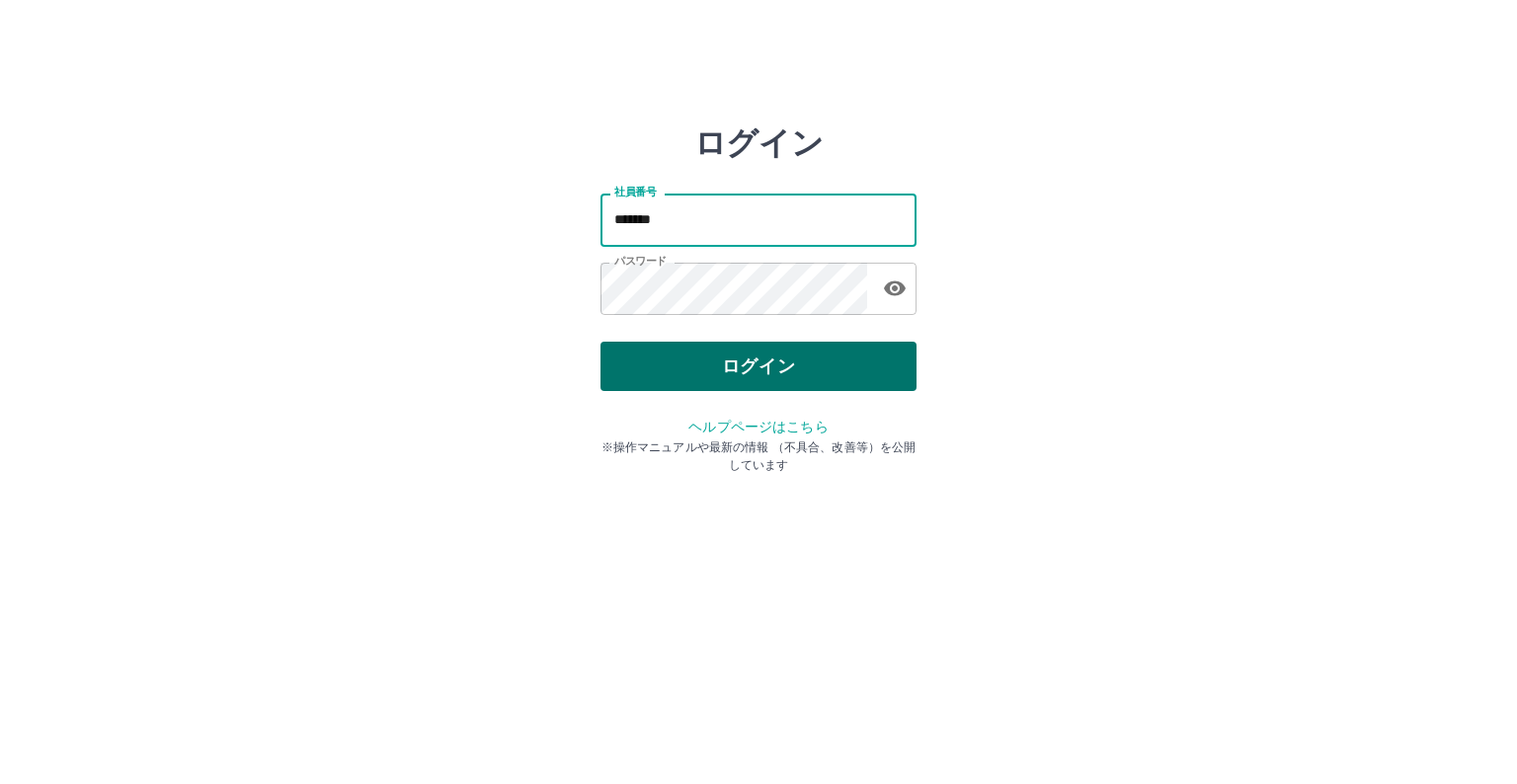 click on "ログイン" at bounding box center (758, 366) 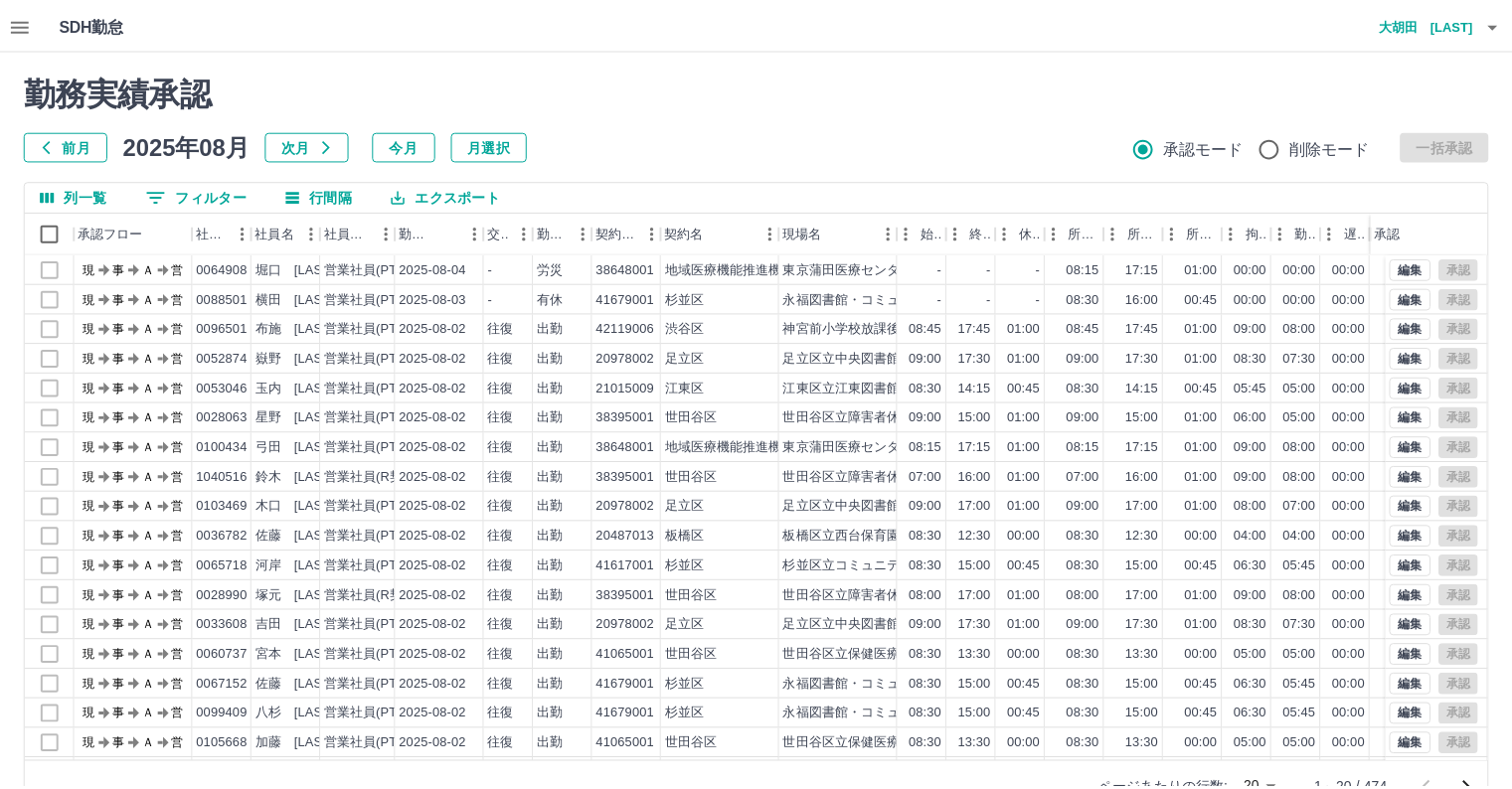 scroll, scrollTop: 0, scrollLeft: 0, axis: both 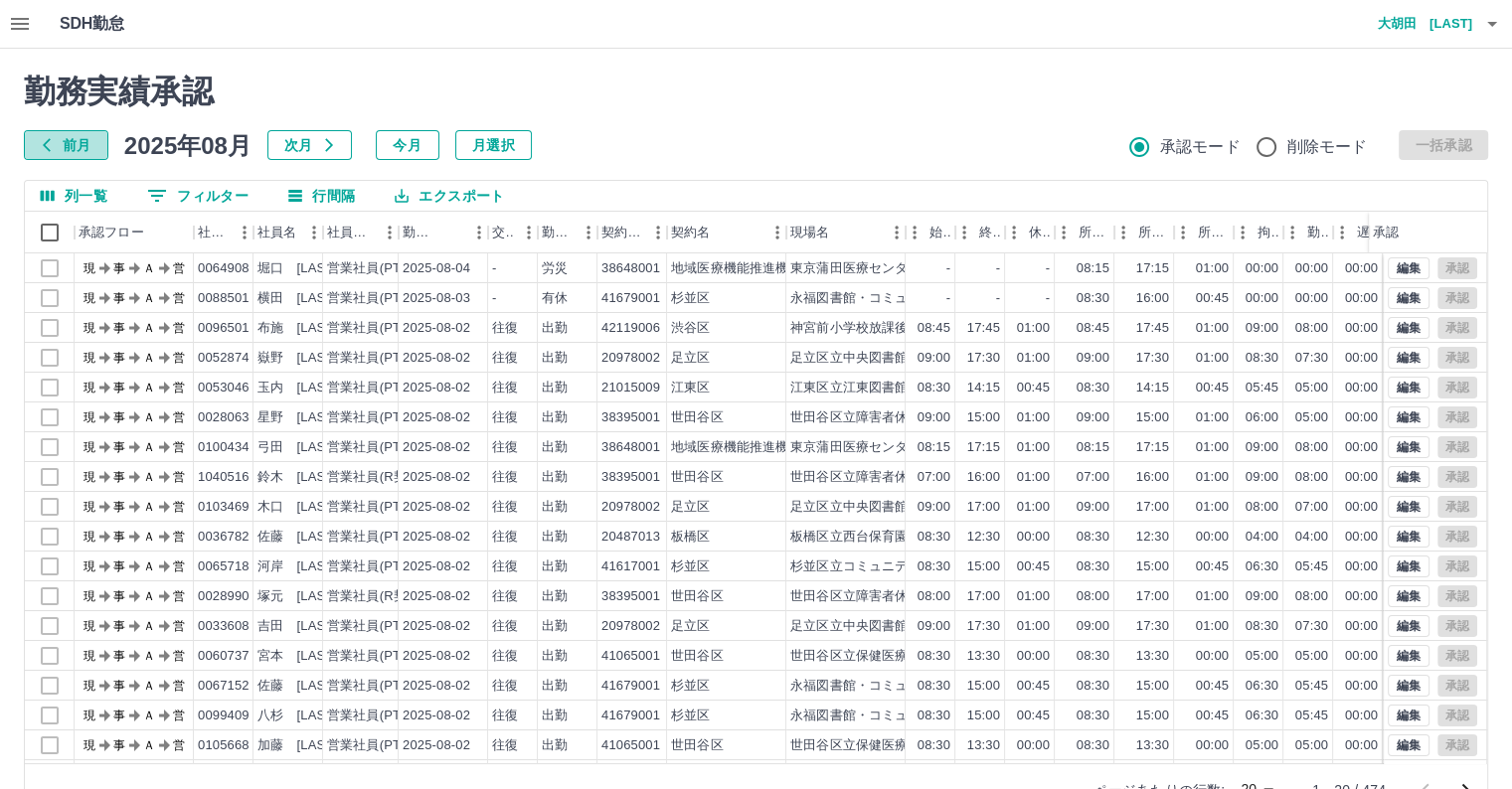 click on "前月" at bounding box center [66, 145] 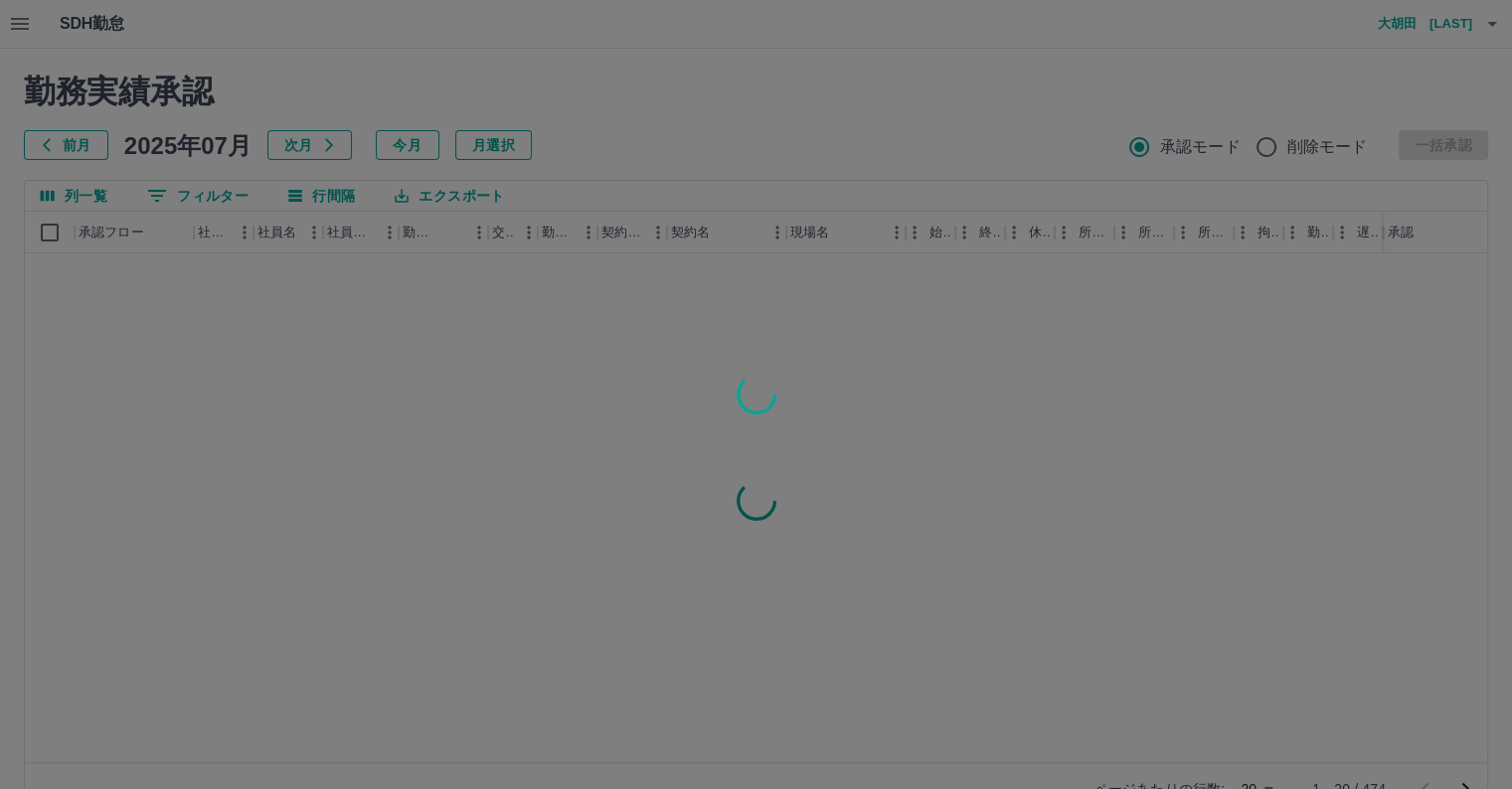 click at bounding box center (756, 394) 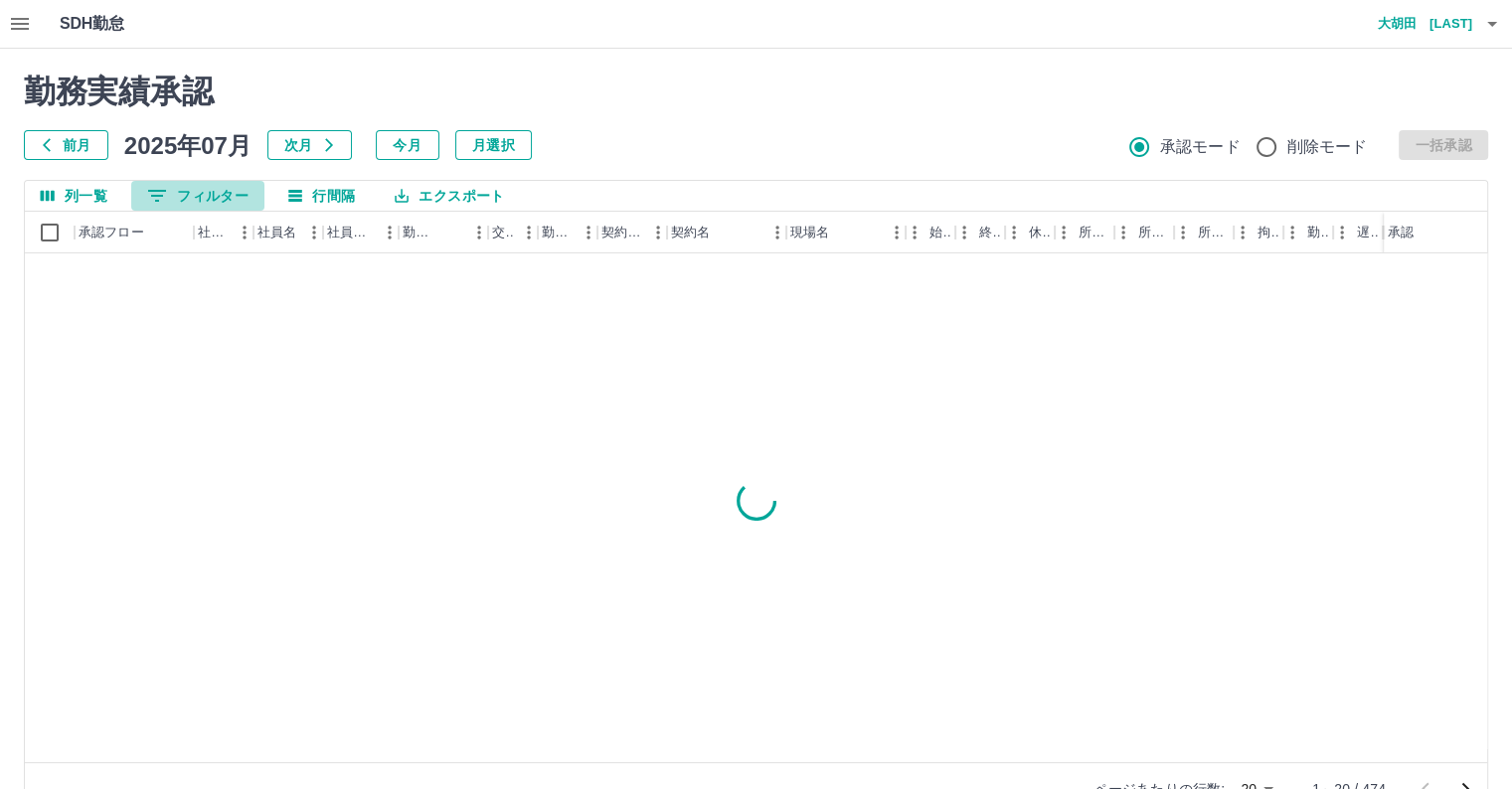 click on "0 フィルター" at bounding box center (198, 196) 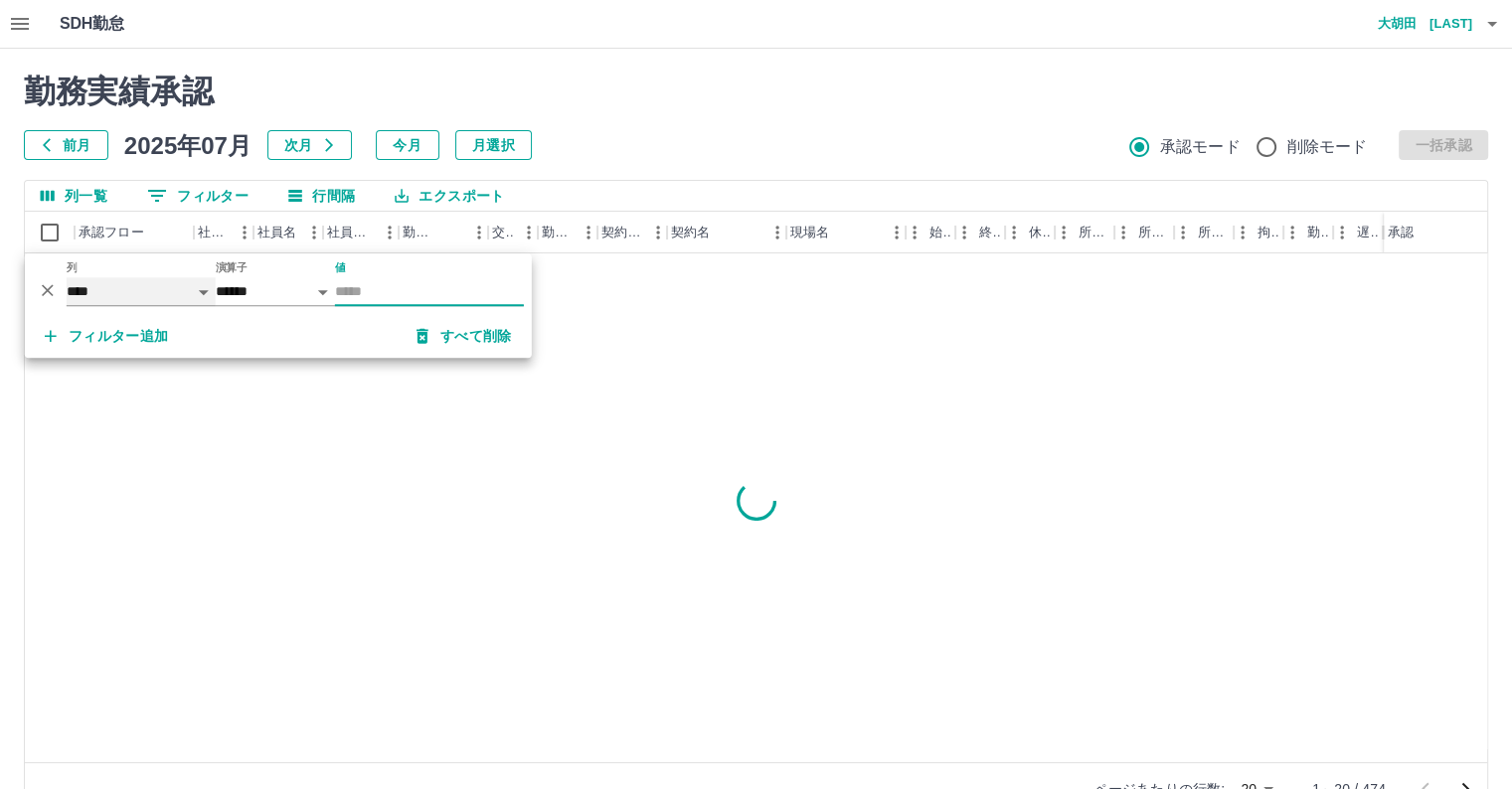 click on "**** *** **** *** *** **** ***** *** *** ** ** ** **** **** **** ** ** *** **** *****" at bounding box center [141, 291] 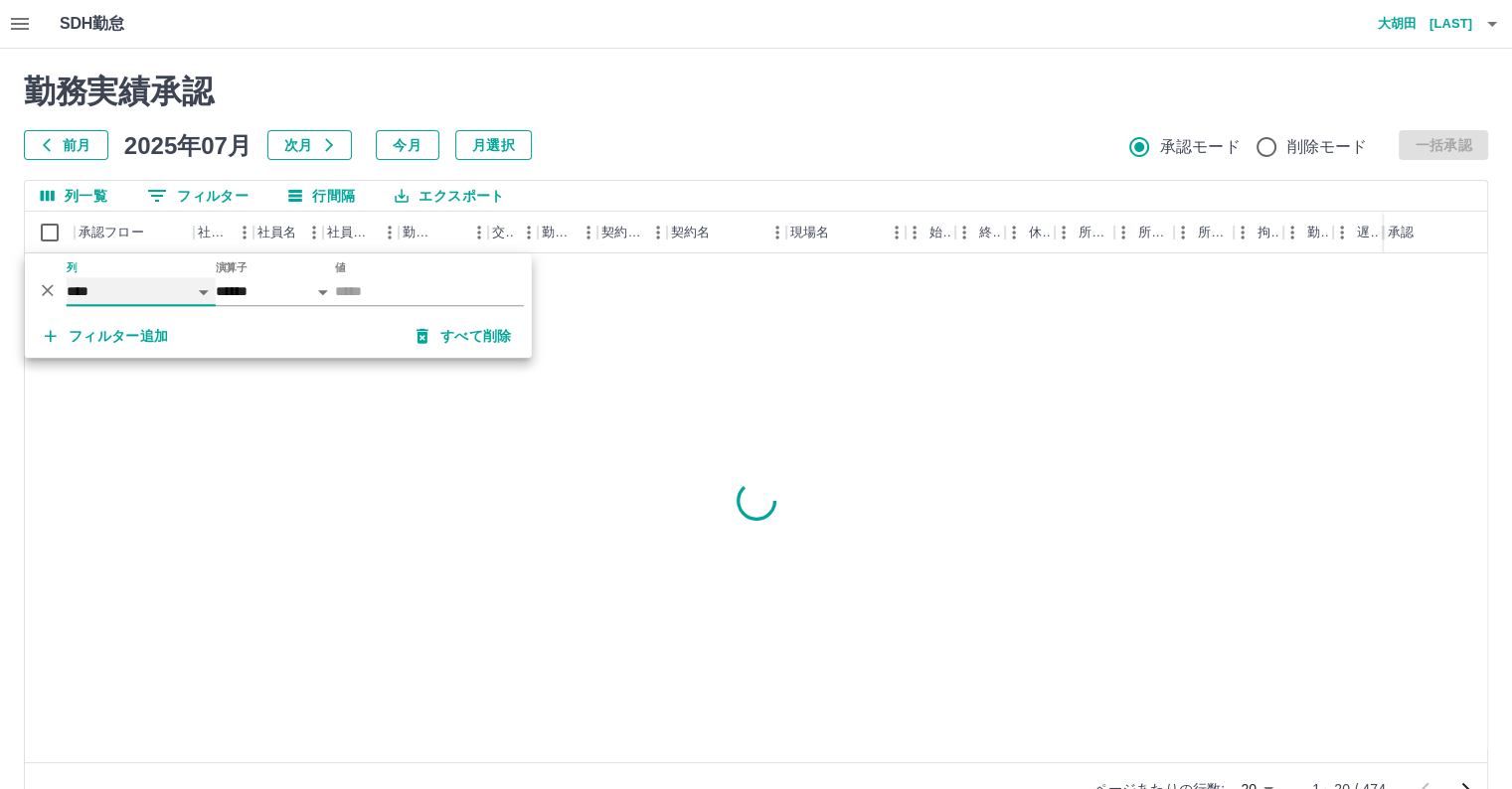 click on "**** *** **** *** *** **** ***** *** *** ** ** ** **** **** **** ** ** *** **** *****" at bounding box center [141, 291] 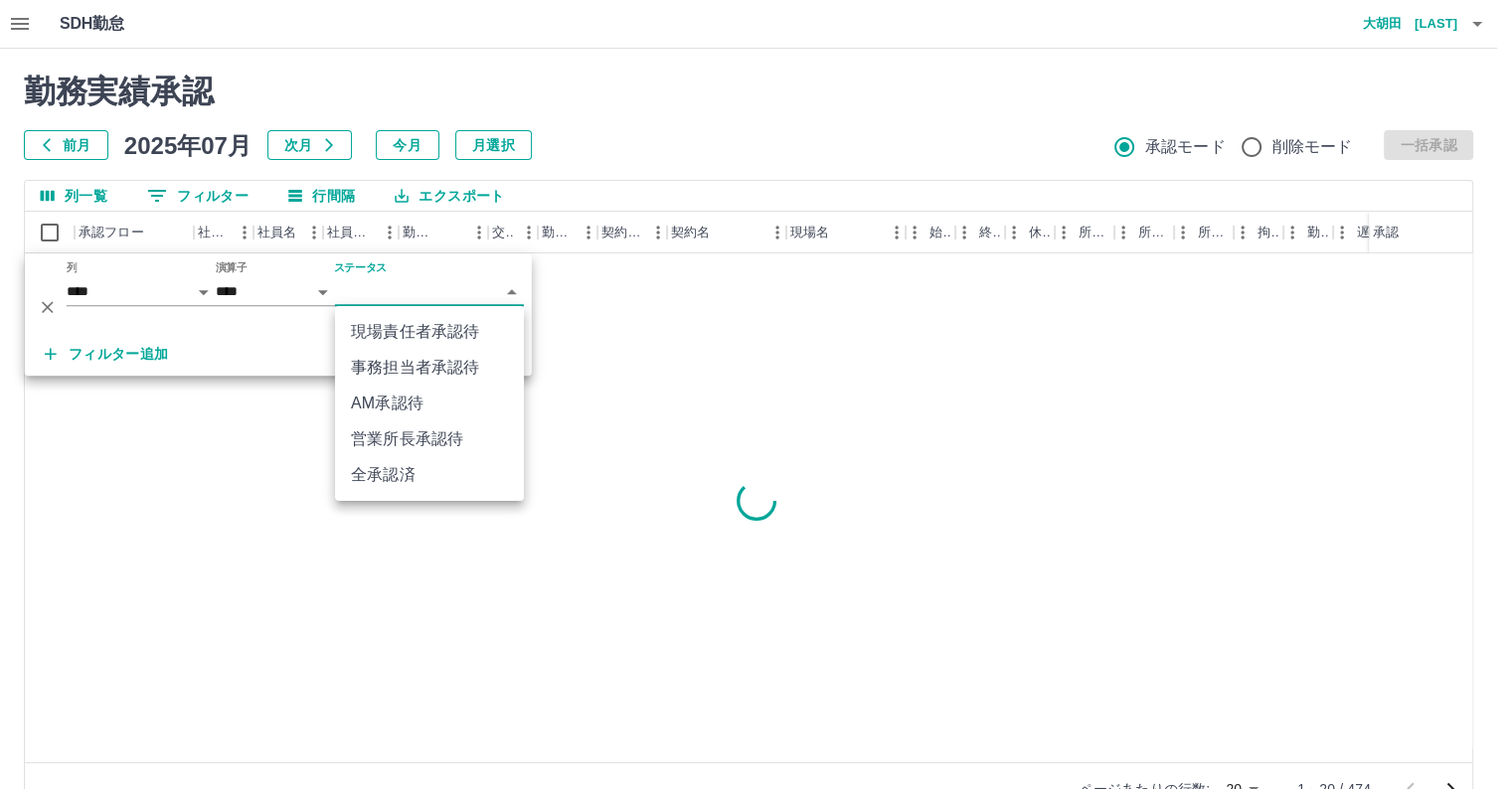 click on "SDH勤怠 大胡田　陽祐 勤務実績承認 前月 2025年07月 次月 今月 月選択 承認モード 削除モード 一括承認 列一覧 0 フィルター 行間隔 エクスポート 承認フロー 社員番号 社員名 社員区分 勤務日 交通費 勤務区分 契約コード 契約名 現場名 始業 終業 休憩 所定開始 所定終業 所定休憩 拘束 勤務 遅刻等 コメント ステータス 承認 ページあたりの行数: 20 ** 1～20 / 474 SDH勤怠 *** ** 列 **** *** **** *** *** **** ***** *** *** ** ** ** **** **** **** ** ** *** **** ***** 演算子 **** ****** ステータス ​ ********* フィルター追加 すべて削除 現場責任者承認待 事務担当者承認待 AM承認待 営業所長承認待 全承認済" at bounding box center (756, 419) 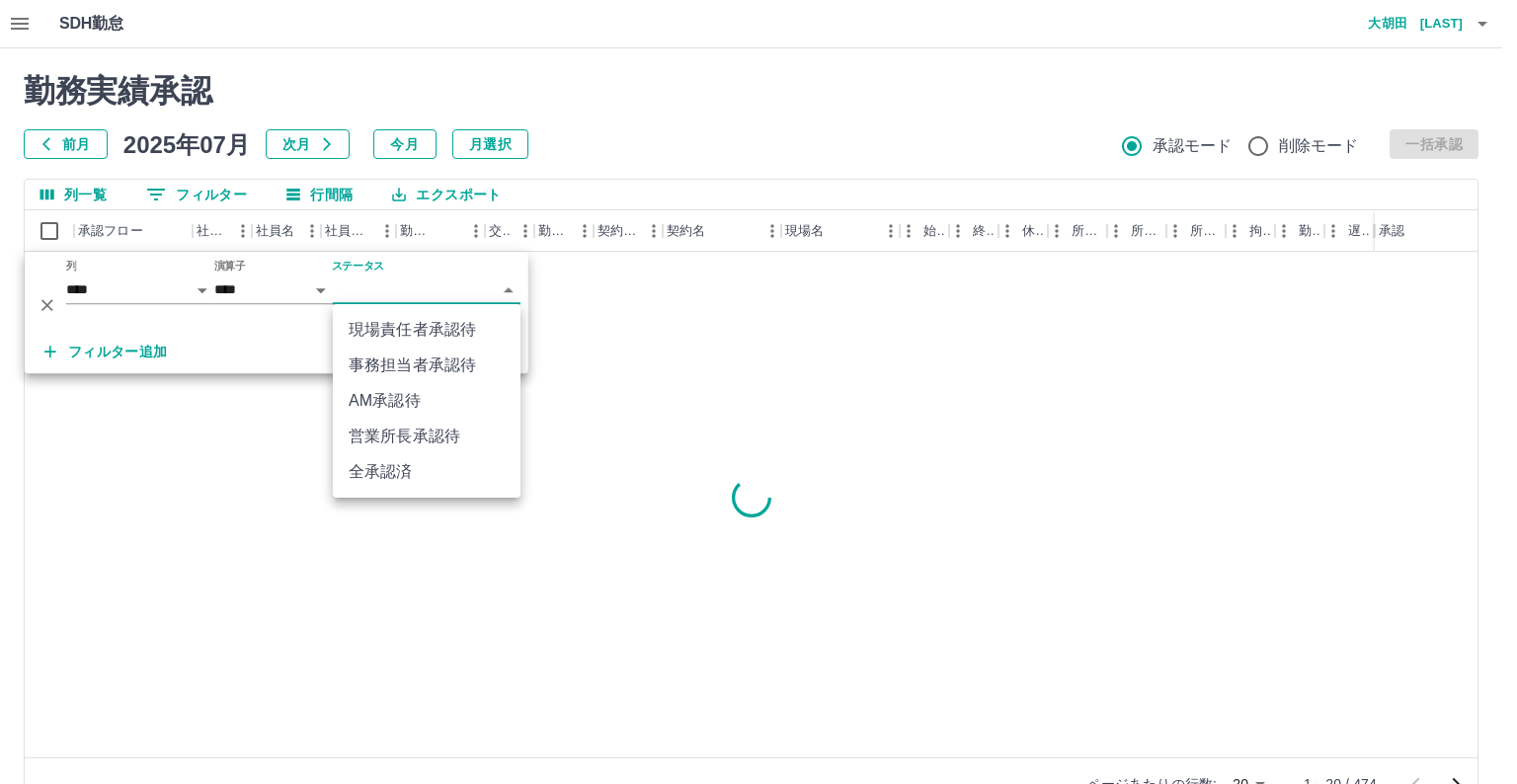 click on "営業所長承認待" at bounding box center (427, 436) 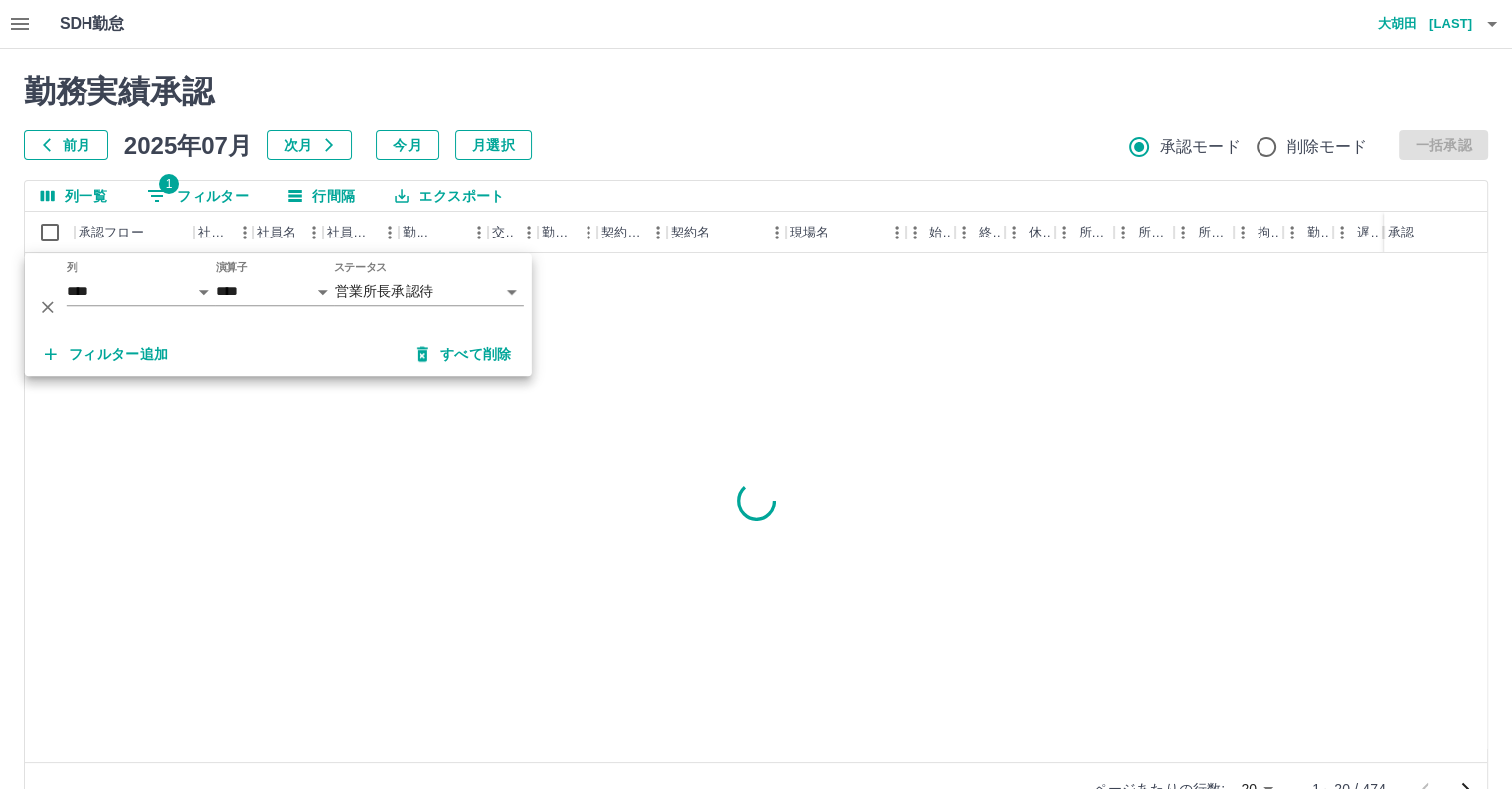 click on "勤務実績承認 前月 2025年07月 次月 今月 月選択 承認モード 削除モード 一括承認" at bounding box center [756, 116] 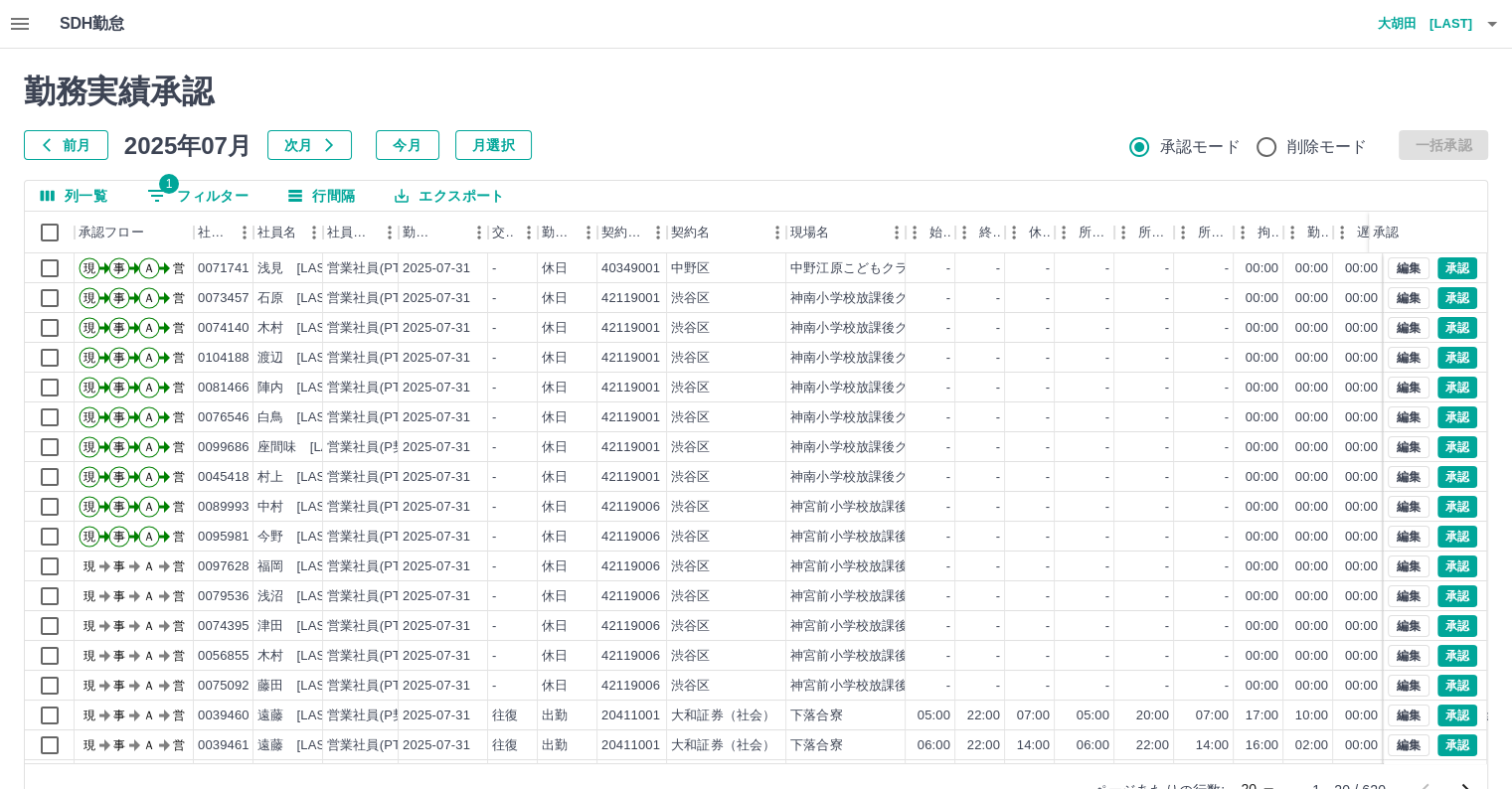 scroll, scrollTop: 52, scrollLeft: 0, axis: vertical 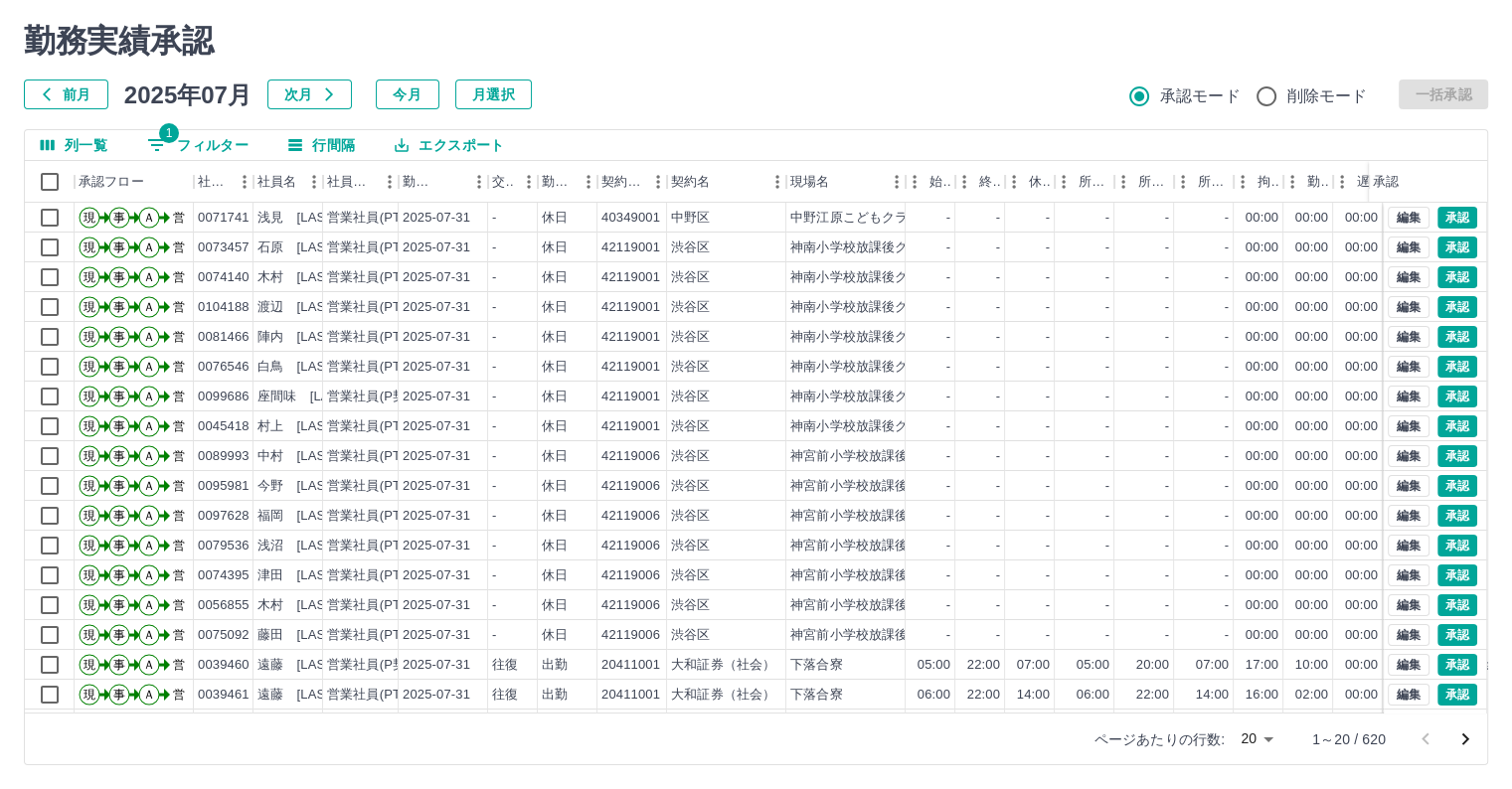 click on "SDH勤怠 大胡田　陽祐 勤務実績承認 前月 2025年07月 次月 今月 月選択 承認モード 削除モード 一括承認 列一覧 1 フィルター 行間隔 エクスポート 承認フロー 社員番号 社員名 社員区分 勤務日 交通費 勤務区分 契約コード 契約名 現場名 始業 終業 休憩 所定開始 所定終業 所定休憩 拘束 勤務 遅刻等 コメント ステータス 承認 現 事 Ａ 営 0071741 浅見　裕子 営業社員(PT契約) 2025-07-31  -  休日 40349001 中野区 中野江原こどもクラブ - - - - - - 00:00 00:00 00:00 営業所長承認待 現 事 Ａ 営 0073457 石原　恵美子 営業社員(PT契約) 2025-07-31  -  休日 42119001 渋谷区 神南小学校放課後クラブ - - - - - - 00:00 00:00 00:00 営業所長承認待 現 事 Ａ 営 0074140 木村　亜里沙 営業社員(PT契約) 2025-07-31  -  休日 42119001 渋谷区 神南小学校放課後クラブ - - - - - - 00:00 00:00 00:00 営業所長承認待 現 事 Ａ 営" at bounding box center [756, 369] 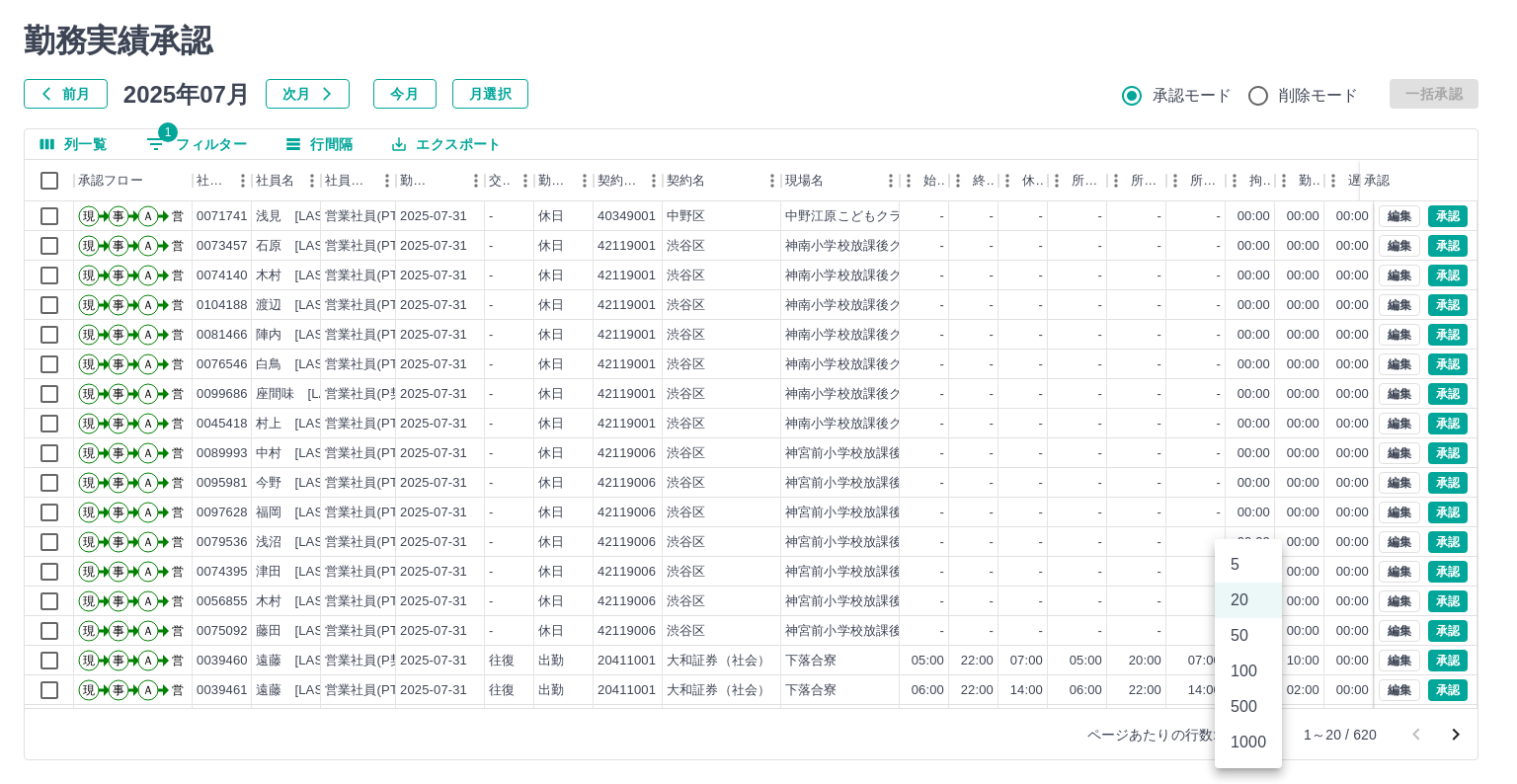 click on "100" at bounding box center [1248, 671] 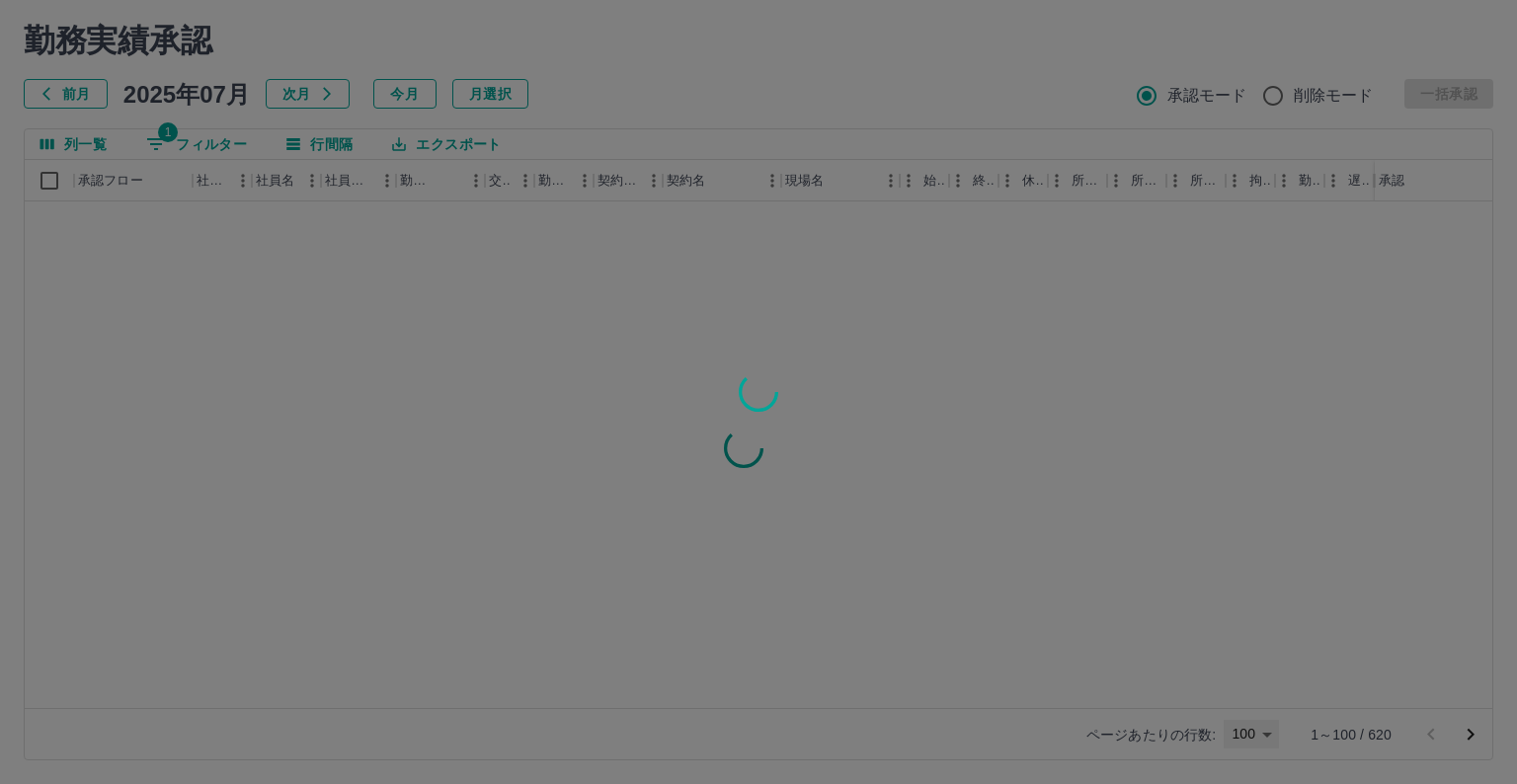 type on "***" 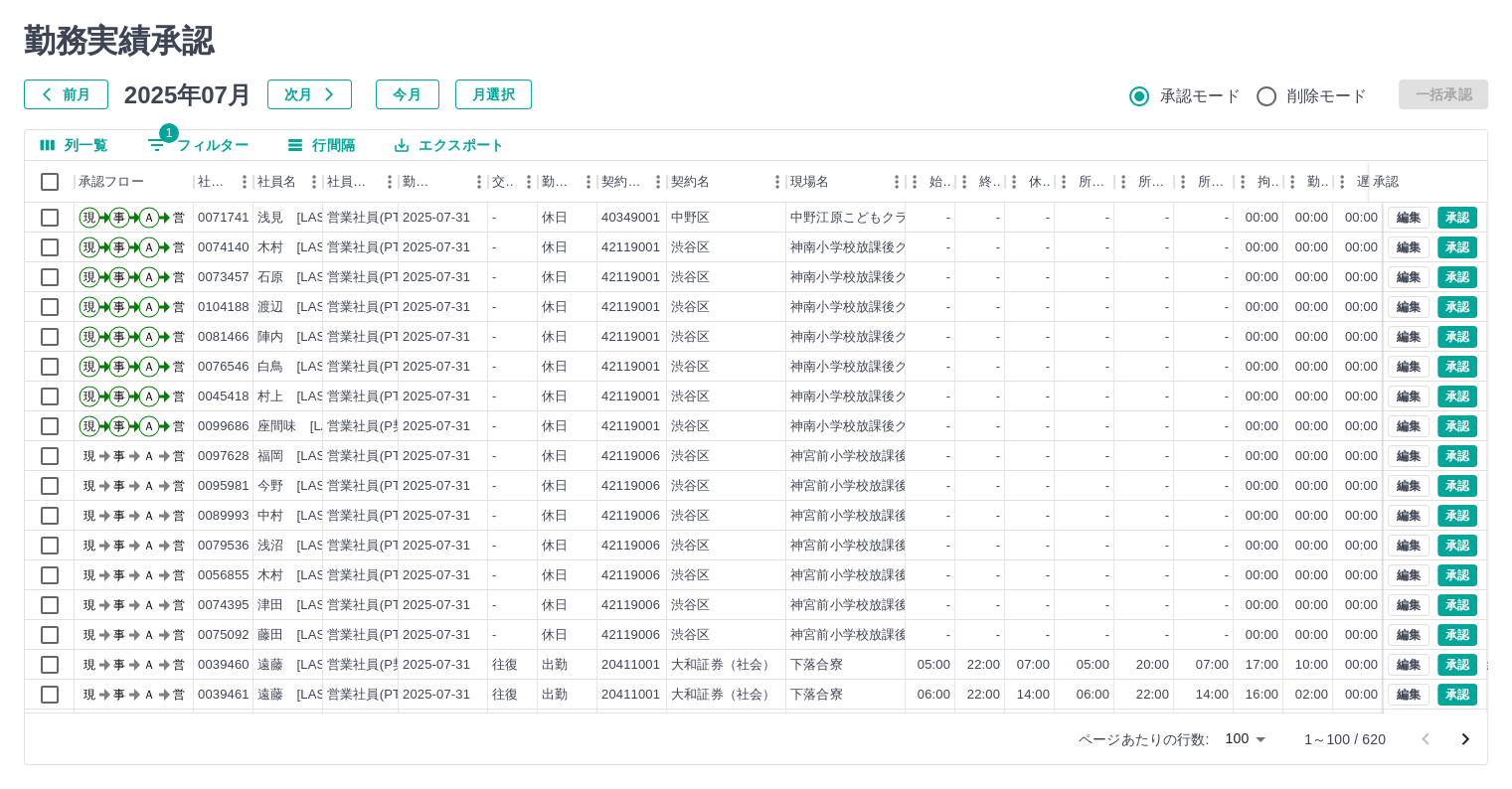 click on "勤務実績承認 前月 2025年07月 次月 今月 月選択 承認モード 削除モード 一括承認 列一覧 1 フィルター 行間隔 エクスポート 承認フロー 社員番号 社員名 社員区分 勤務日 交通費 勤務区分 契約コード 契約名 現場名 始業 終業 休憩 所定開始 所定終業 所定休憩 拘束 勤務 遅刻等 コメント ステータス 承認 現 事 Ａ 営 0071741 浅見　裕子 営業社員(PT契約) 2025-07-31  -  休日 40349001 中野区 中野江原こどもクラブ - - - - - - 00:00 00:00 00:00 営業所長承認待 現 事 Ａ 営 0074140 木村　亜里沙 営業社員(PT契約) 2025-07-31  -  休日 42119001 渋谷区 神南小学校放課後クラブ - - - - - - 00:00 00:00 00:00 営業所長承認待 現 事 Ａ 営 0073457 石原　恵美子 営業社員(PT契約) 2025-07-31  -  休日 42119001 渋谷区 神南小学校放課後クラブ - - - - - - 00:00 00:00 00:00 営業所長承認待 現 事 Ａ 営 0104188 渡辺　瑞希  -  -" at bounding box center (756, 394) 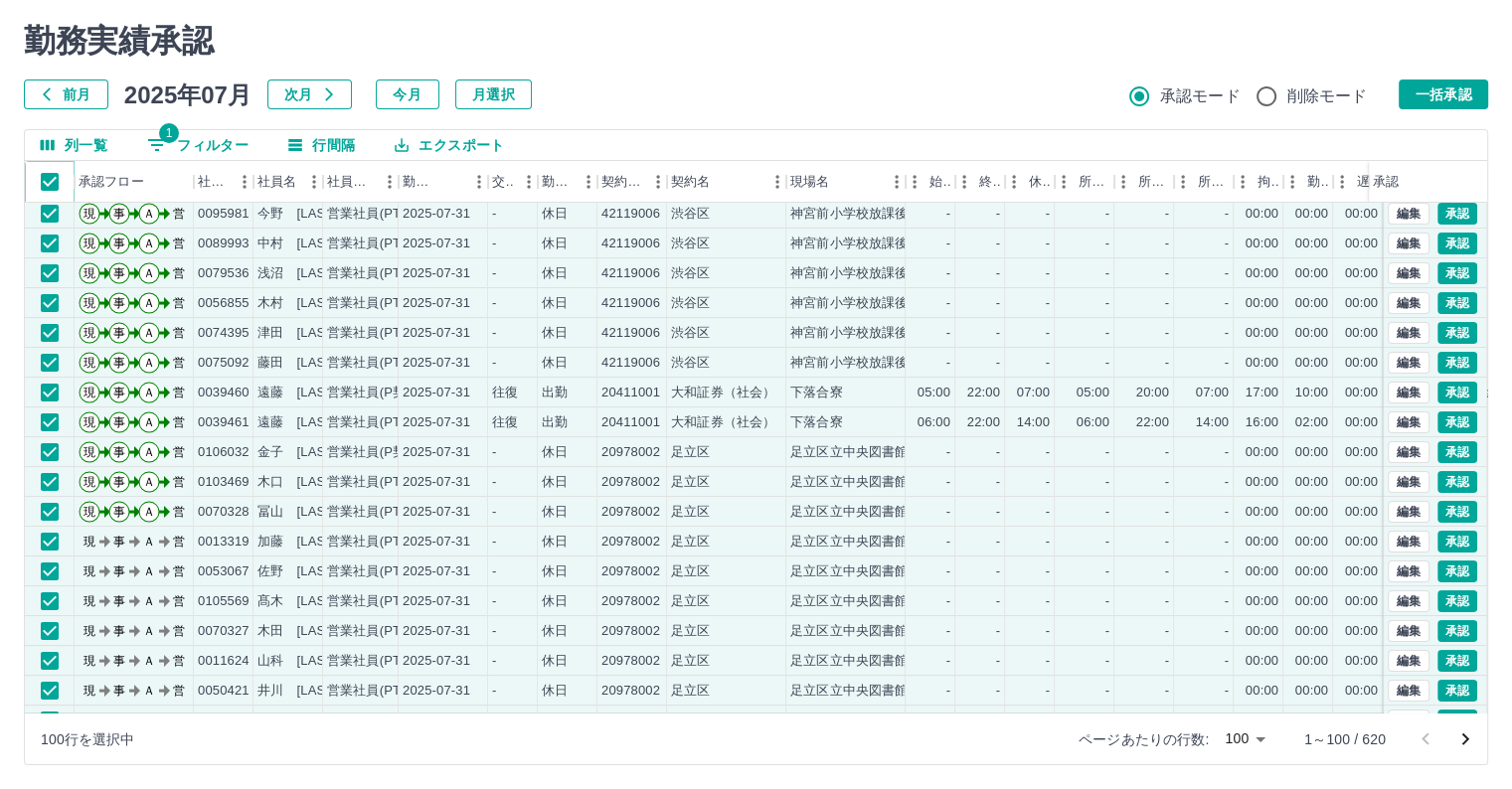 scroll, scrollTop: 303, scrollLeft: 0, axis: vertical 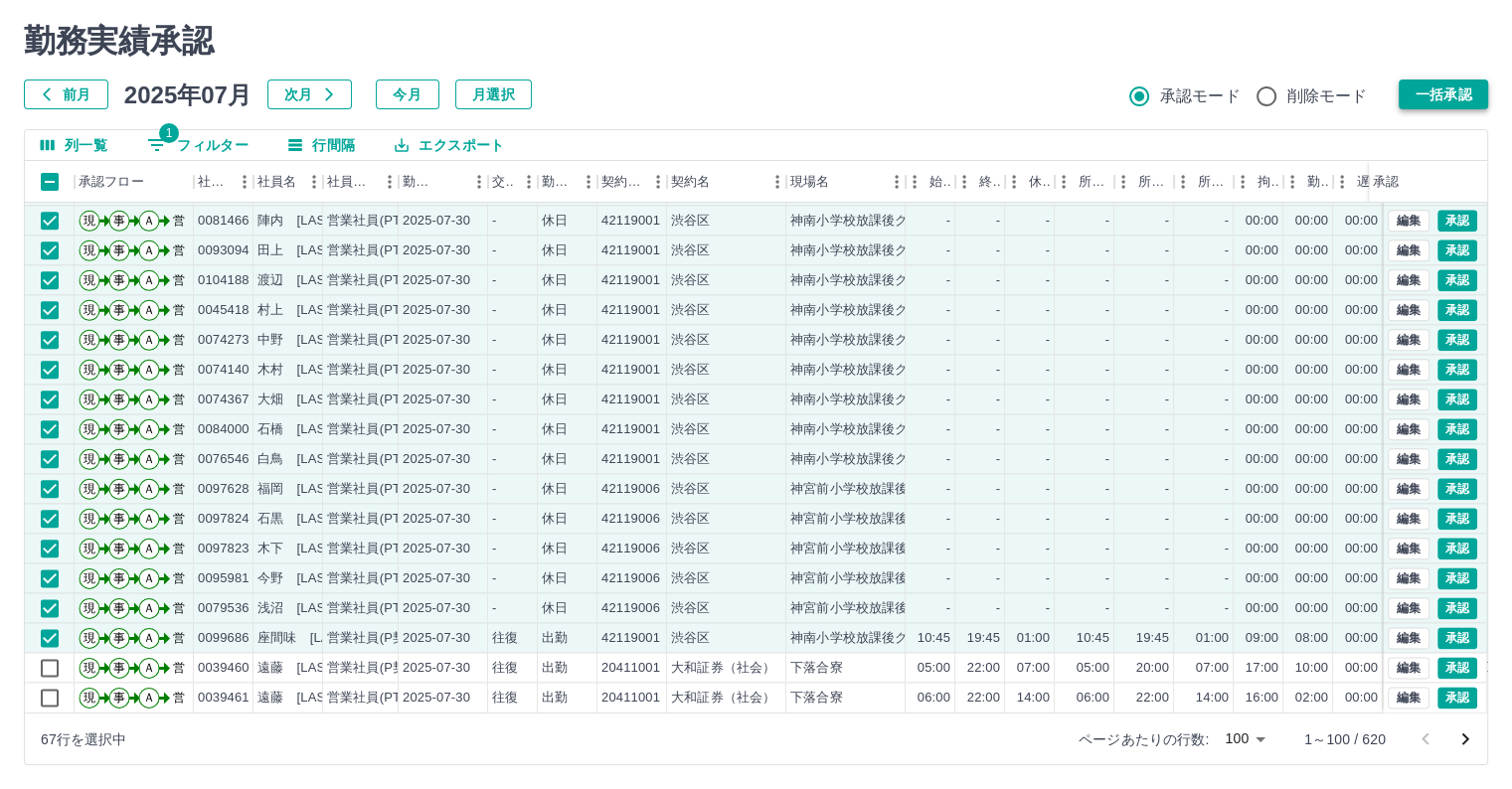 click on "一括承認" at bounding box center [1443, 94] 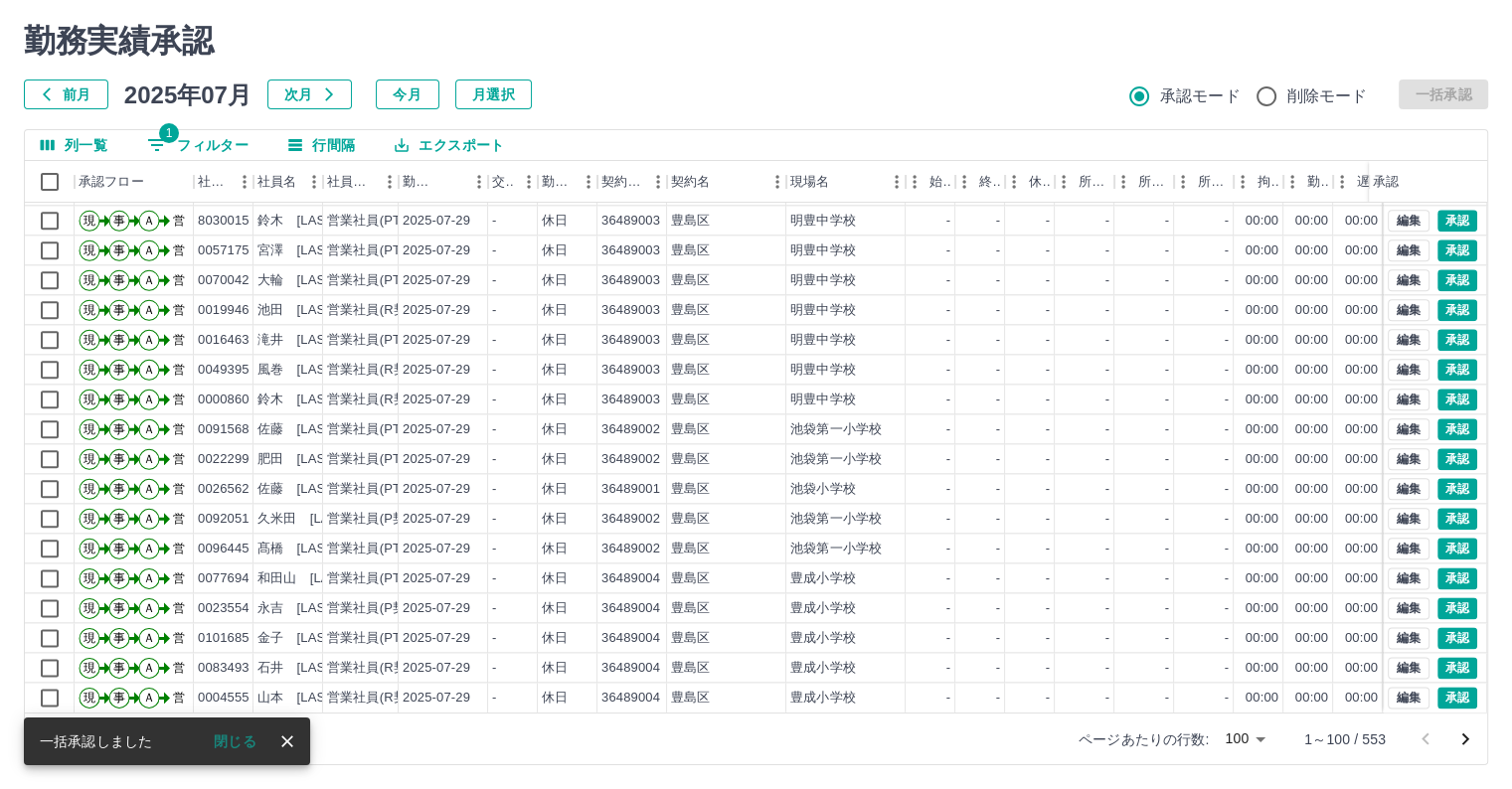 click on "勤務実績承認 前月 2025年07月 次月 今月 月選択 承認モード 削除モード 一括承認 列一覧 1 フィルター 行間隔 エクスポート 承認フロー 社員番号 社員名 社員区分 勤務日 交通費 勤務区分 契約コード 契約名 現場名 始業 終業 休憩 所定開始 所定終業 所定休憩 拘束 勤務 遅刻等 コメント ステータス 承認 現 事 Ａ 営 0099290 須田　志保 営業社員(PT契約) 2025-07-29  -  休日 20487011 板橋区 板橋区立赤塚新町保育園 - - - - - - 00:00 00:00 00:00 営業所長承認待 現 事 Ａ 営 0076713 栁下　愛弓 営業社員(PT契約) 2025-07-29 往復 出勤 20487003 板橋区 板橋区立ゆりの木保育園 08:30 15:00 01:00 08:30 15:00 01:00 06:30 05:30 00:00 営業所長承認待 現 事 Ａ 営 8030015 鈴木　薫 営業社員(PT契約) 2025-07-29  -  休日 36489003 豊島区 明豊中学校 - - - - - - 00:00 00:00 00:00 営業所長承認待 現 事 Ａ 営 0057175 宮澤　美奈子" at bounding box center [756, 394] 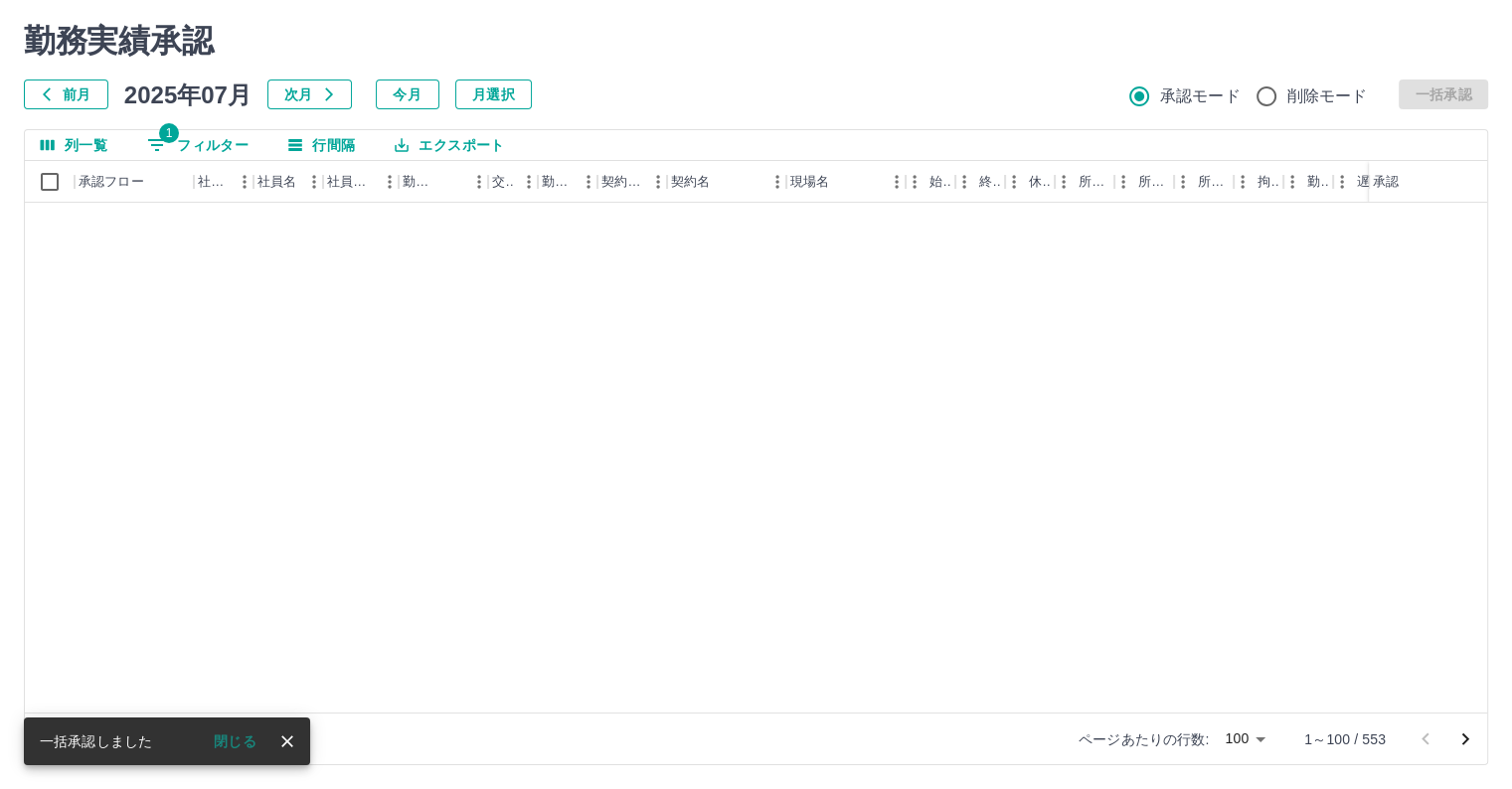scroll, scrollTop: 33, scrollLeft: 0, axis: vertical 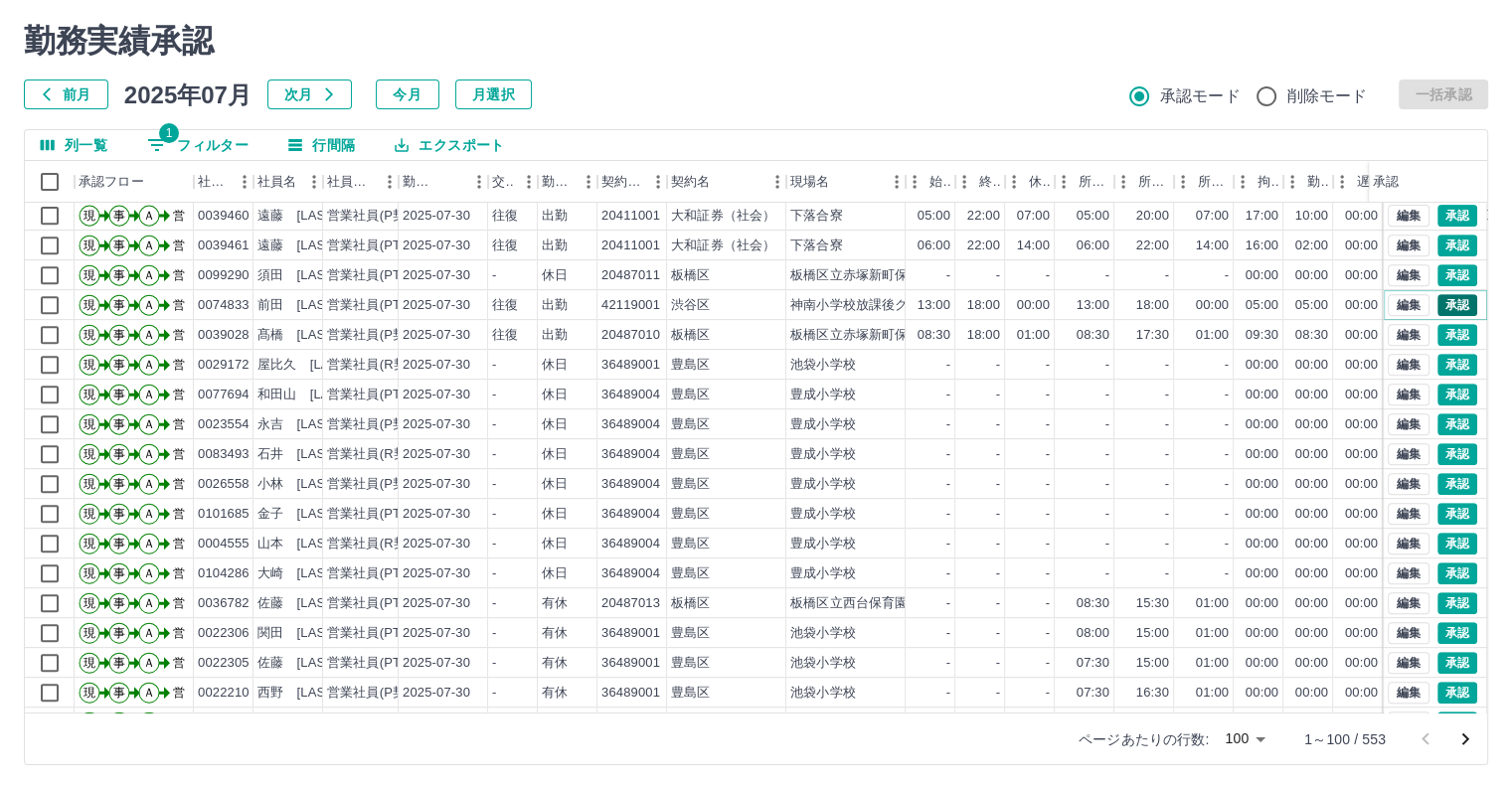 click on "承認" at bounding box center (1457, 305) 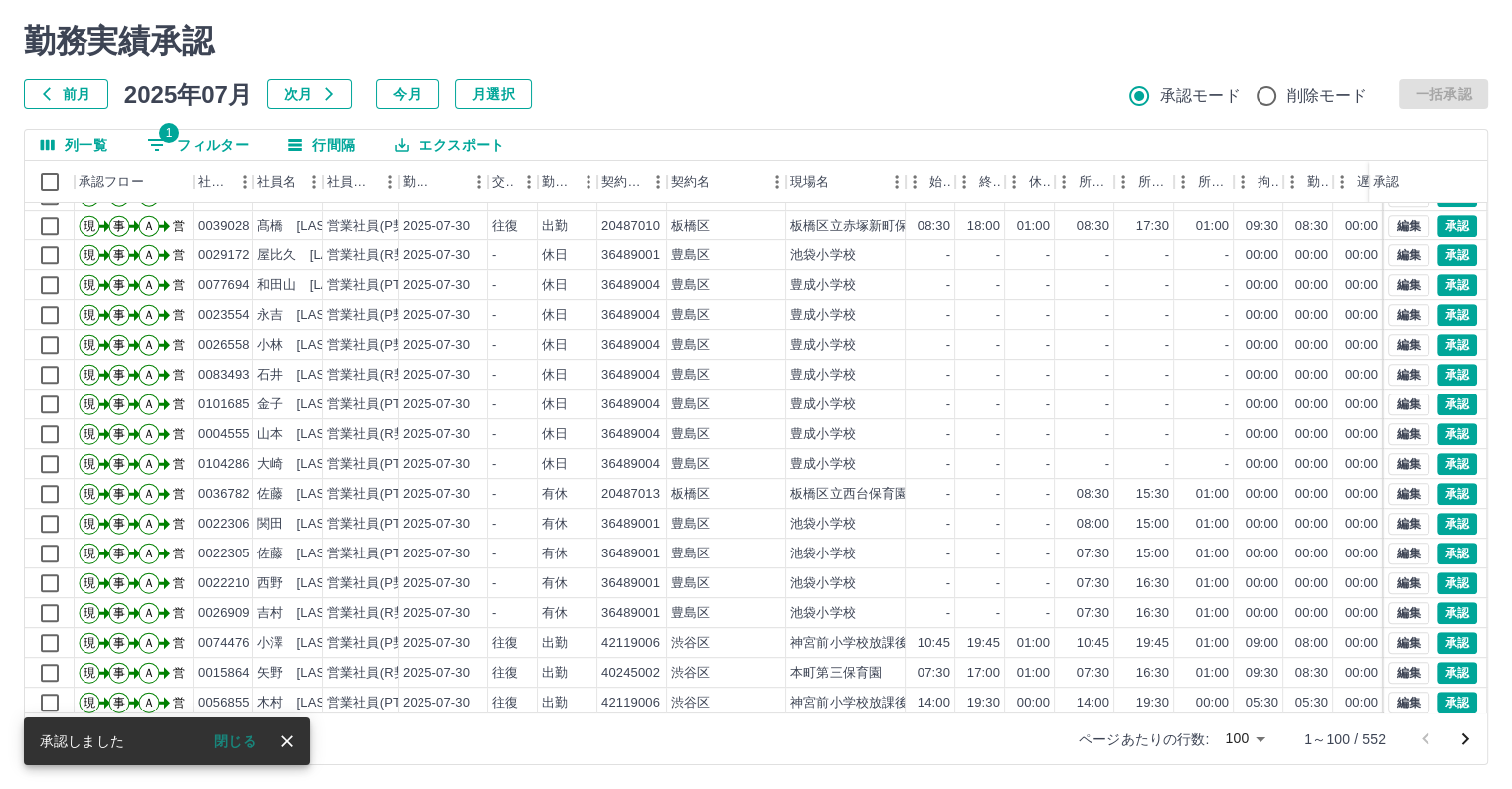 scroll, scrollTop: 1217, scrollLeft: 0, axis: vertical 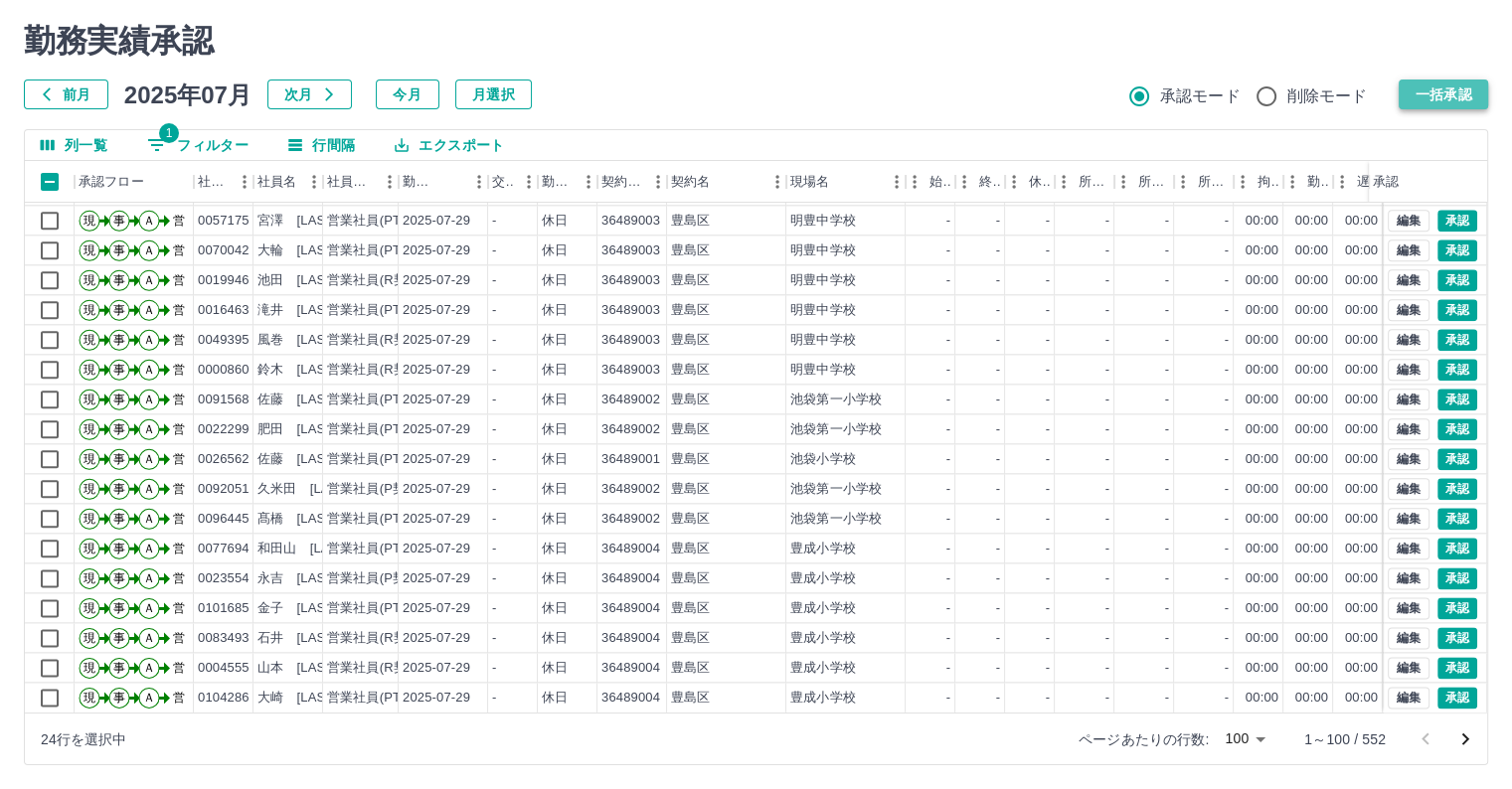 click on "一括承認" at bounding box center (1443, 94) 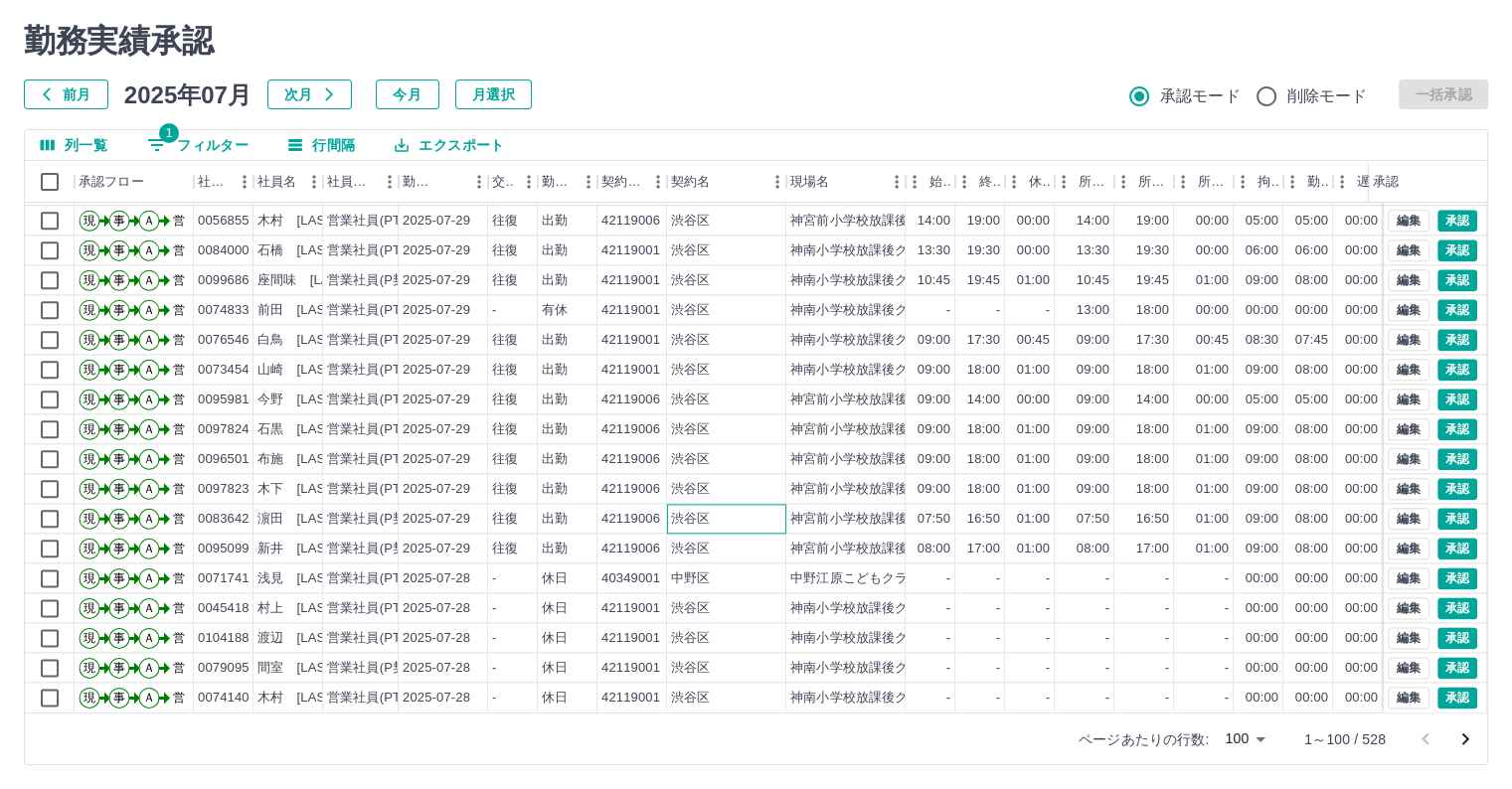 click on "渋谷区" at bounding box center (727, 519) 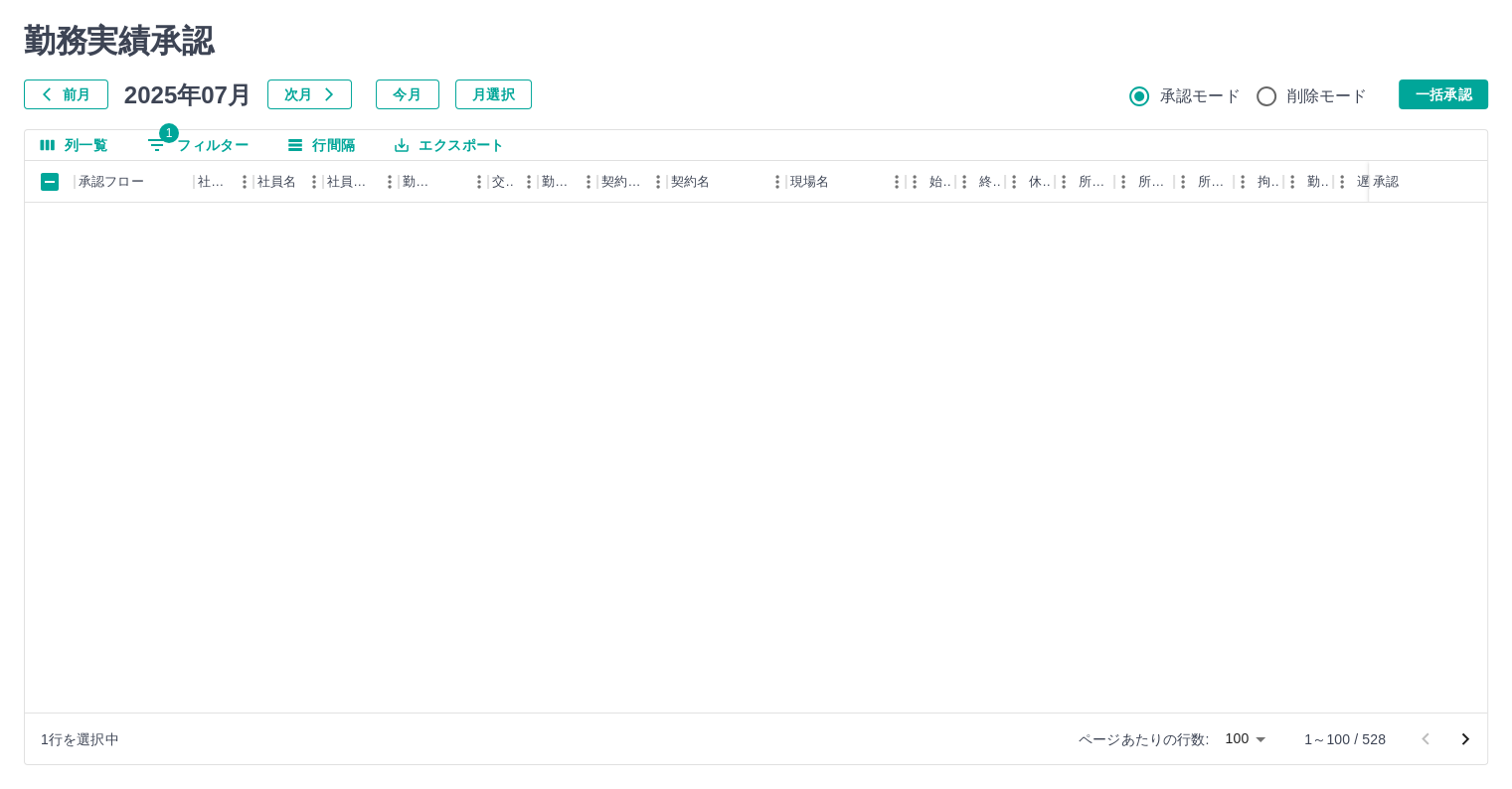 scroll, scrollTop: 177, scrollLeft: 0, axis: vertical 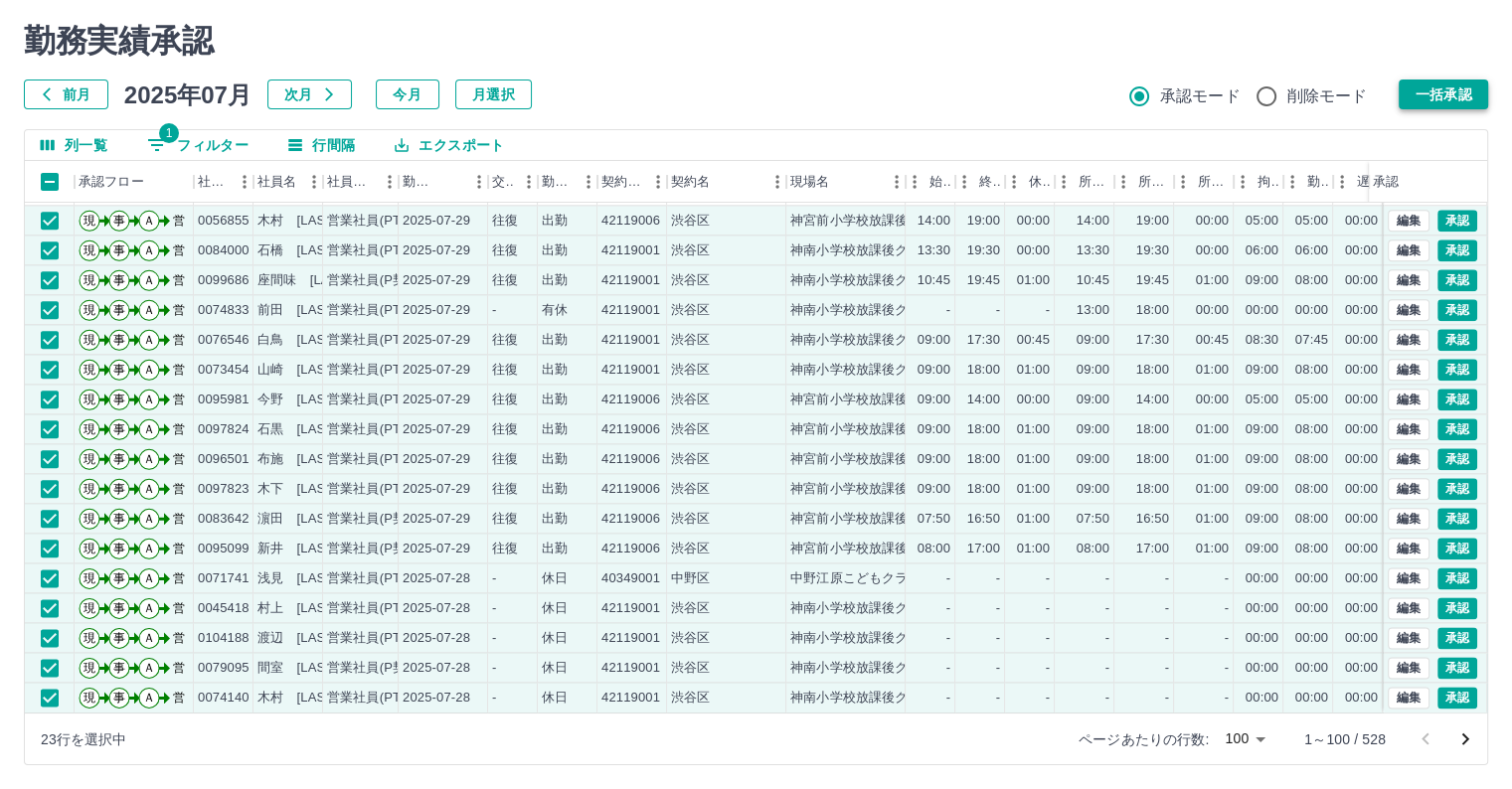 click on "一括承認" at bounding box center [1443, 94] 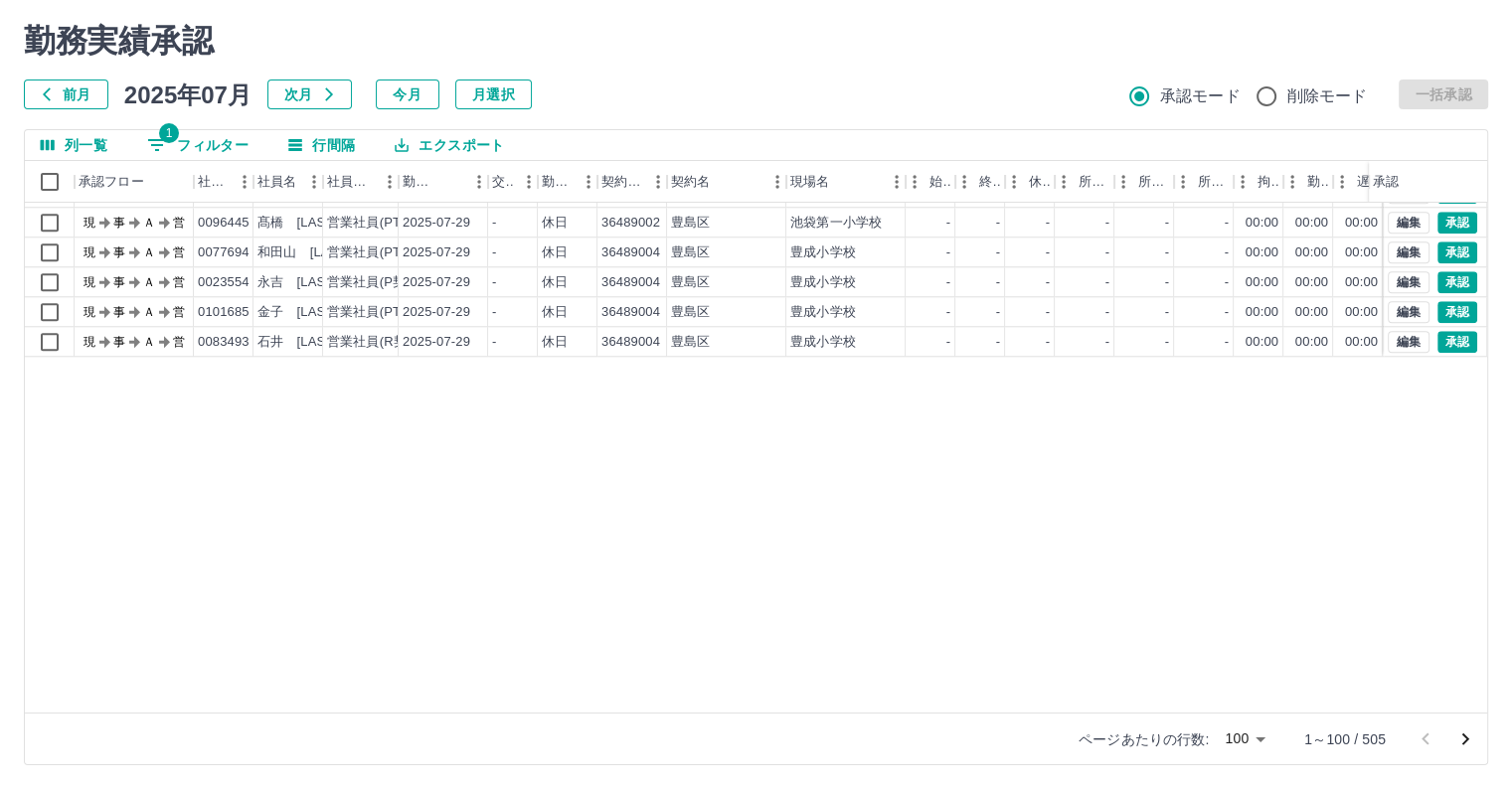 scroll, scrollTop: 1620, scrollLeft: 0, axis: vertical 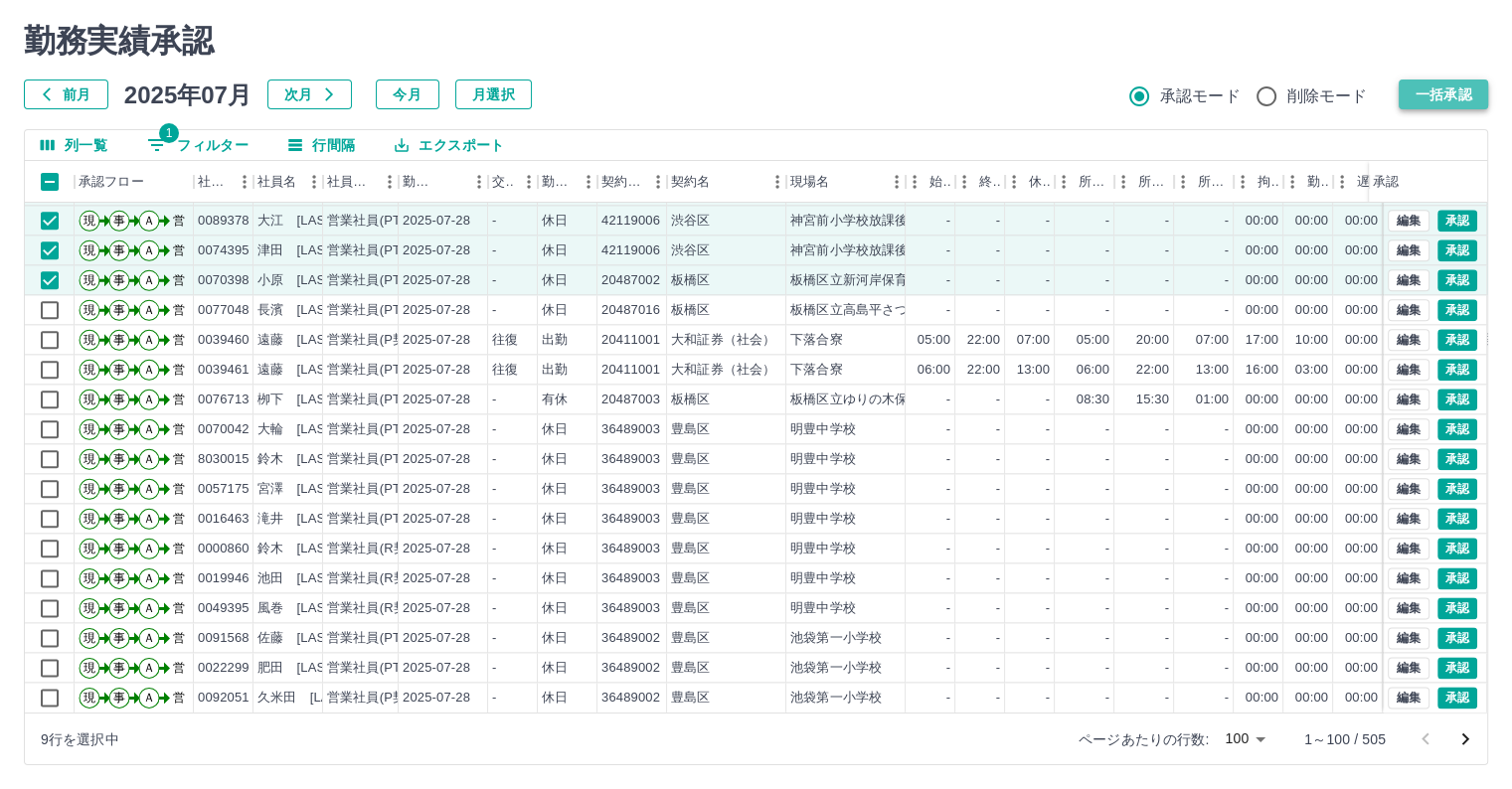 click on "一括承認" at bounding box center [1443, 94] 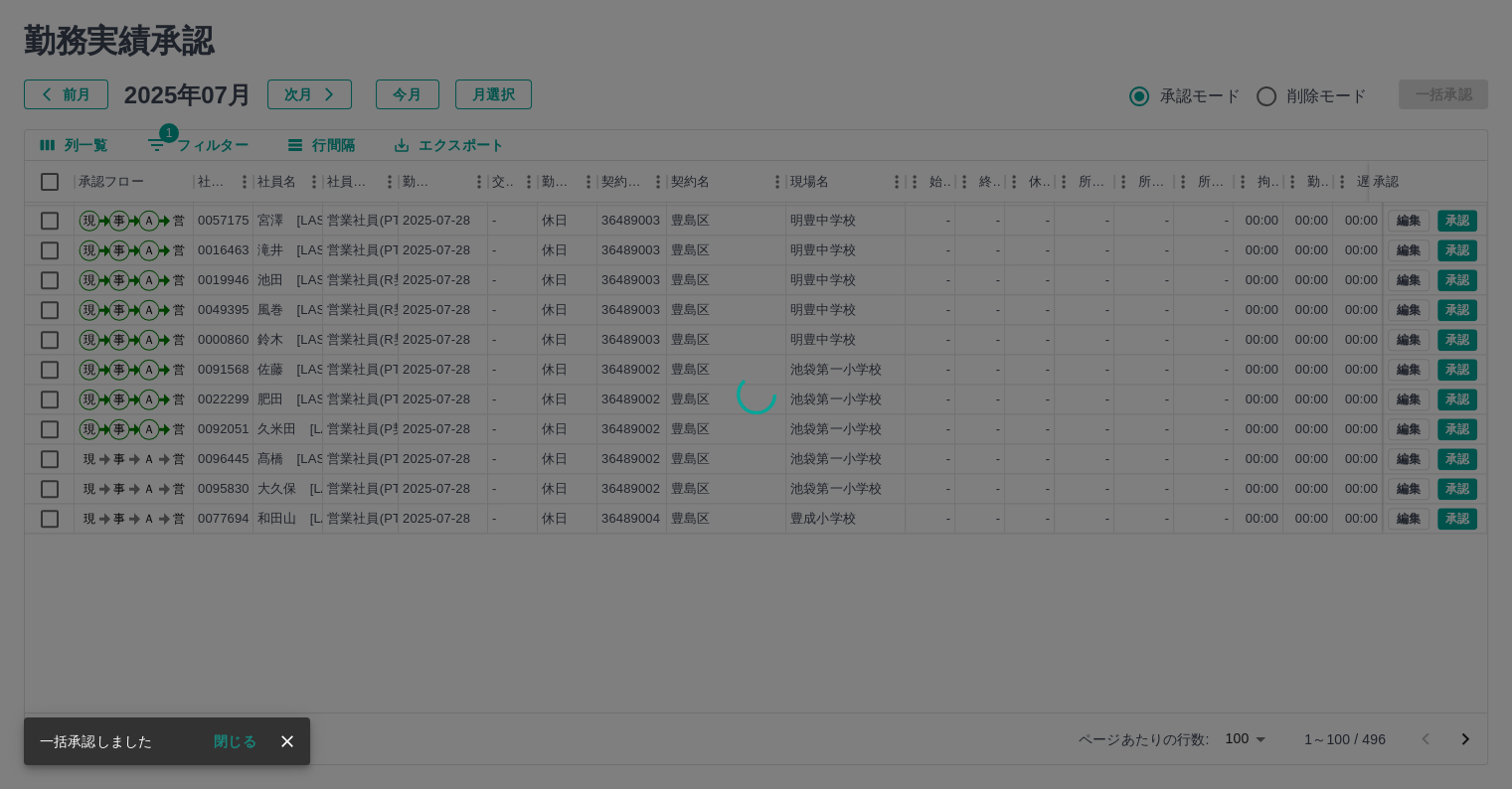 scroll, scrollTop: 2218, scrollLeft: 0, axis: vertical 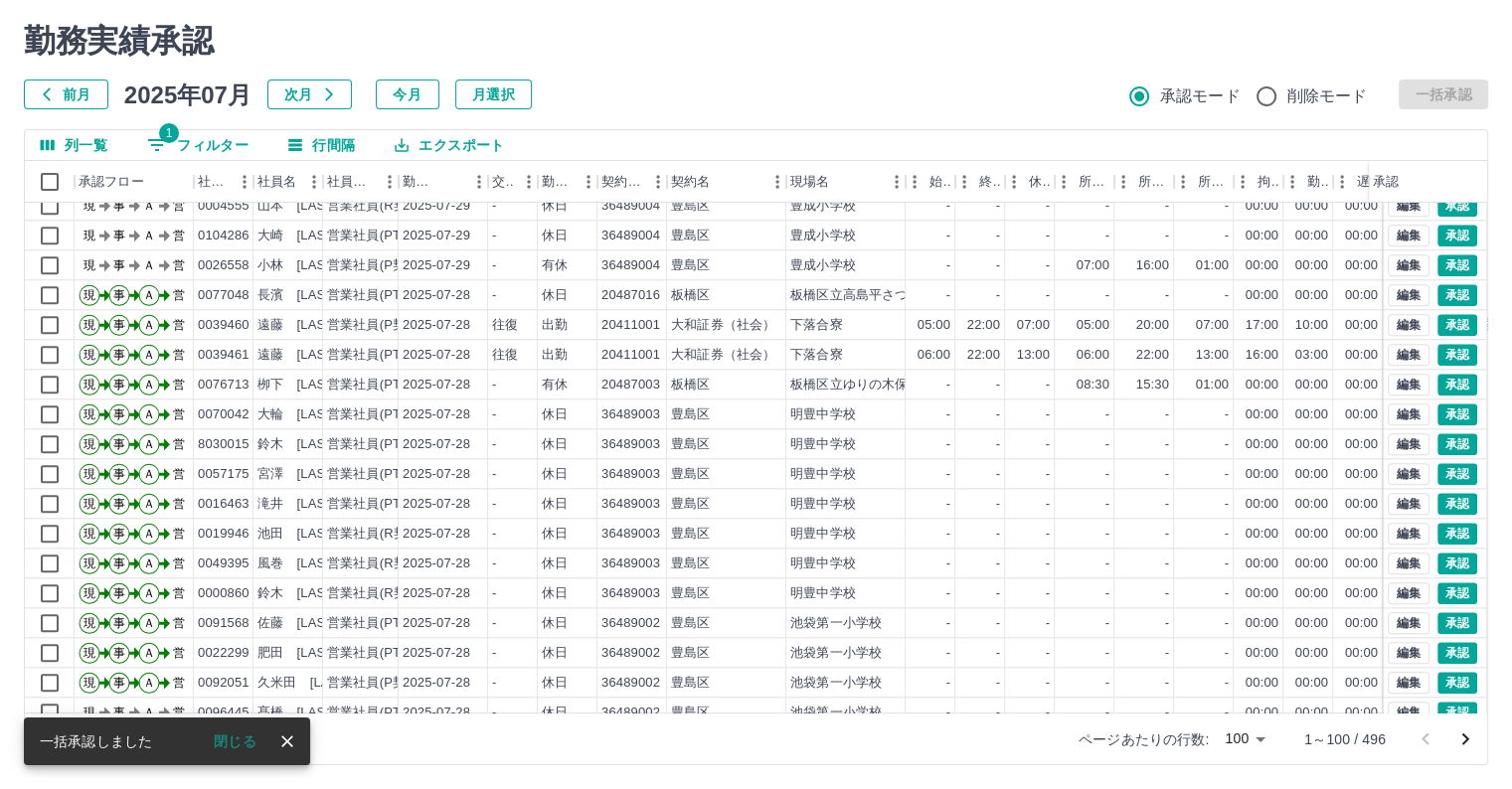 click at bounding box center [756, 394] 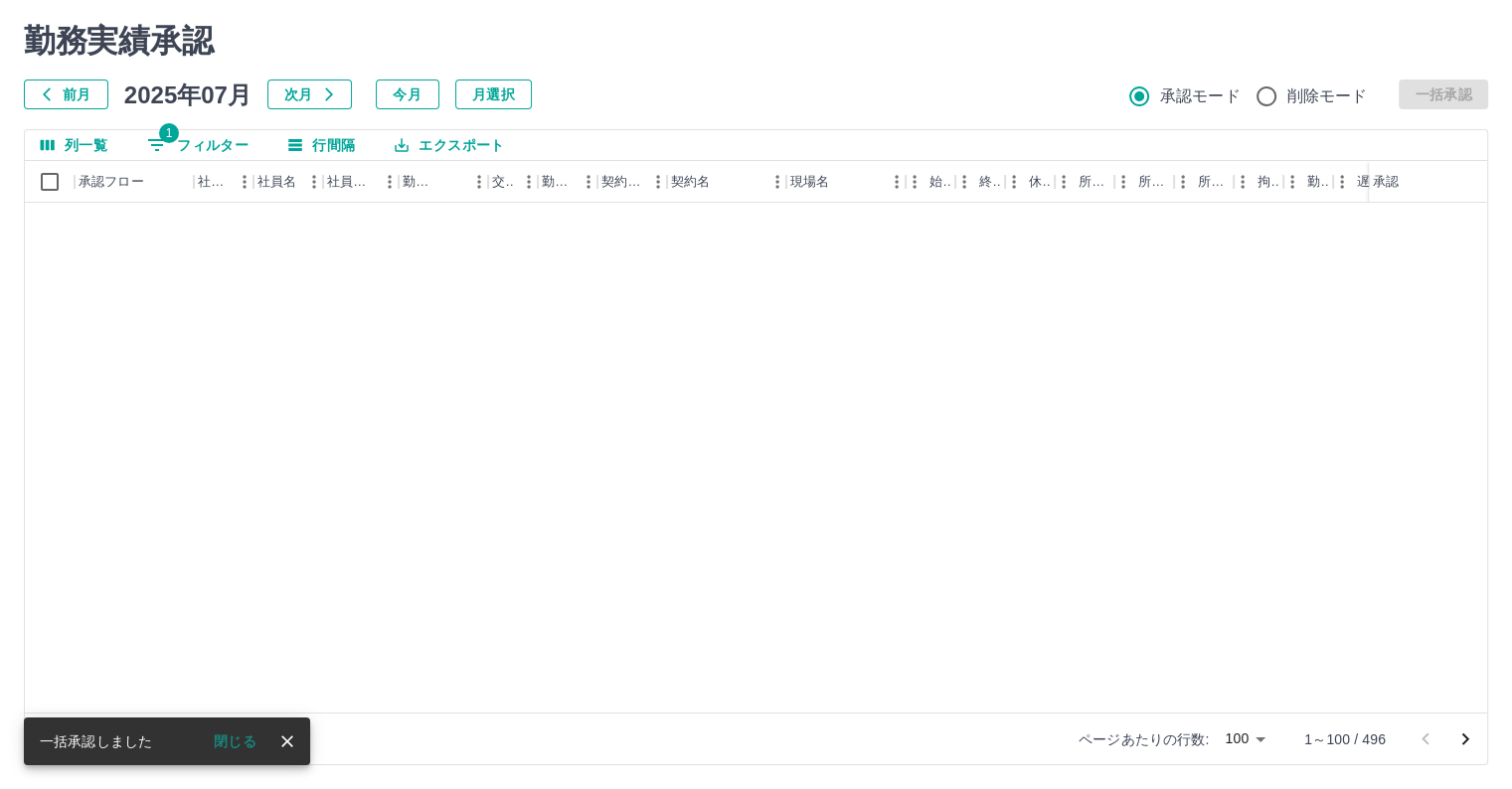 scroll, scrollTop: 198, scrollLeft: 0, axis: vertical 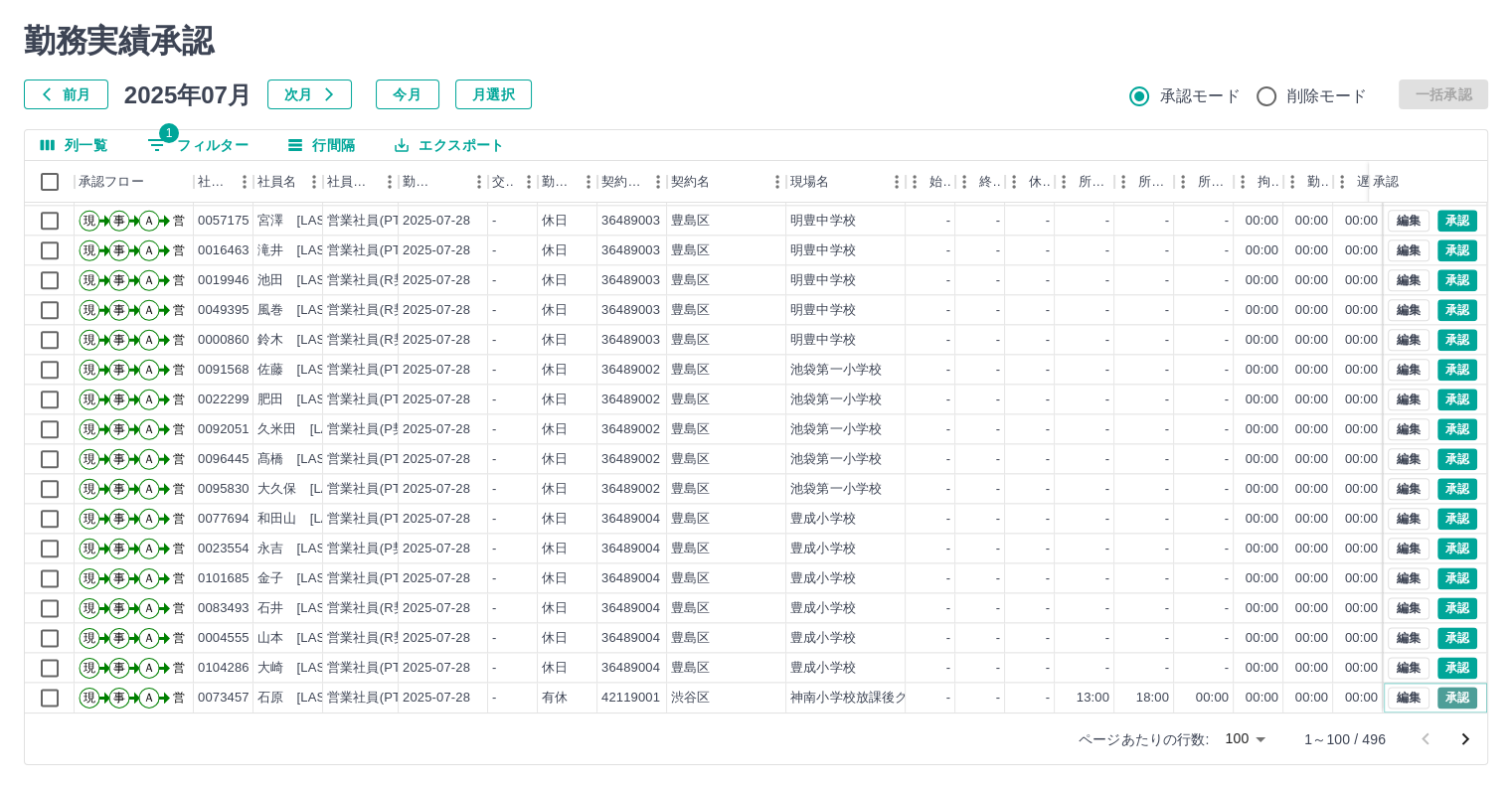 click on "承認" at bounding box center (1457, 698) 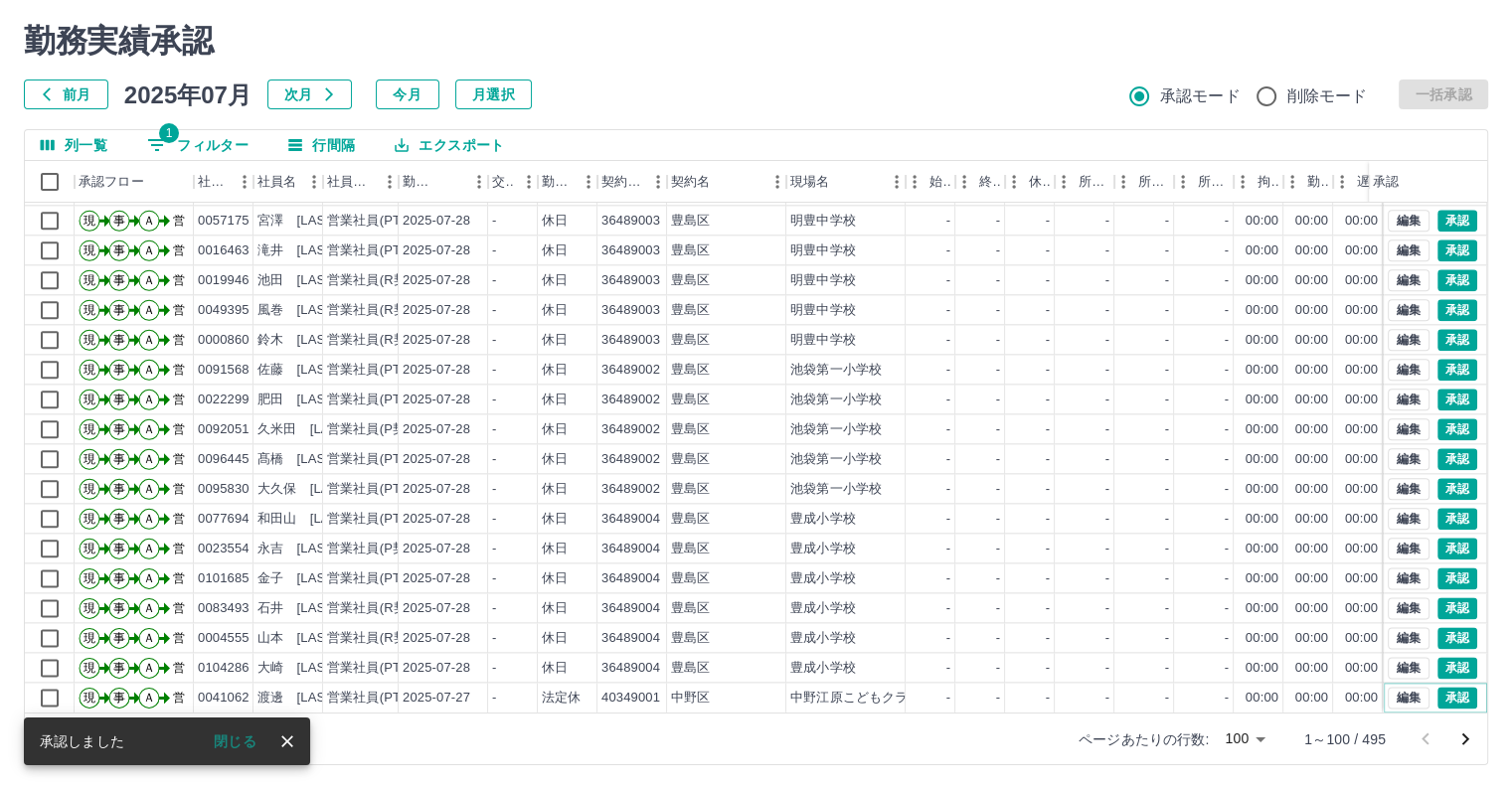click on "承認" at bounding box center [1457, 698] 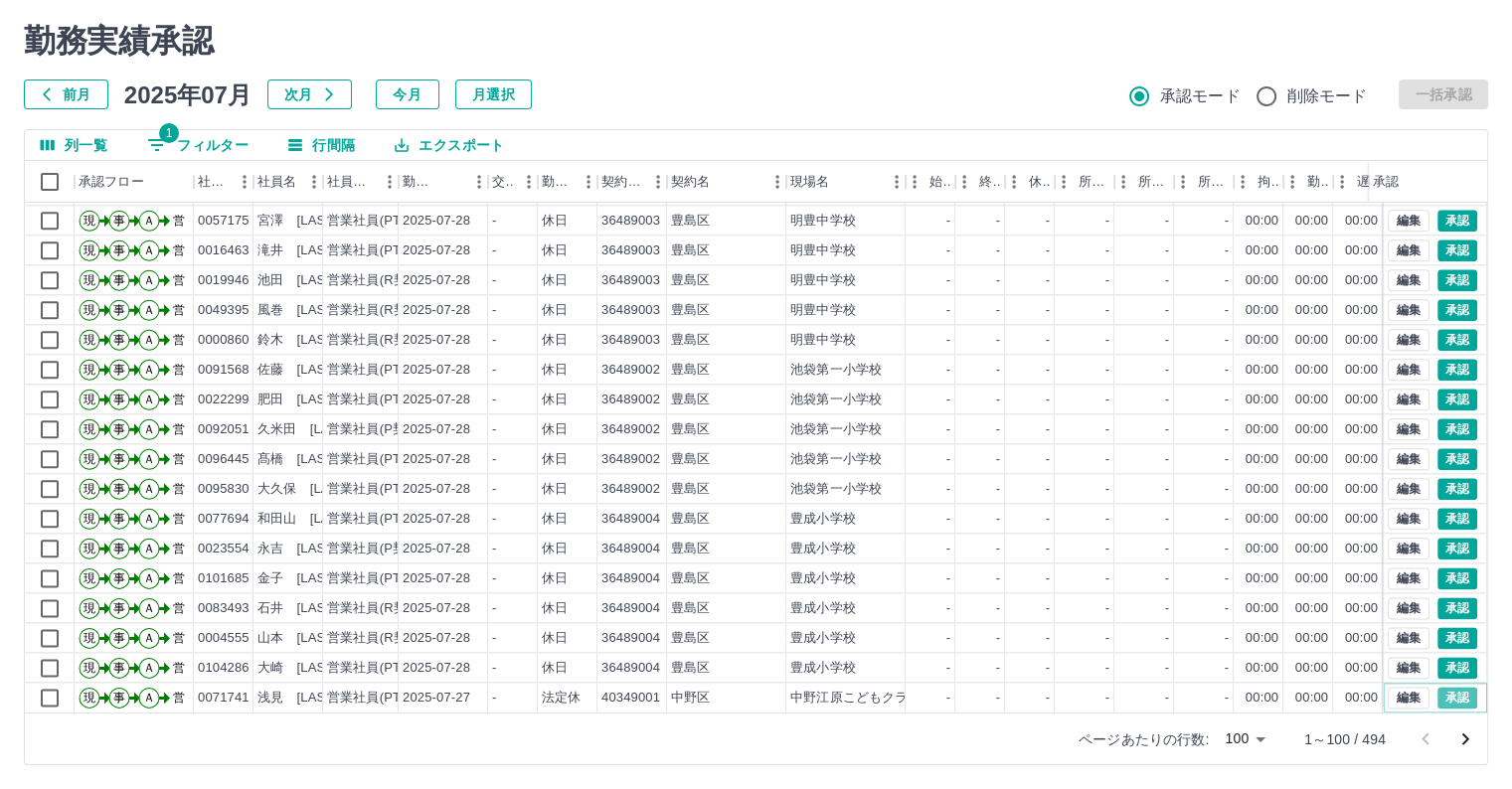 click on "承認" at bounding box center [1457, 698] 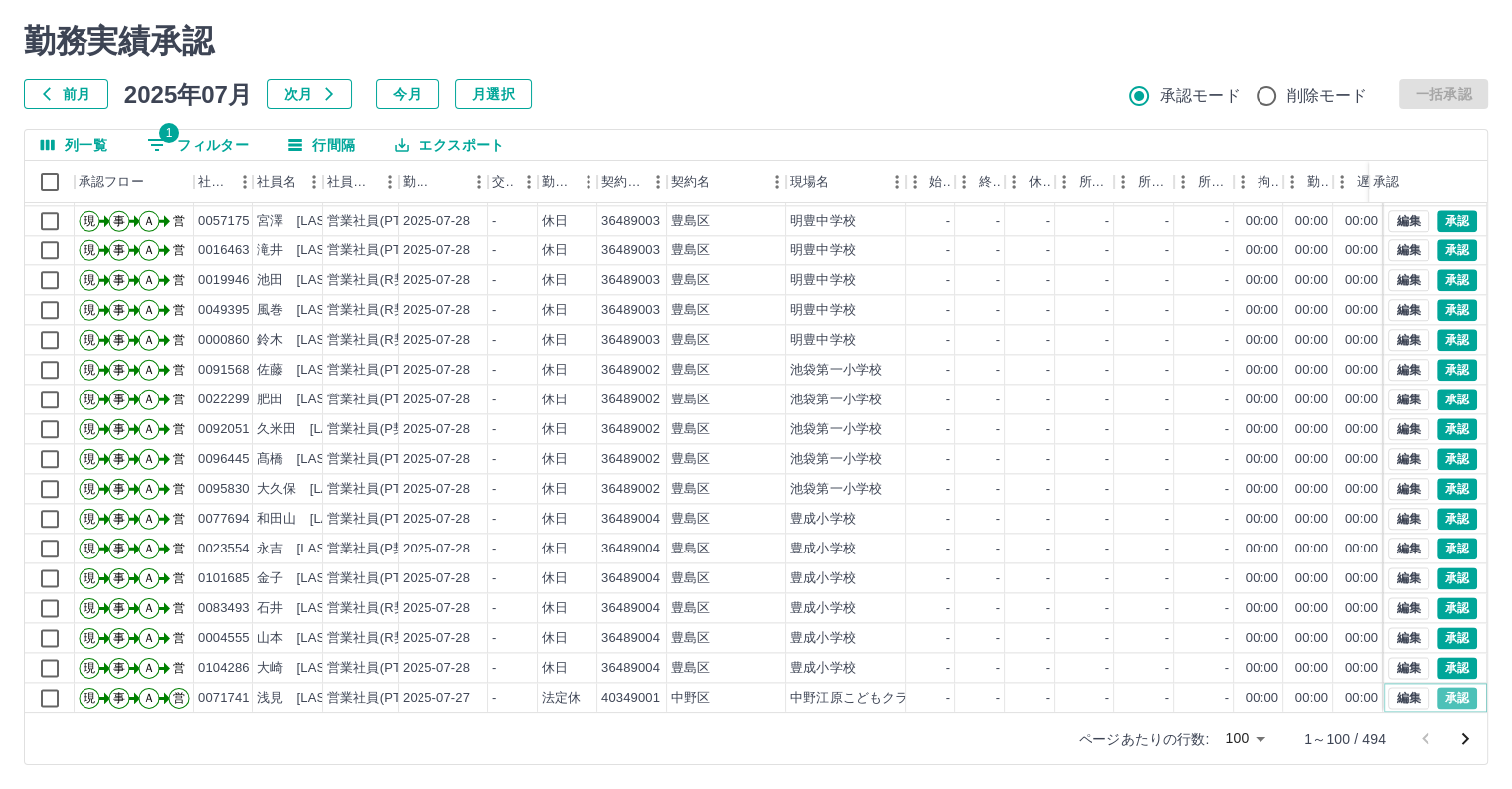 click on "承認" at bounding box center (1457, 698) 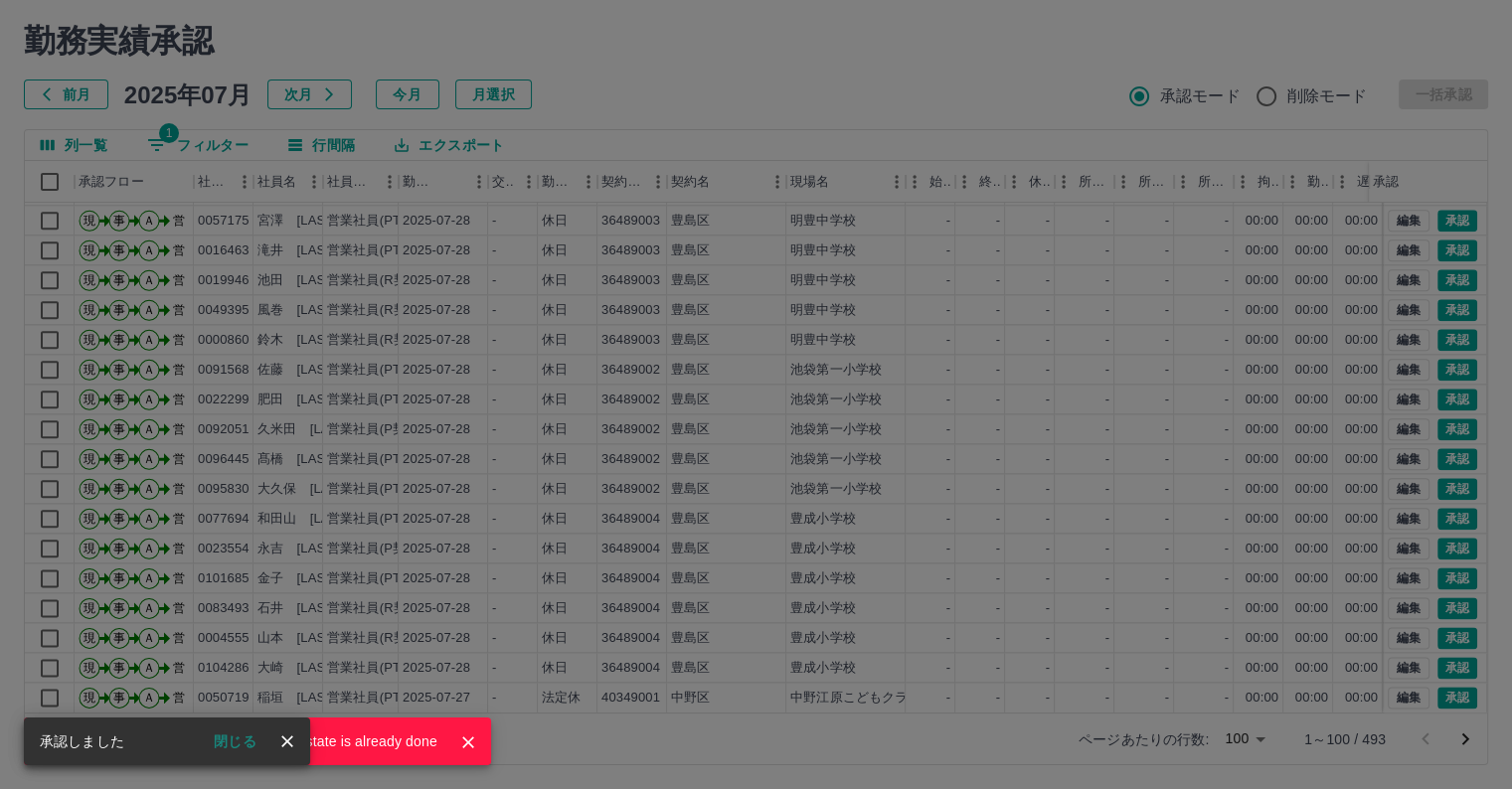 click on "punchWorkRecord:input: moveState state is already done" at bounding box center (756, 394) 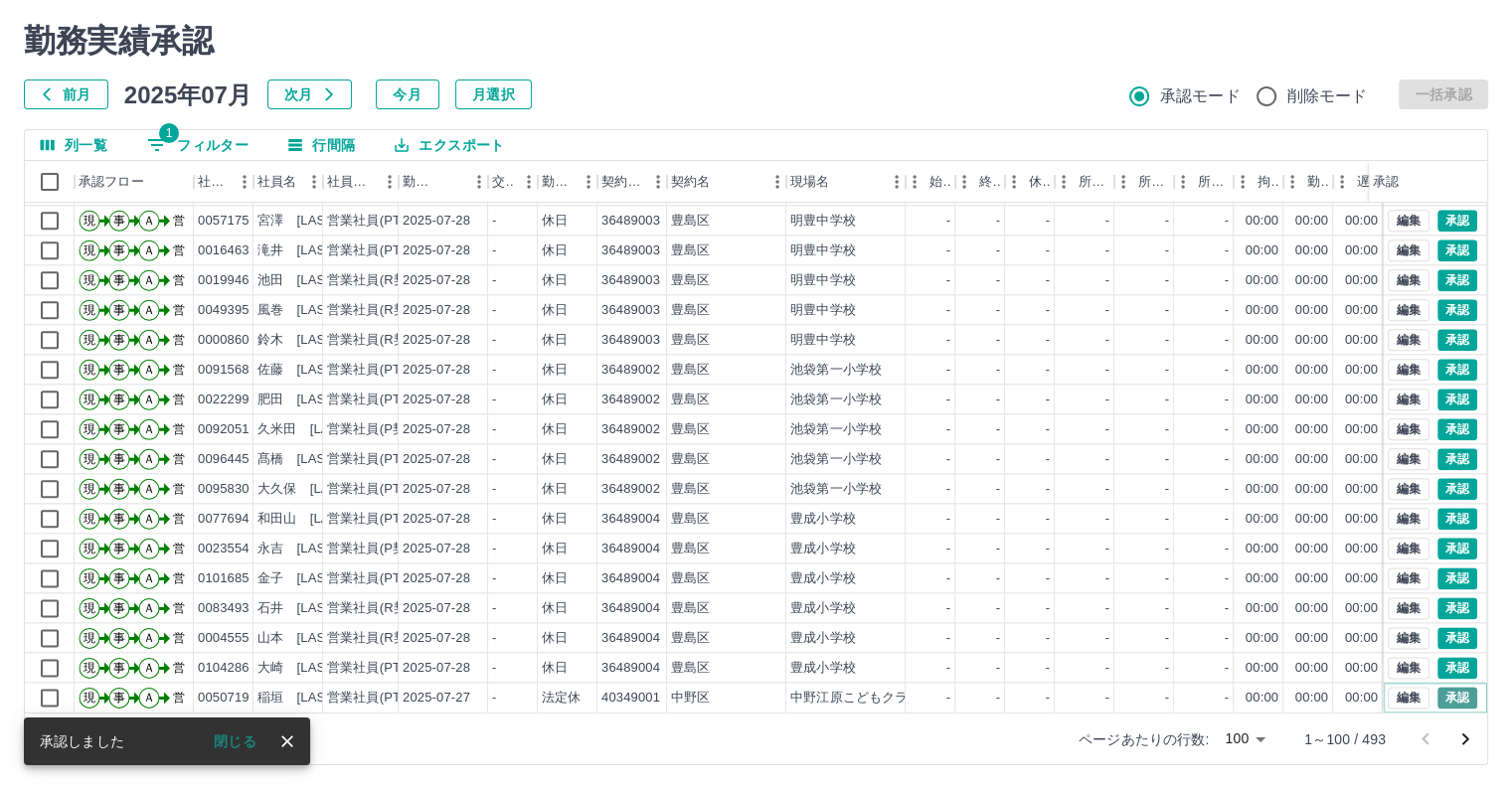 click on "承認" at bounding box center [1457, 698] 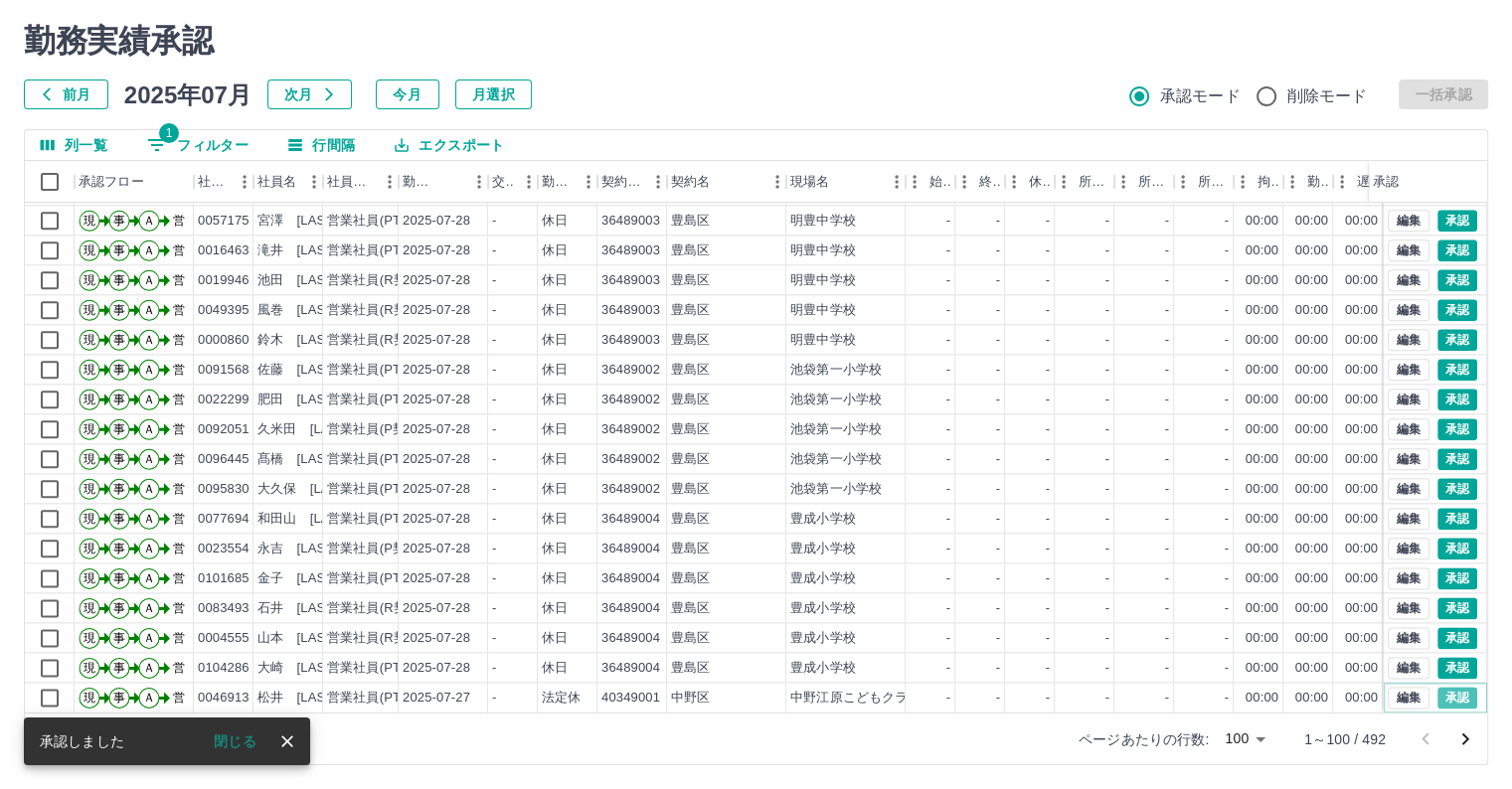 click on "承認" at bounding box center [1457, 698] 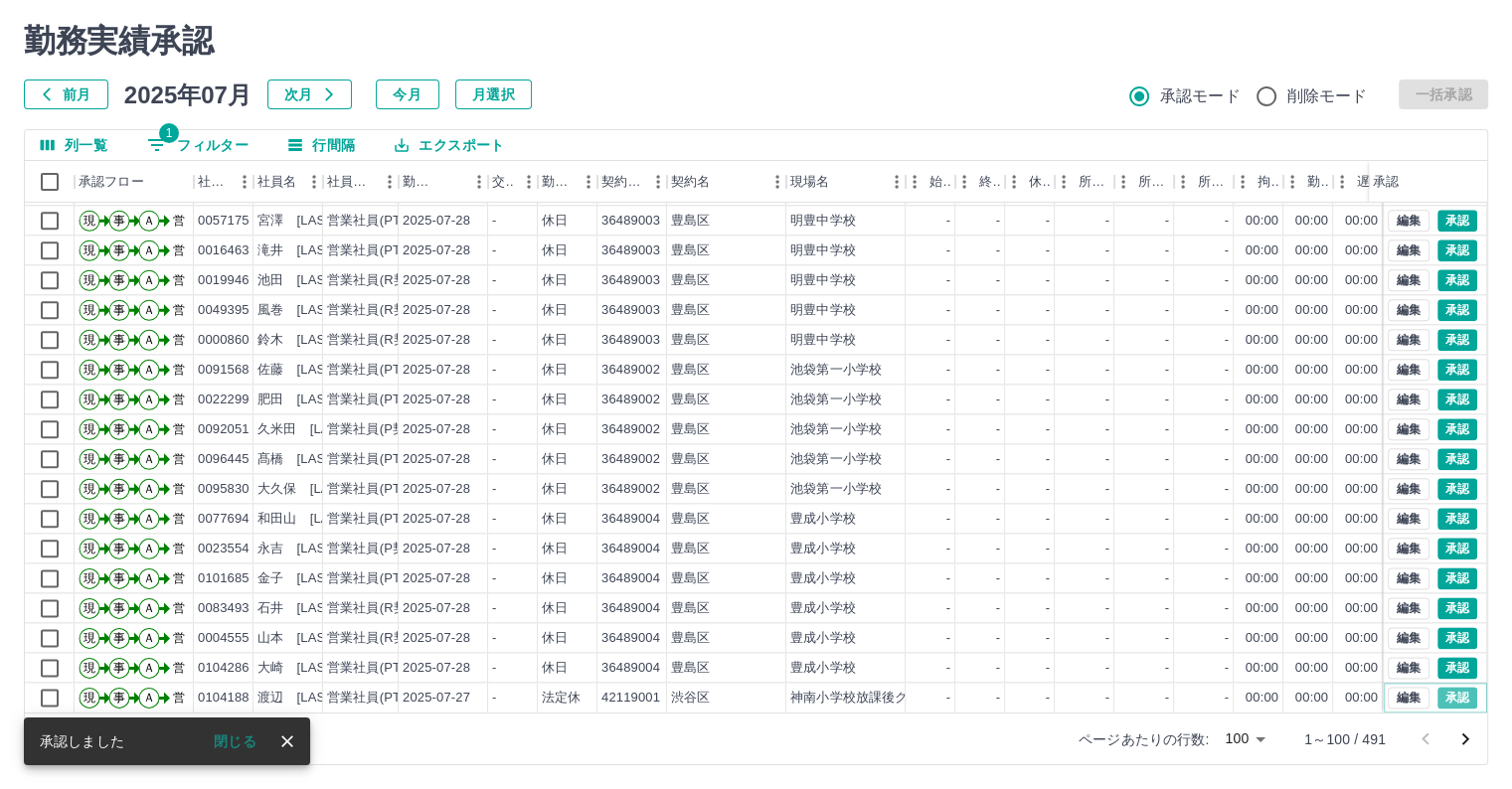 click on "承認" at bounding box center (1457, 698) 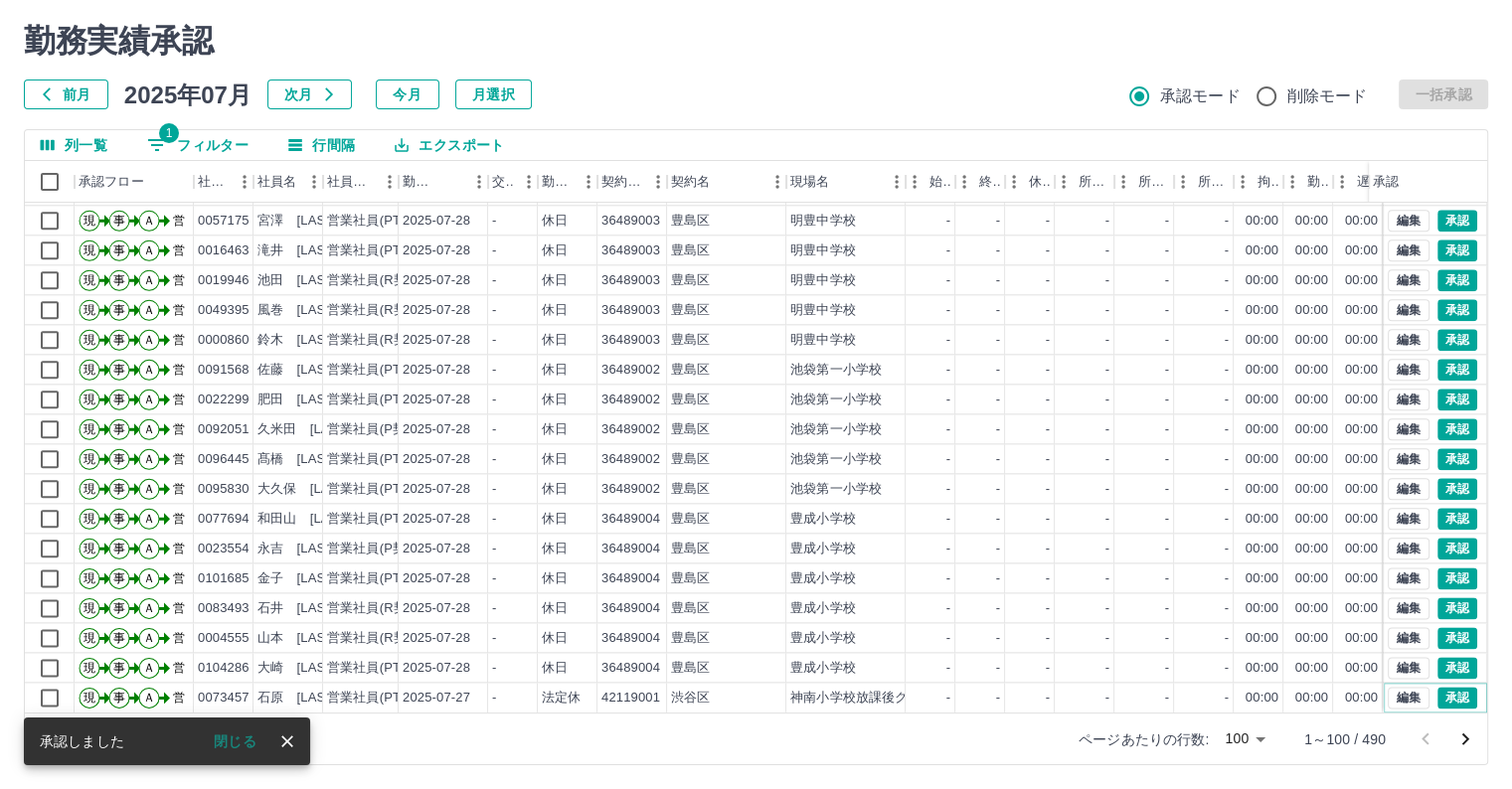 click on "承認" at bounding box center (1457, 698) 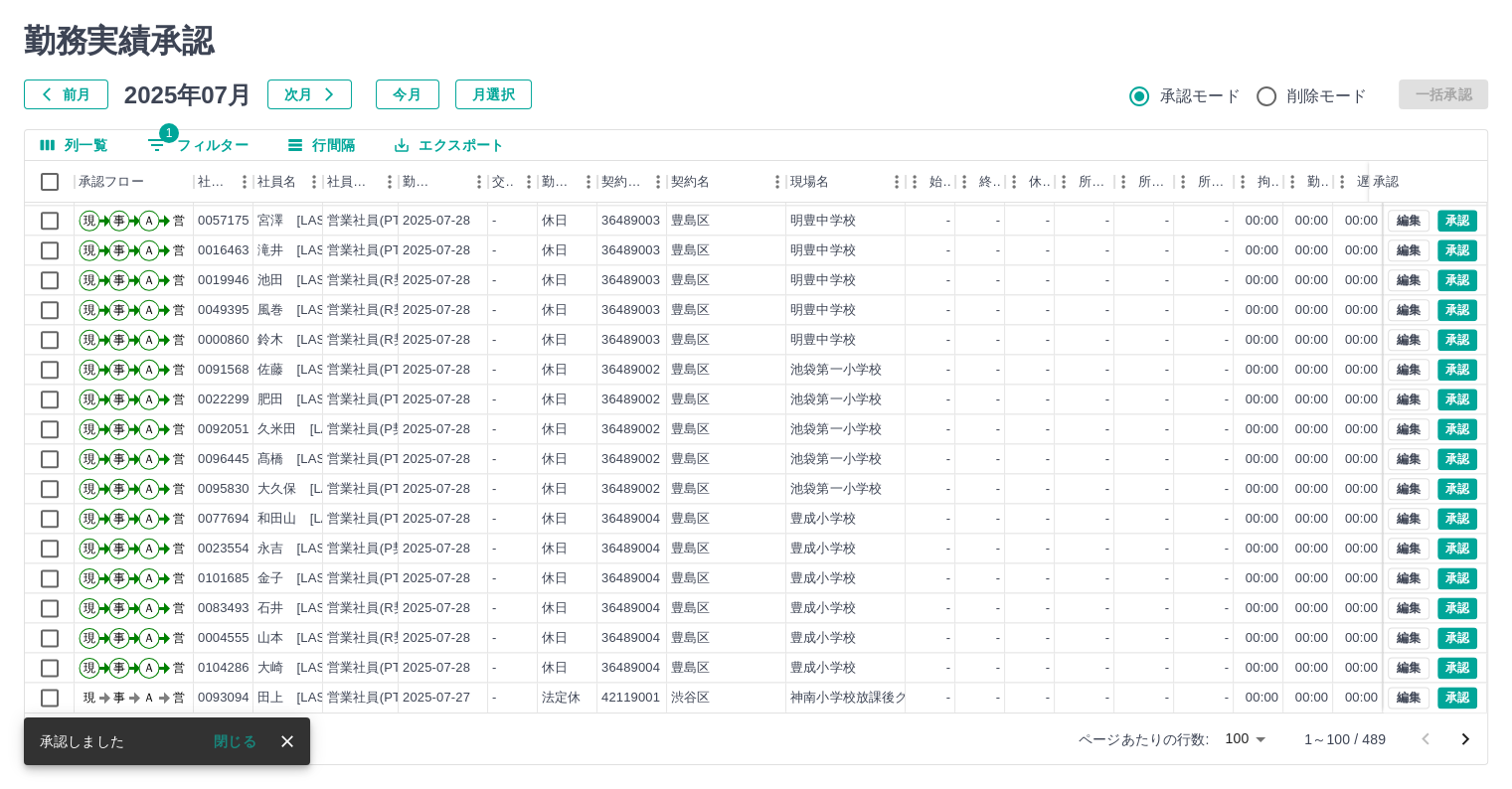 click on "勤務実績承認 前月 2025年07月 次月 今月 月選択 承認モード 削除モード 一括承認 列一覧 1 フィルター 行間隔 エクスポート 承認フロー 社員番号 社員名 社員区分 勤務日 交通費 勤務区分 契約コード 契約名 現場名 始業 終業 休憩 所定開始 所定終業 所定休憩 拘束 勤務 遅刻等 コメント ステータス 承認 現 事 Ａ 営 0070042 大輪　泰樹 営業社員(PT契約) 2025-07-28  -  休日 36489003 豊島区 明豊中学校 - - - - - - 00:00 00:00 00:00 営業所長承認待 現 事 Ａ 営 8030015 鈴木　薫 営業社員(PT契約) 2025-07-28  -  休日 36489003 豊島区 明豊中学校 - - - - - - 00:00 00:00 00:00 営業所長承認待 現 事 Ａ 営 0057175 宮澤　美奈子 営業社員(PT契約) 2025-07-28  -  休日 36489003 豊島区 明豊中学校 - - - - - - 00:00 00:00 00:00 営業所長承認待 現 事 Ａ 営 0016463 滝井　礼 営業社員(PT契約) 2025-07-28  -  休日 36489003 豊島区 -" at bounding box center (756, 394) 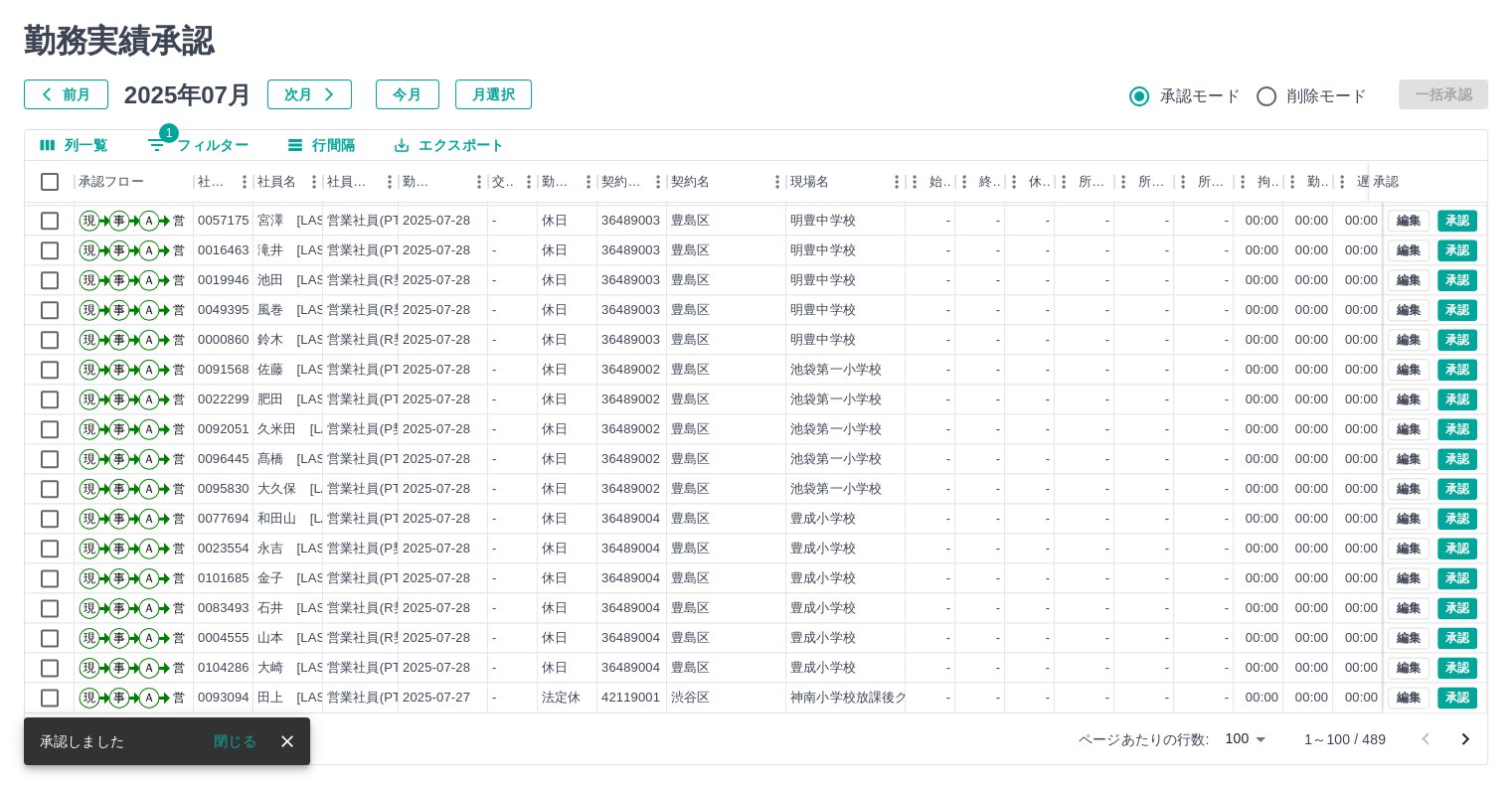 click on "1 フィルター" at bounding box center [198, 145] 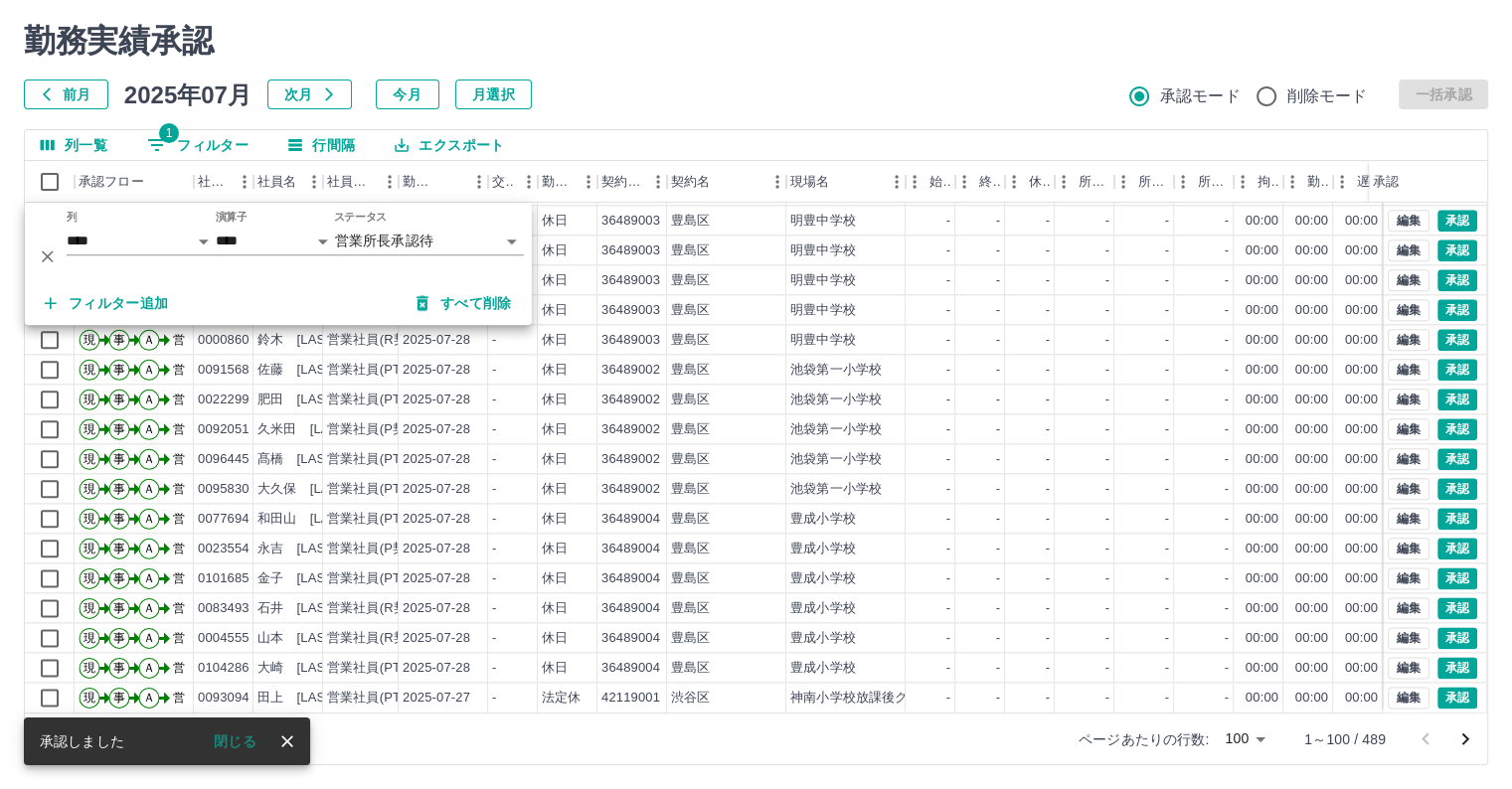 click on "フィルター追加" at bounding box center (106, 303) 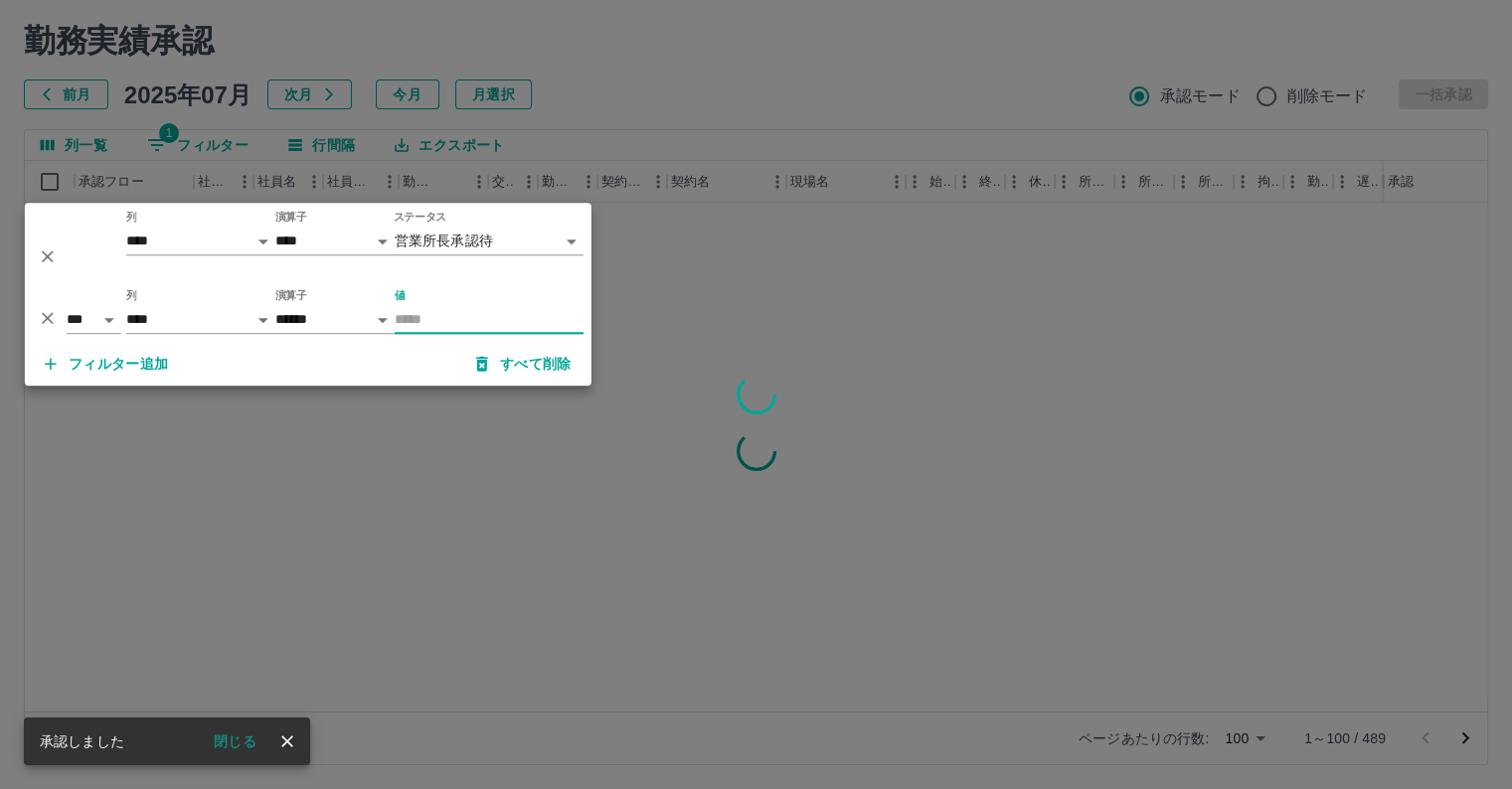 scroll, scrollTop: 0, scrollLeft: 0, axis: both 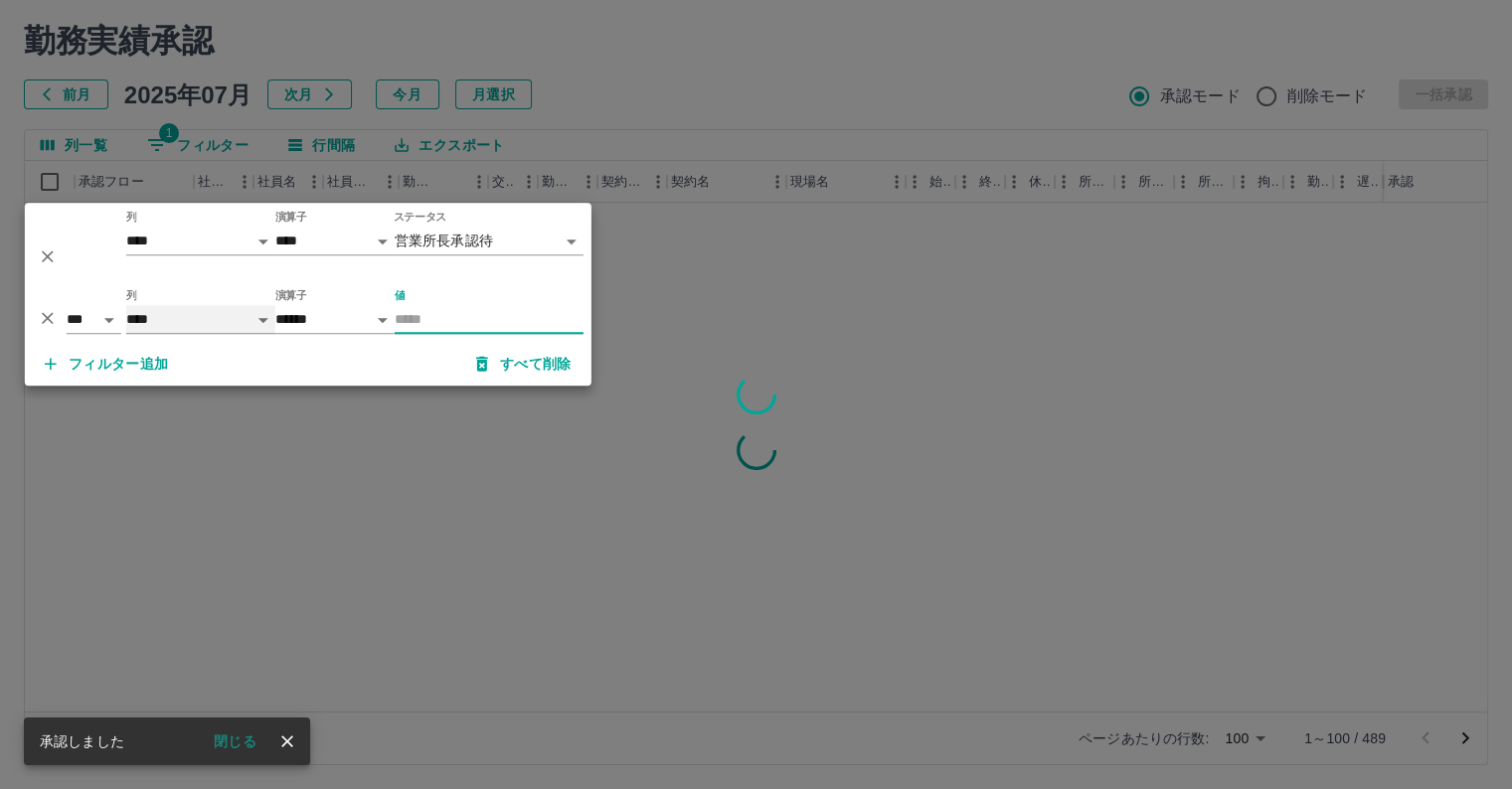click on "**** *** **** *** *** **** ***** *** *** ** ** ** **** **** **** ** ** *** **** *****" at bounding box center (201, 319) 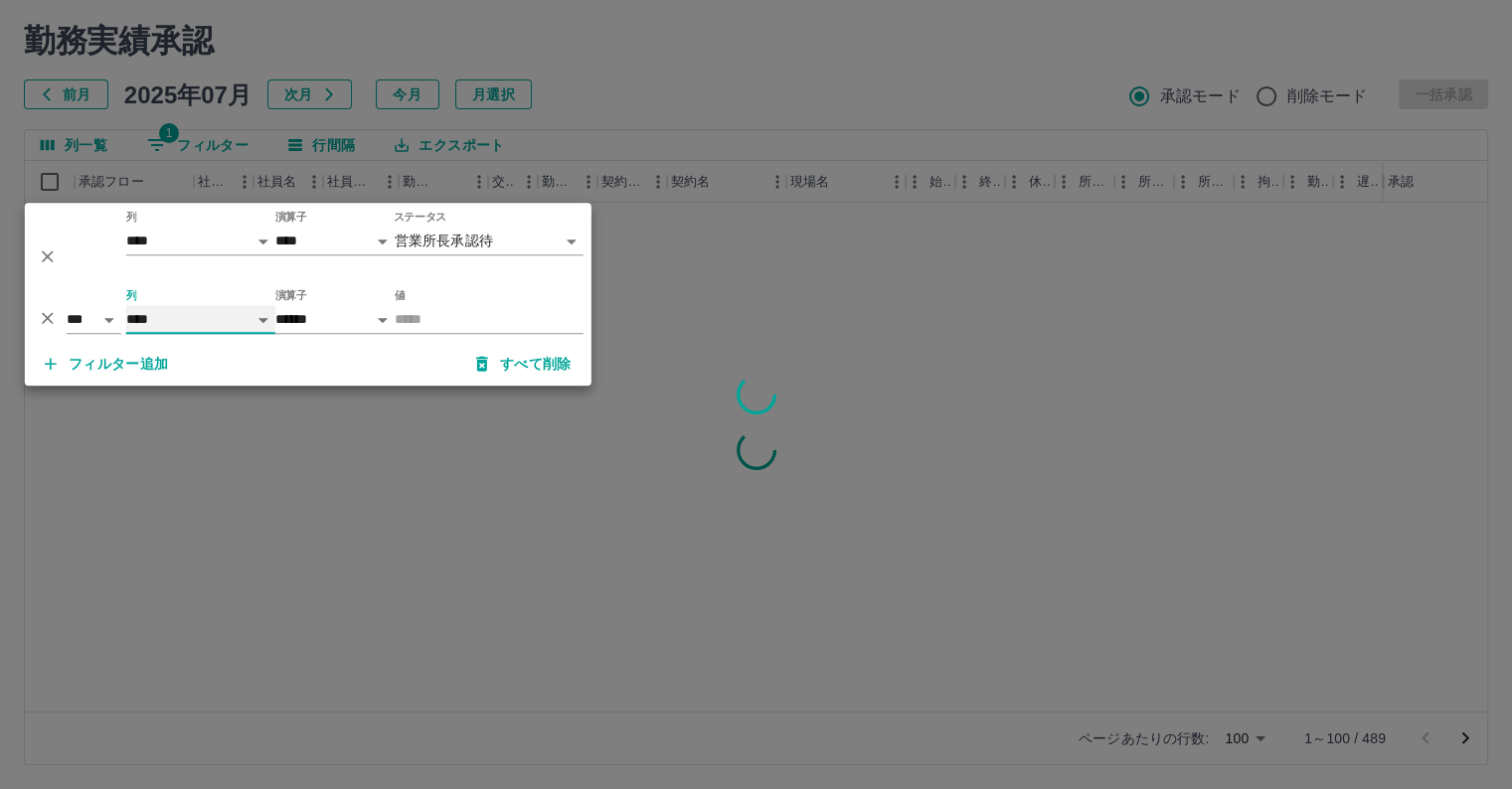 click on "**** *** **** *** *** **** ***** *** *** ** ** ** **** **** **** ** ** *** **** *****" at bounding box center (201, 319) 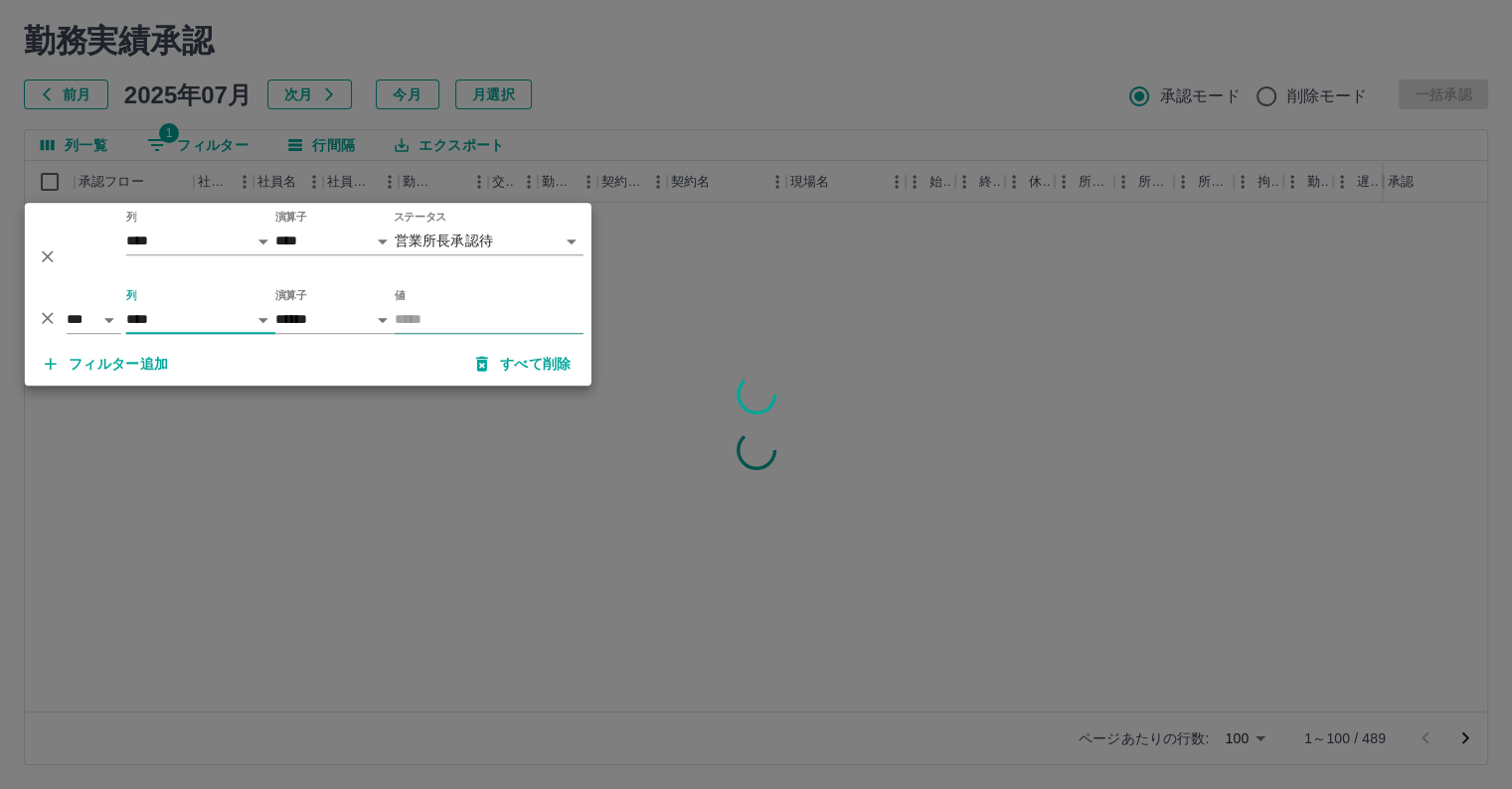 click on "値" at bounding box center (489, 319) 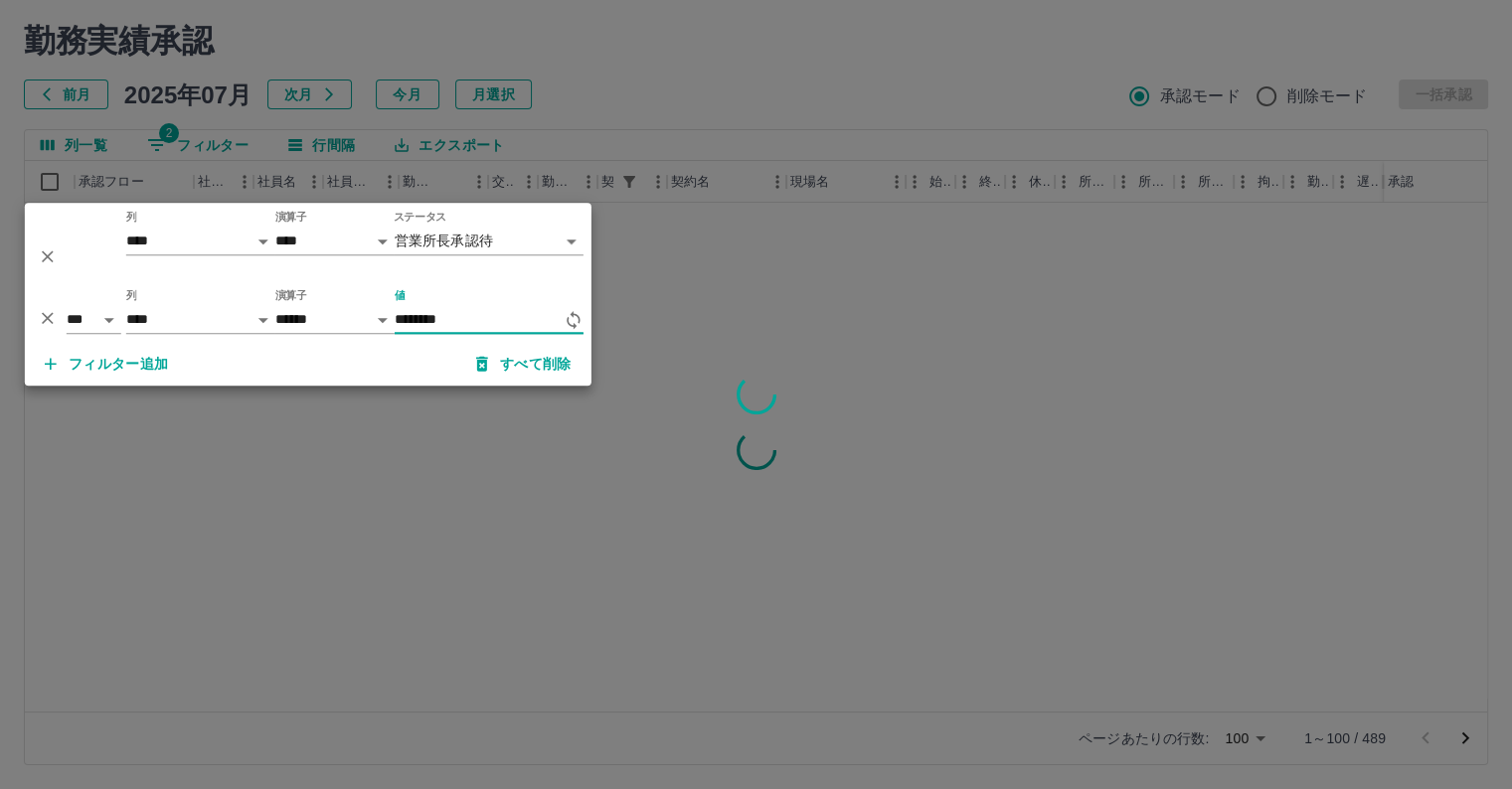 type on "********" 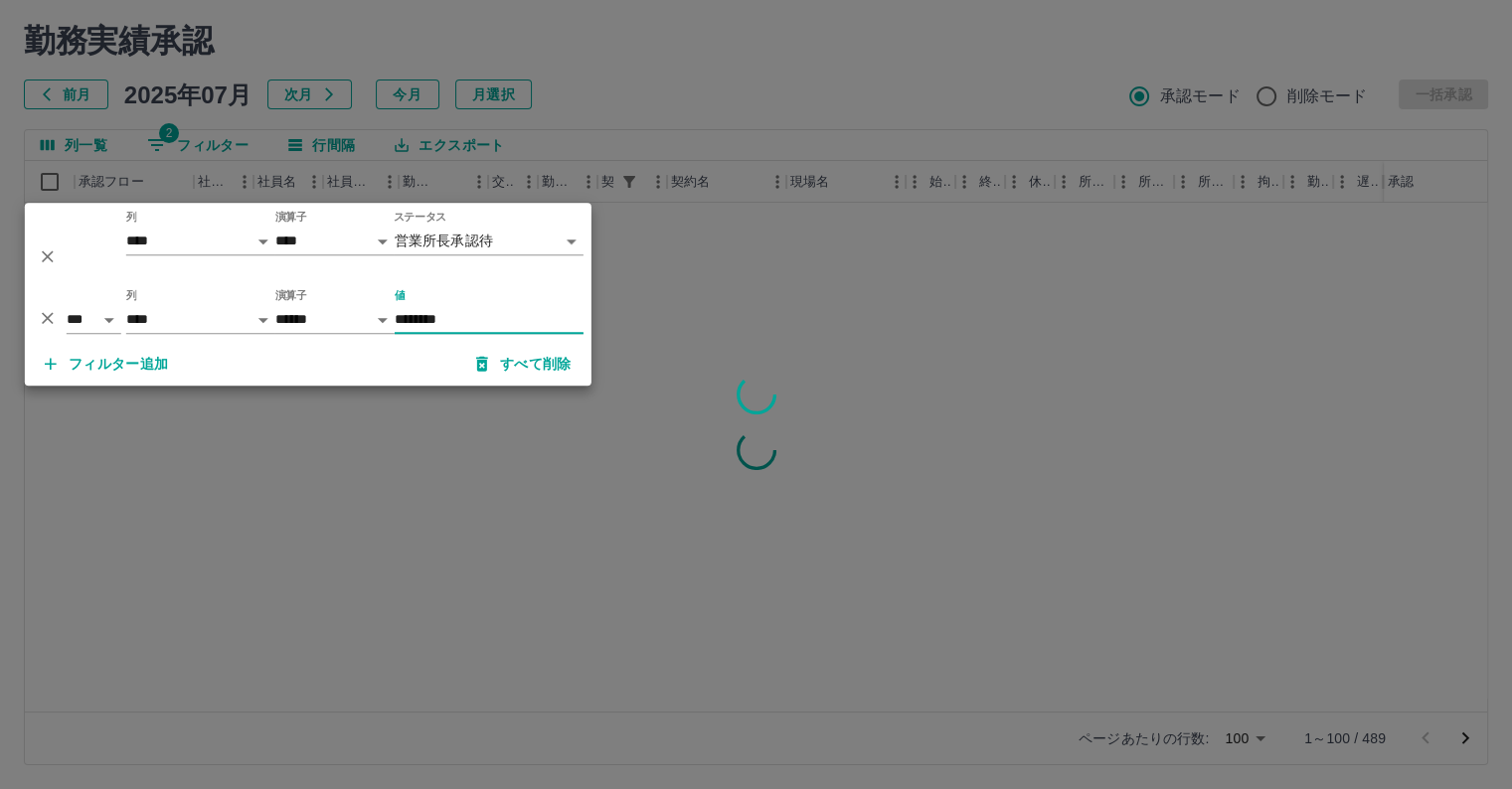 click at bounding box center [756, 394] 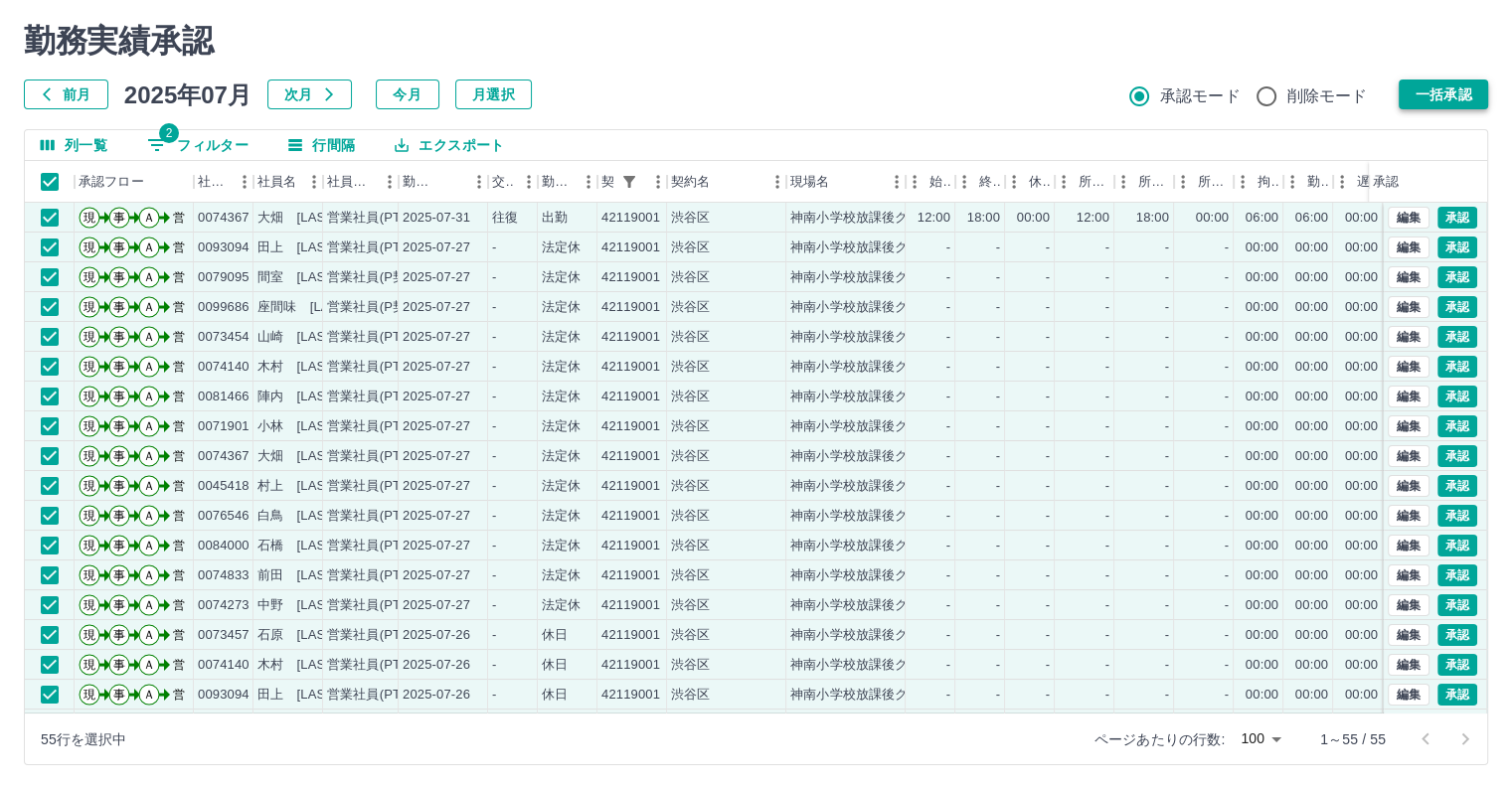 click on "一括承認" at bounding box center [1443, 94] 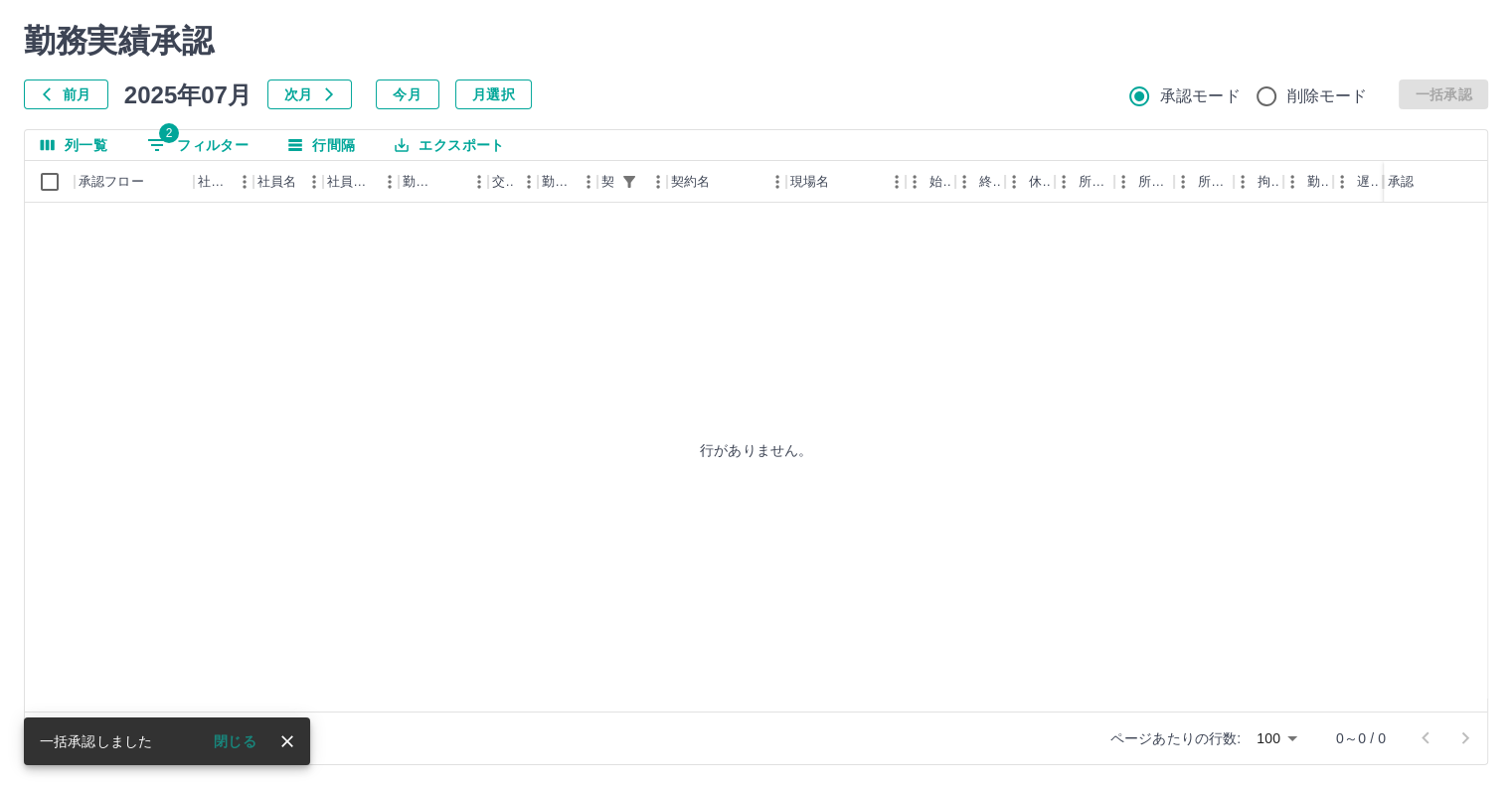 click on "2 フィルター" at bounding box center [198, 145] 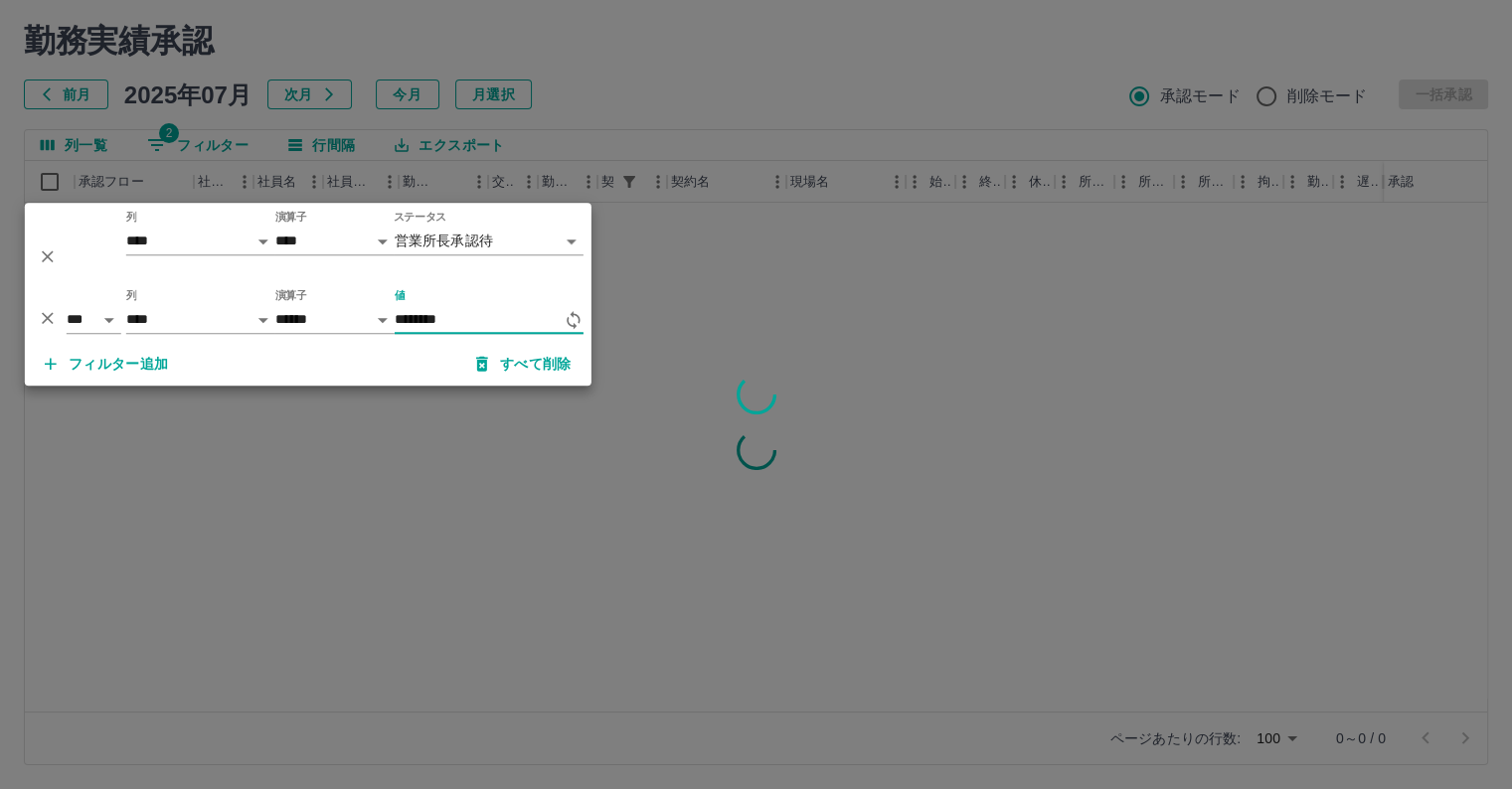 type on "********" 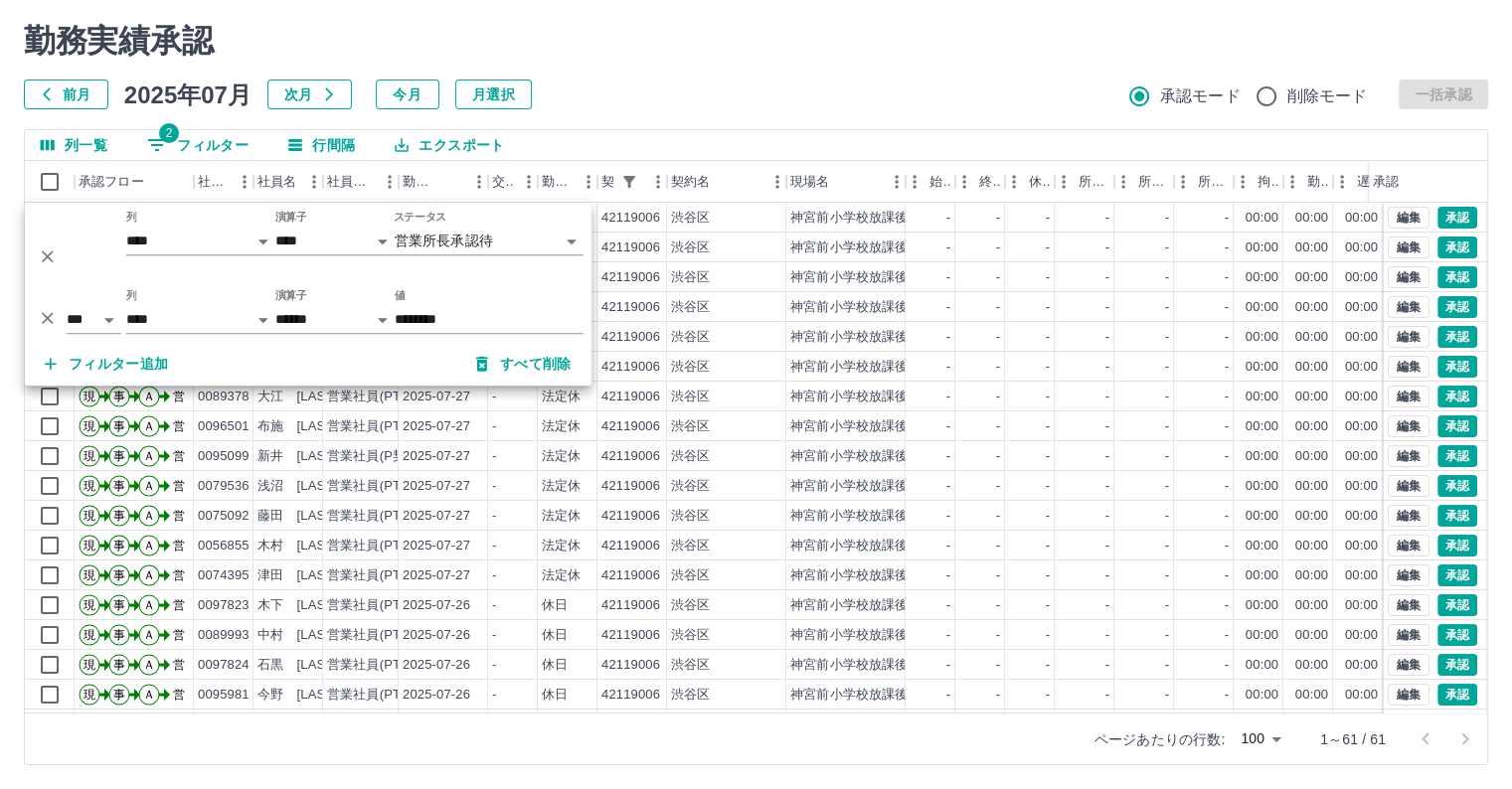 click on "勤務実績承認" at bounding box center [756, 41] 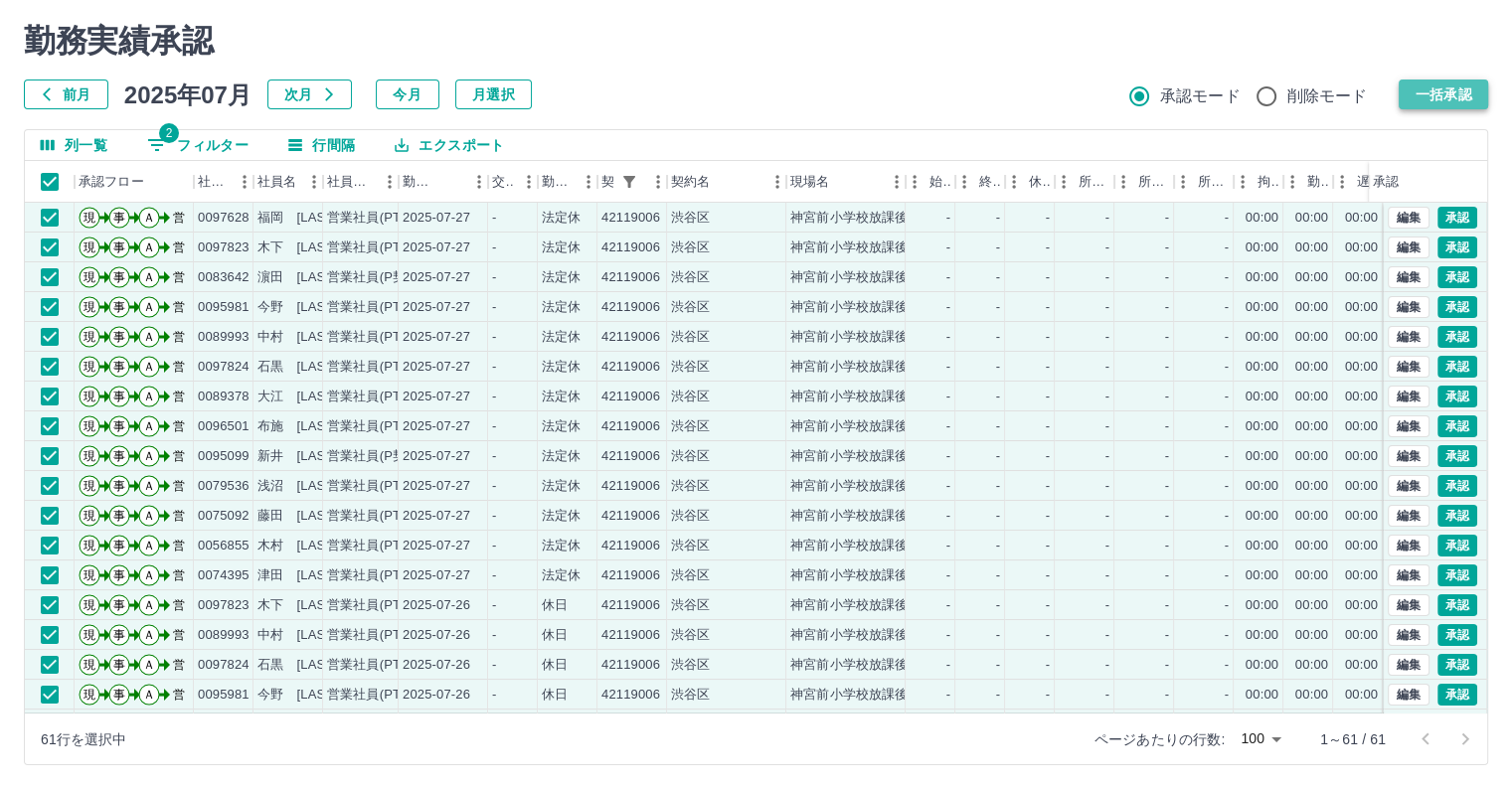 click on "一括承認" at bounding box center [1443, 94] 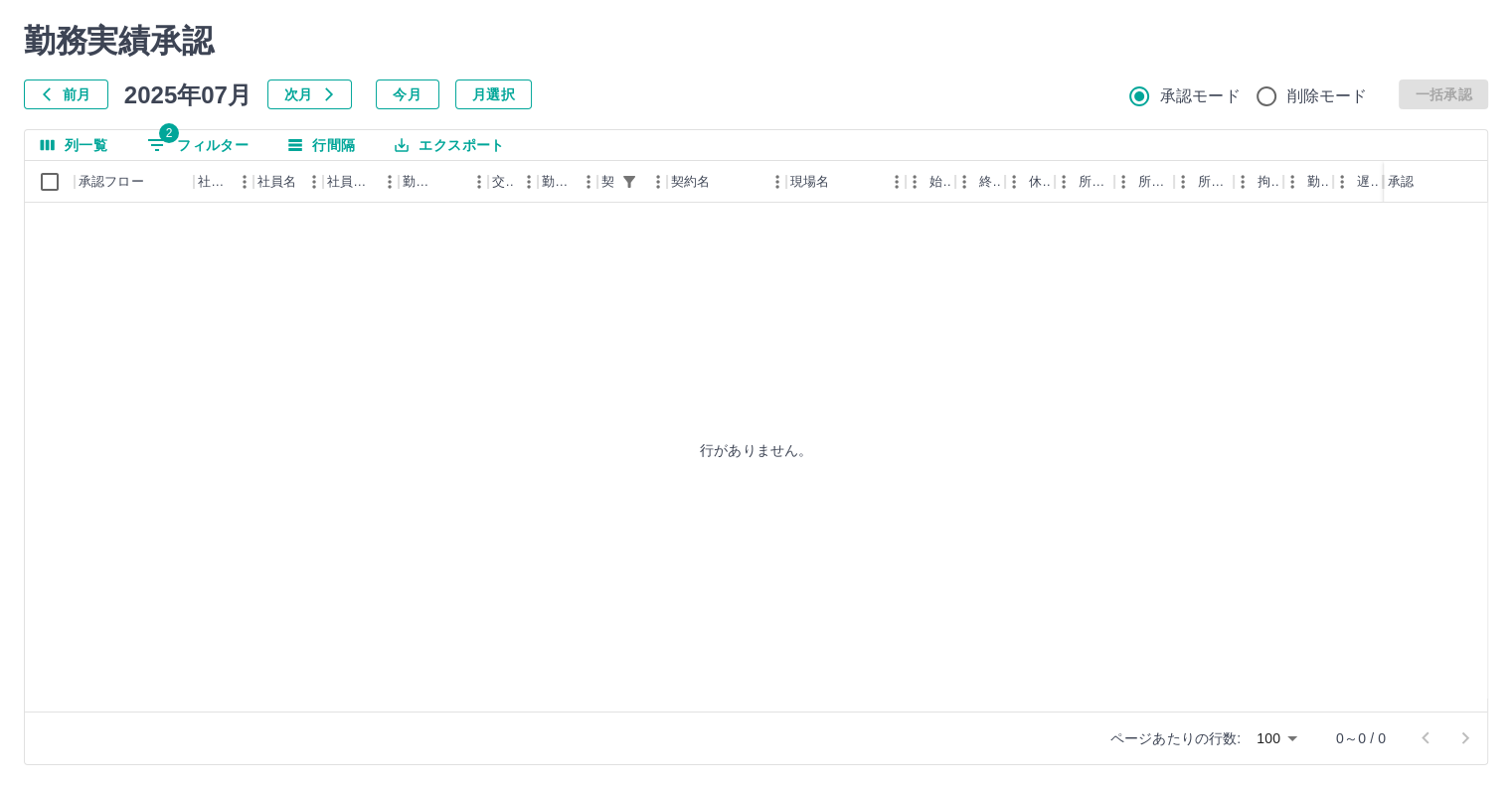 click on "2 フィルター" at bounding box center [198, 145] 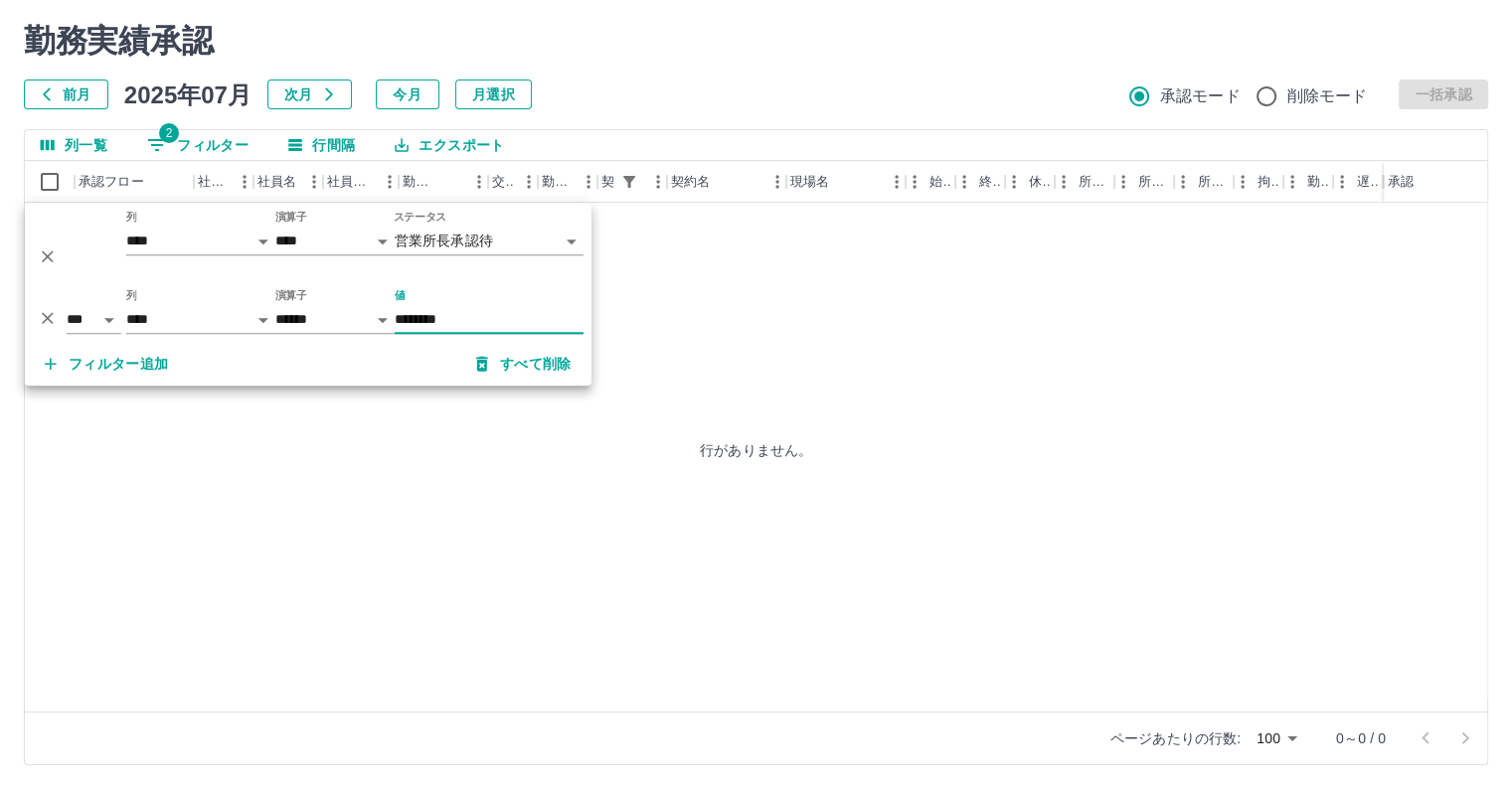 drag, startPoint x: 465, startPoint y: 319, endPoint x: 341, endPoint y: 314, distance: 124.10077 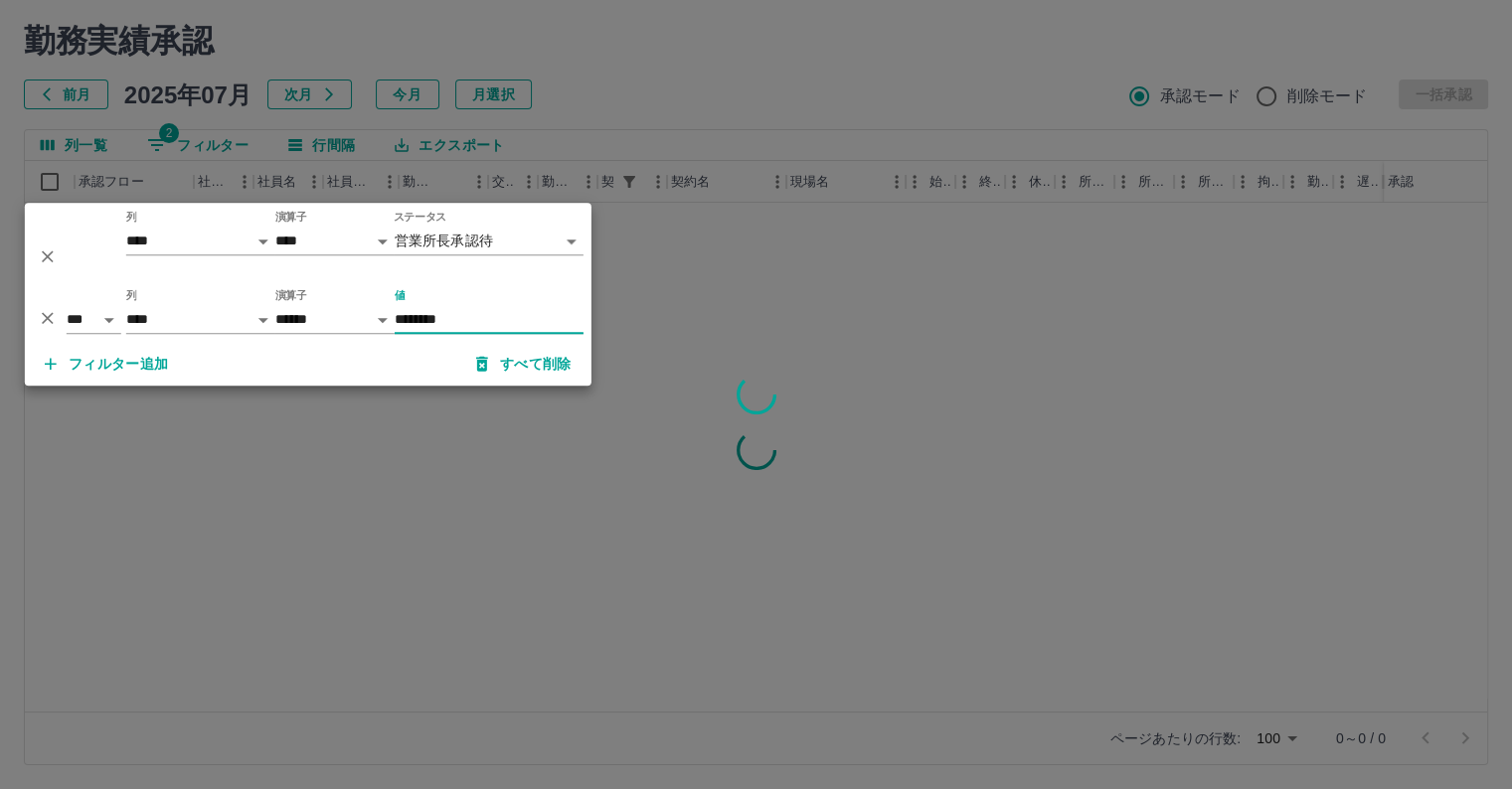 type on "********" 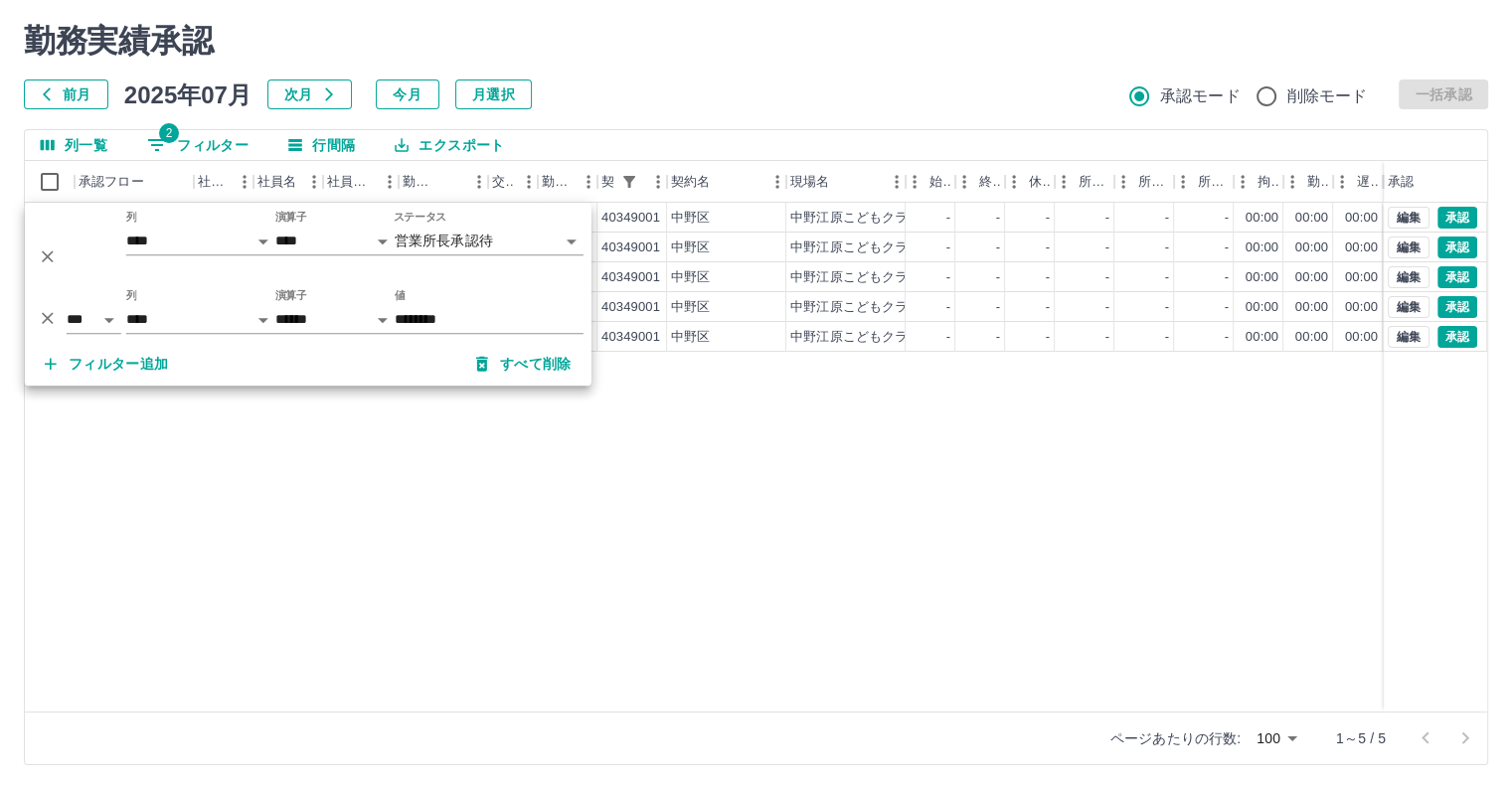 click on "勤務実績承認 前月 2025年07月 次月 今月 月選択 承認モード 削除モード 一括承認" at bounding box center [756, 66] 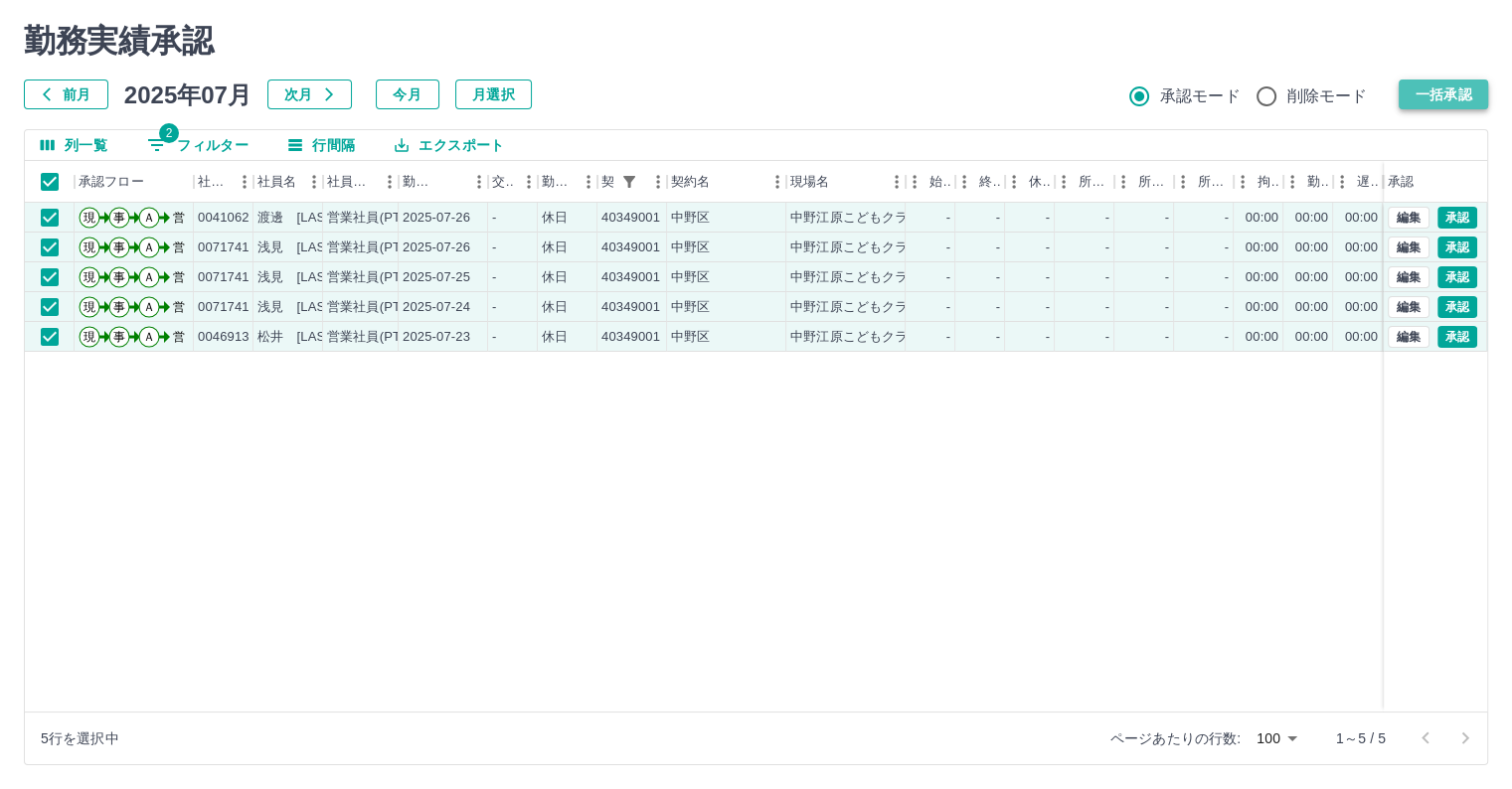 click on "一括承認" at bounding box center [1443, 94] 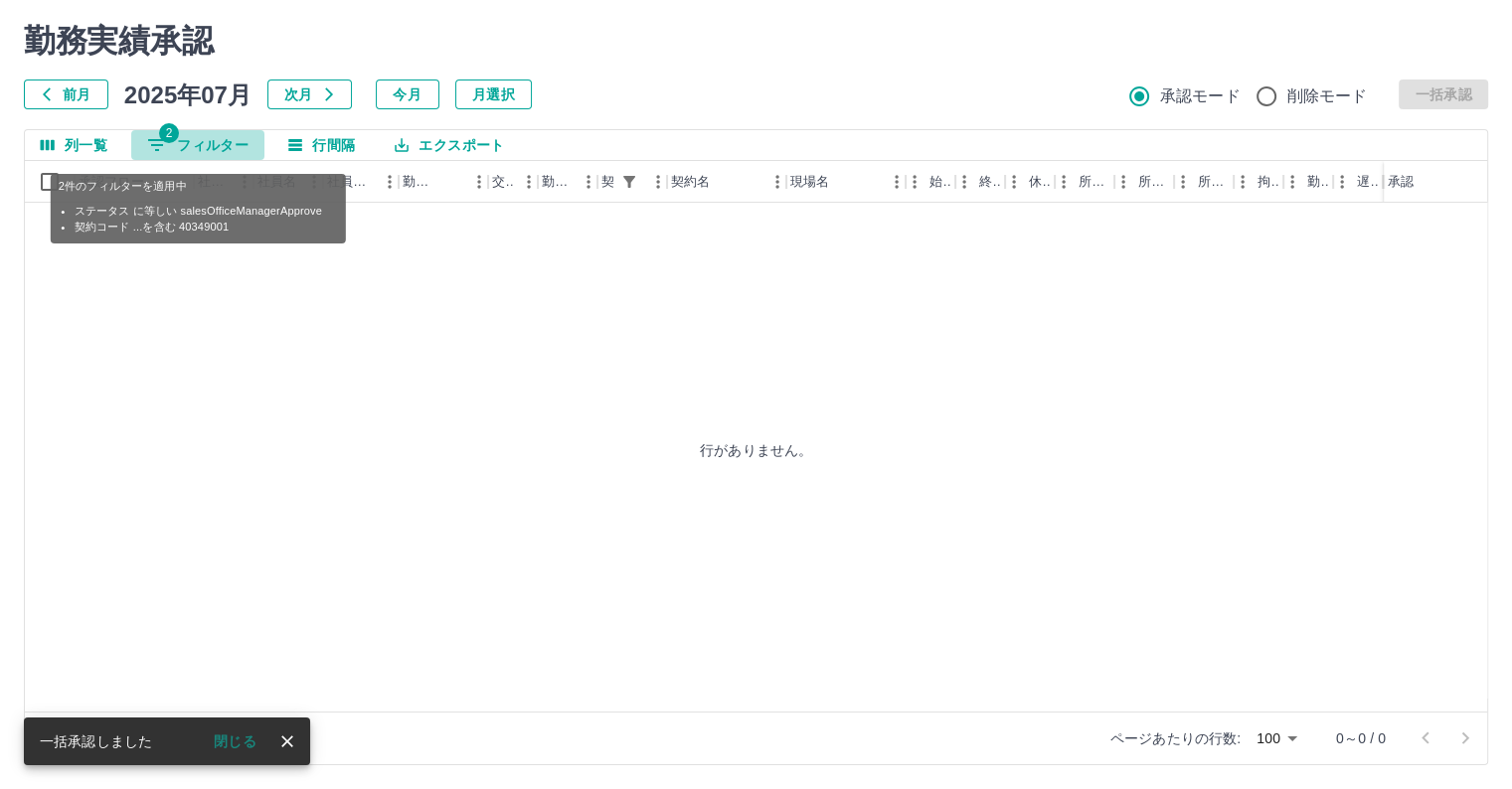 click on "2 フィルター" at bounding box center [198, 145] 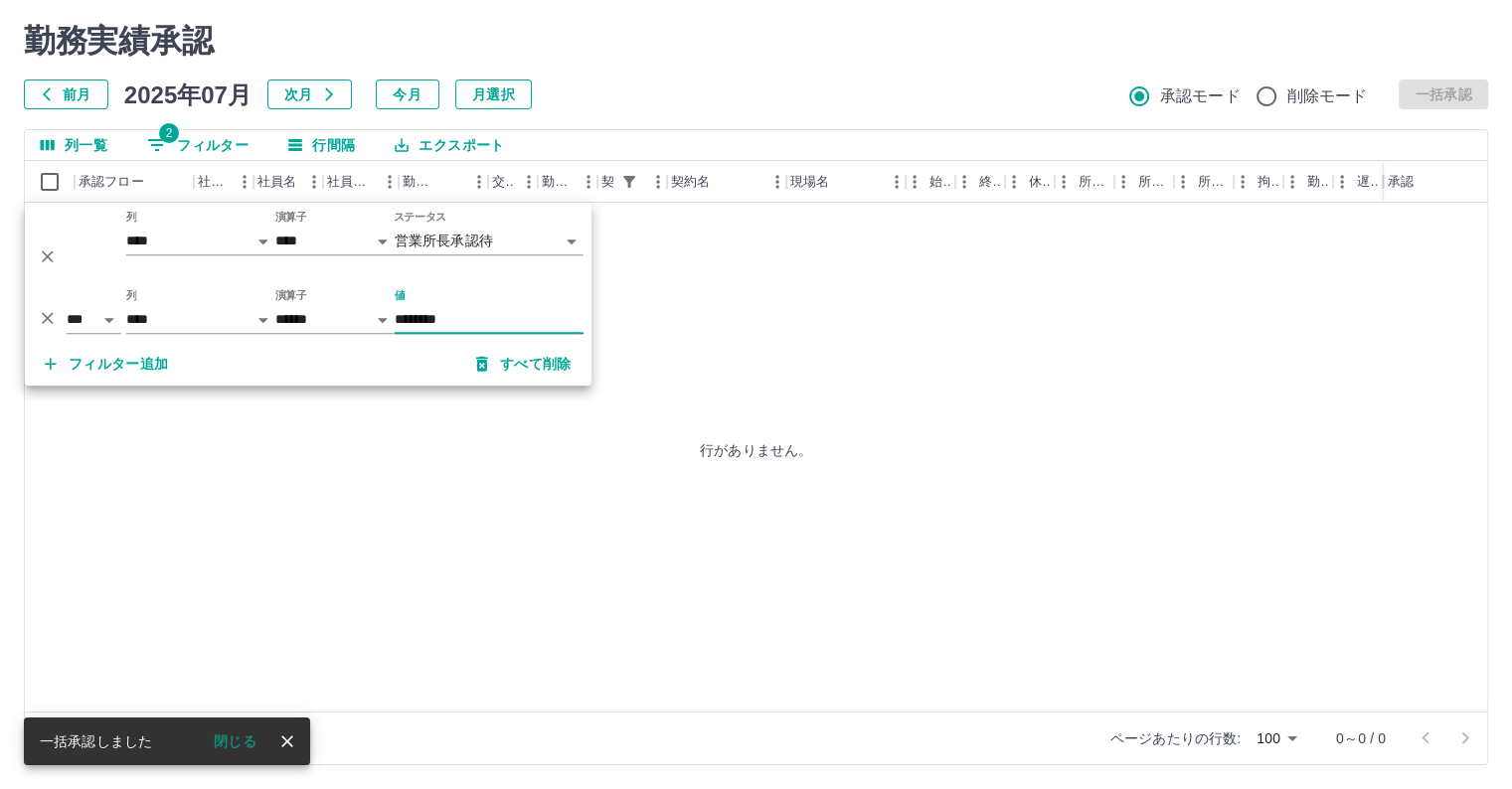 drag, startPoint x: 462, startPoint y: 310, endPoint x: 342, endPoint y: 324, distance: 120.81391 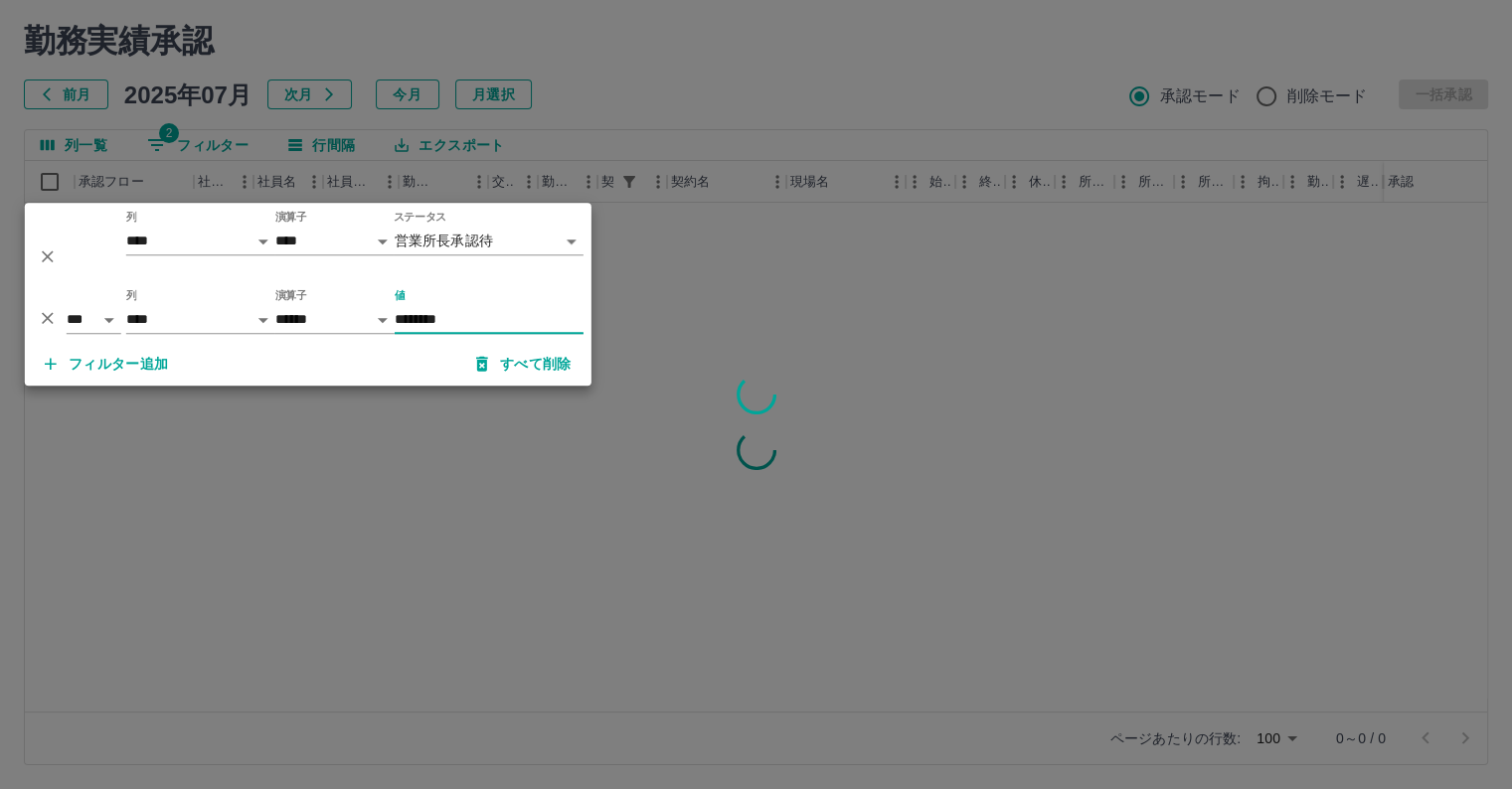 type on "********" 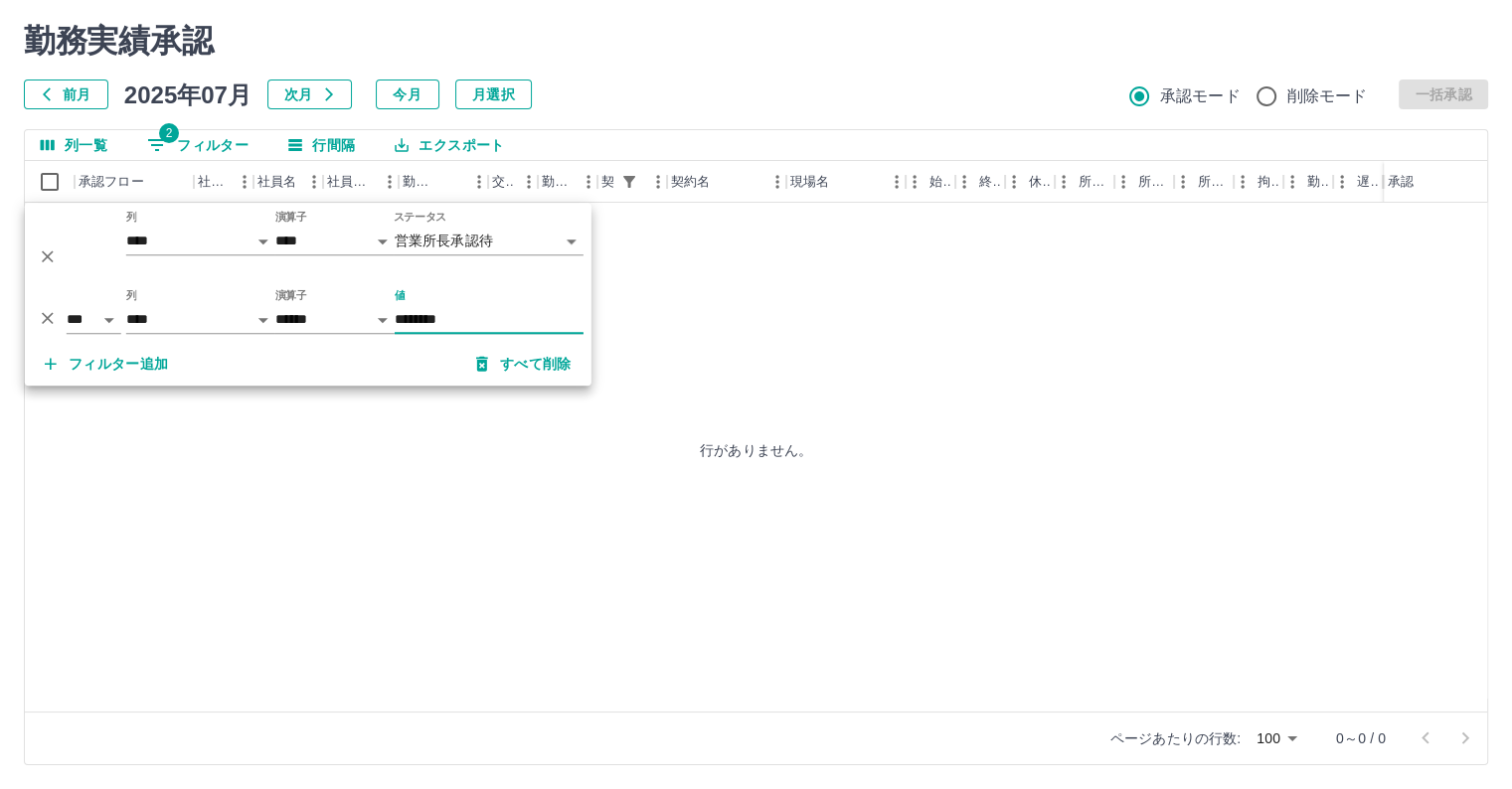 click on "勤務実績承認" at bounding box center [756, 41] 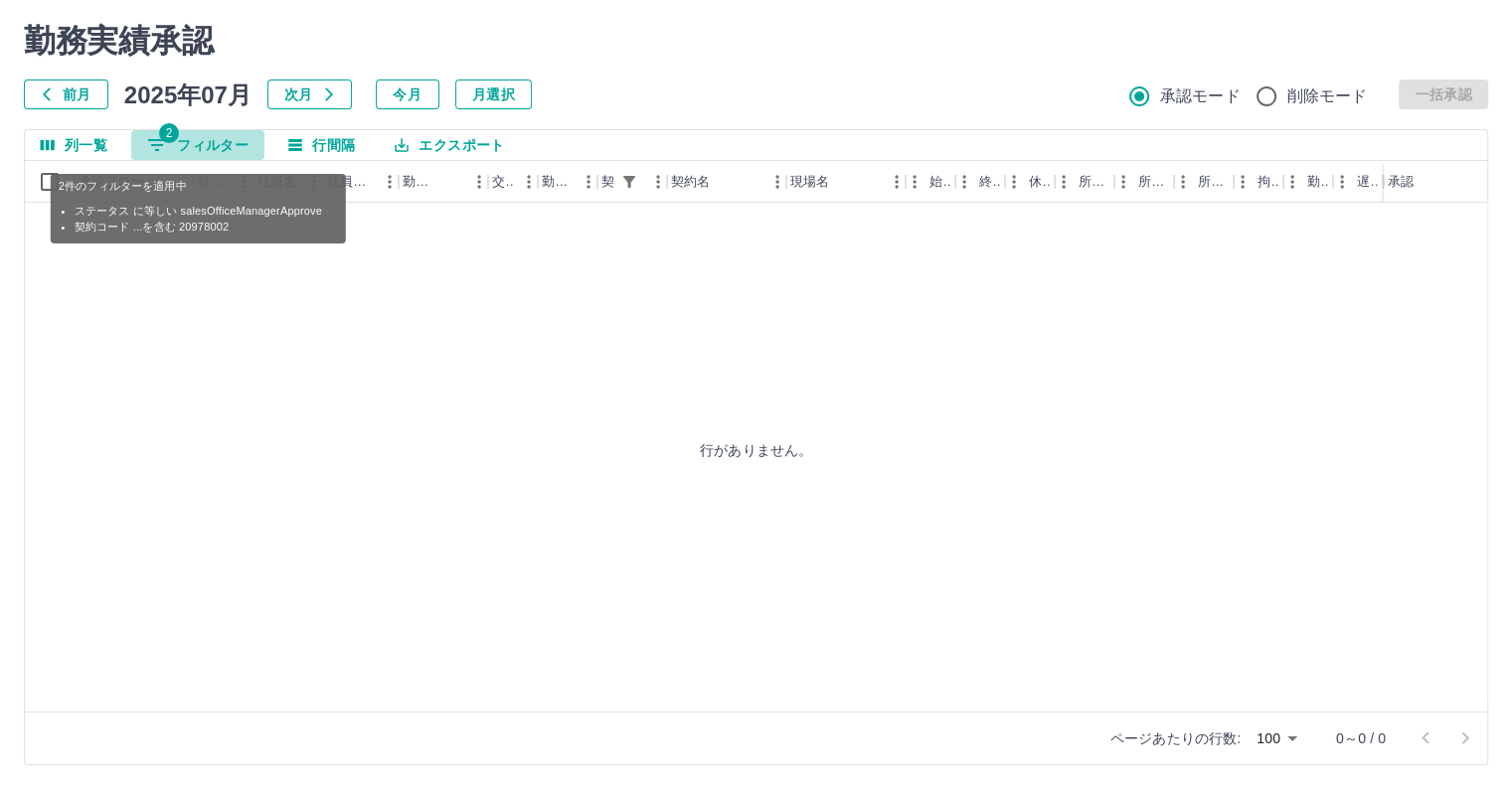 click on "2 フィルター" at bounding box center [198, 145] 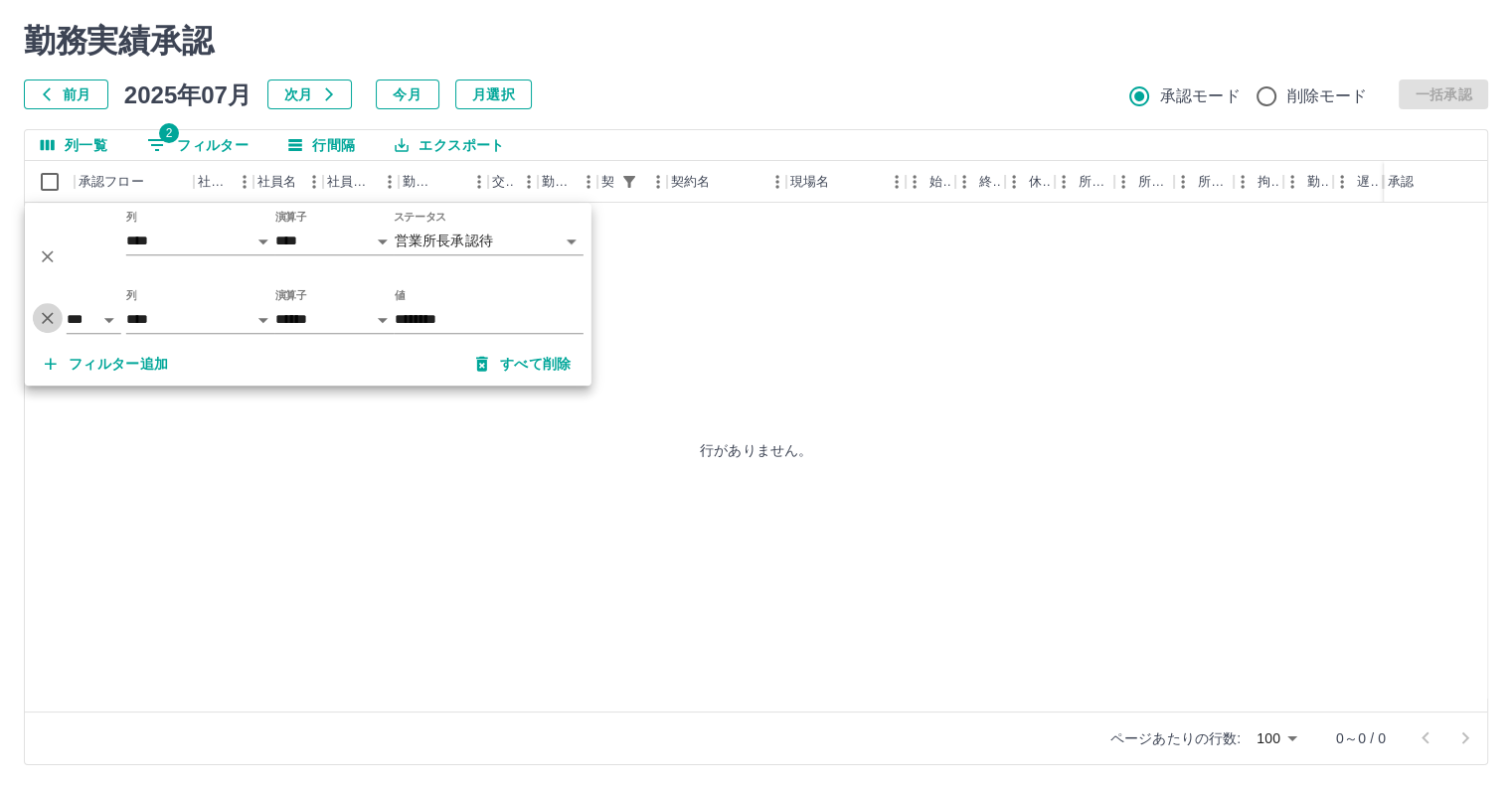 click 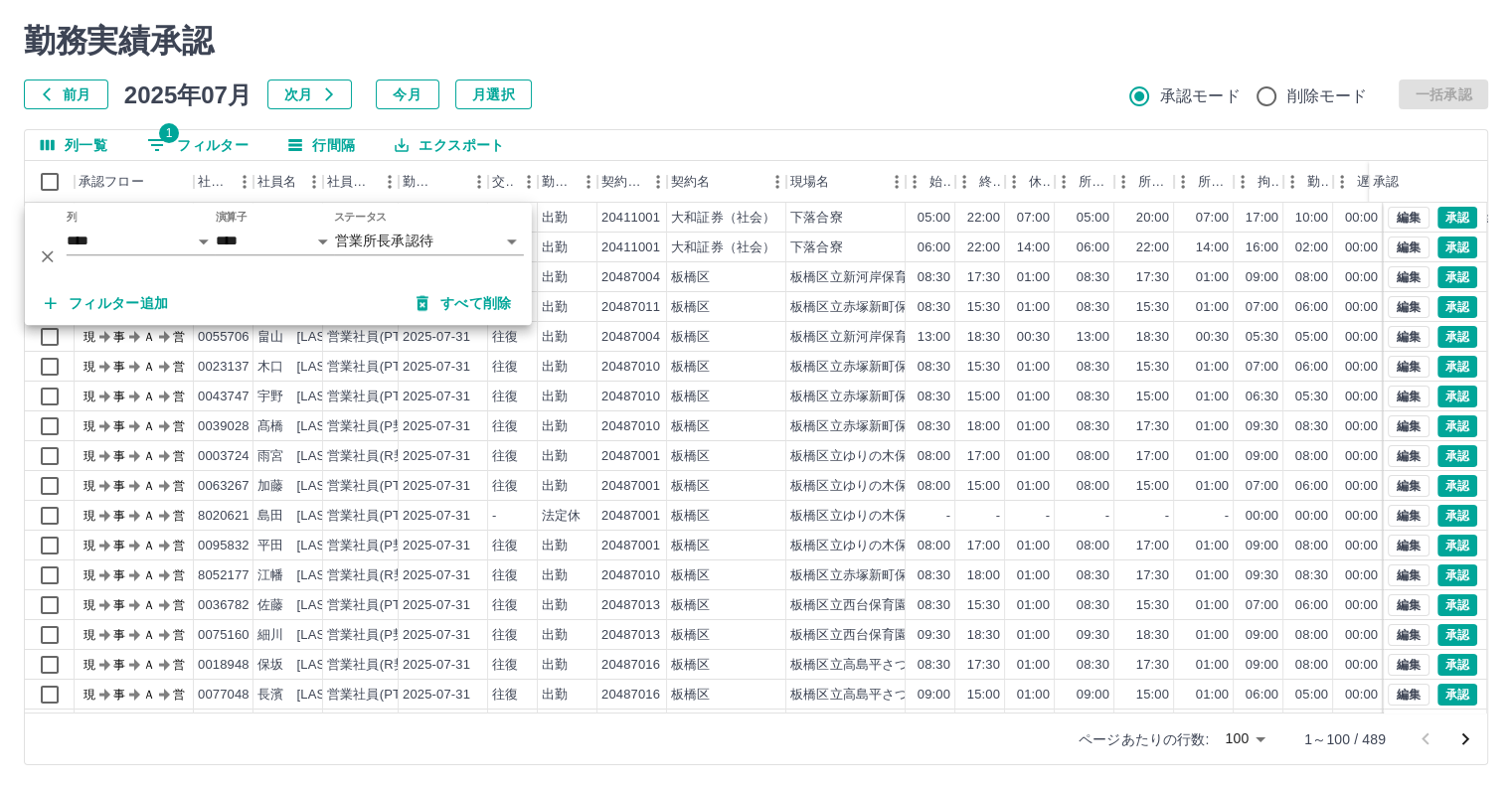click on "板橋区立新河岸保育園" at bounding box center [846, 337] 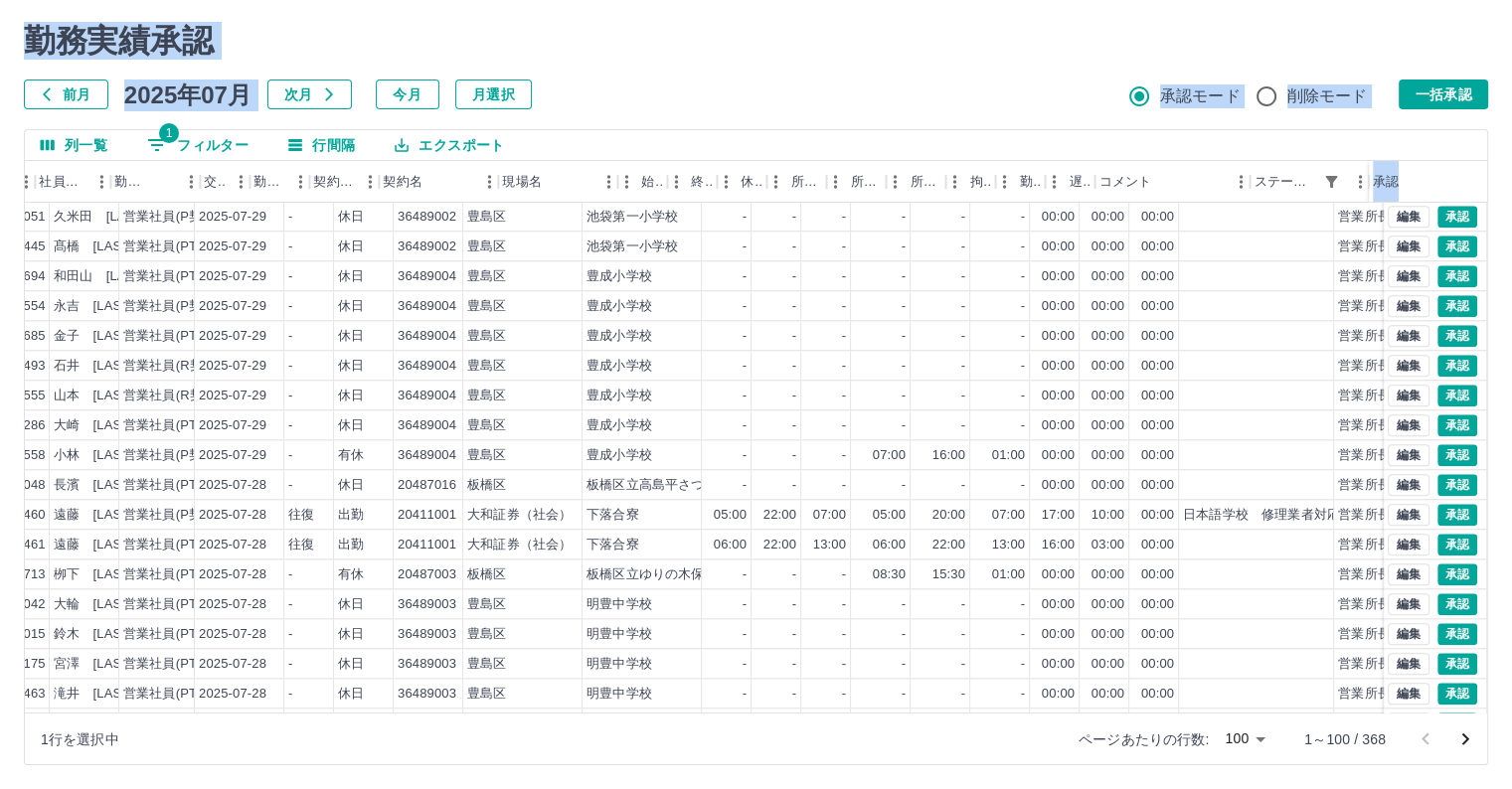 scroll, scrollTop: 1998, scrollLeft: 288, axis: both 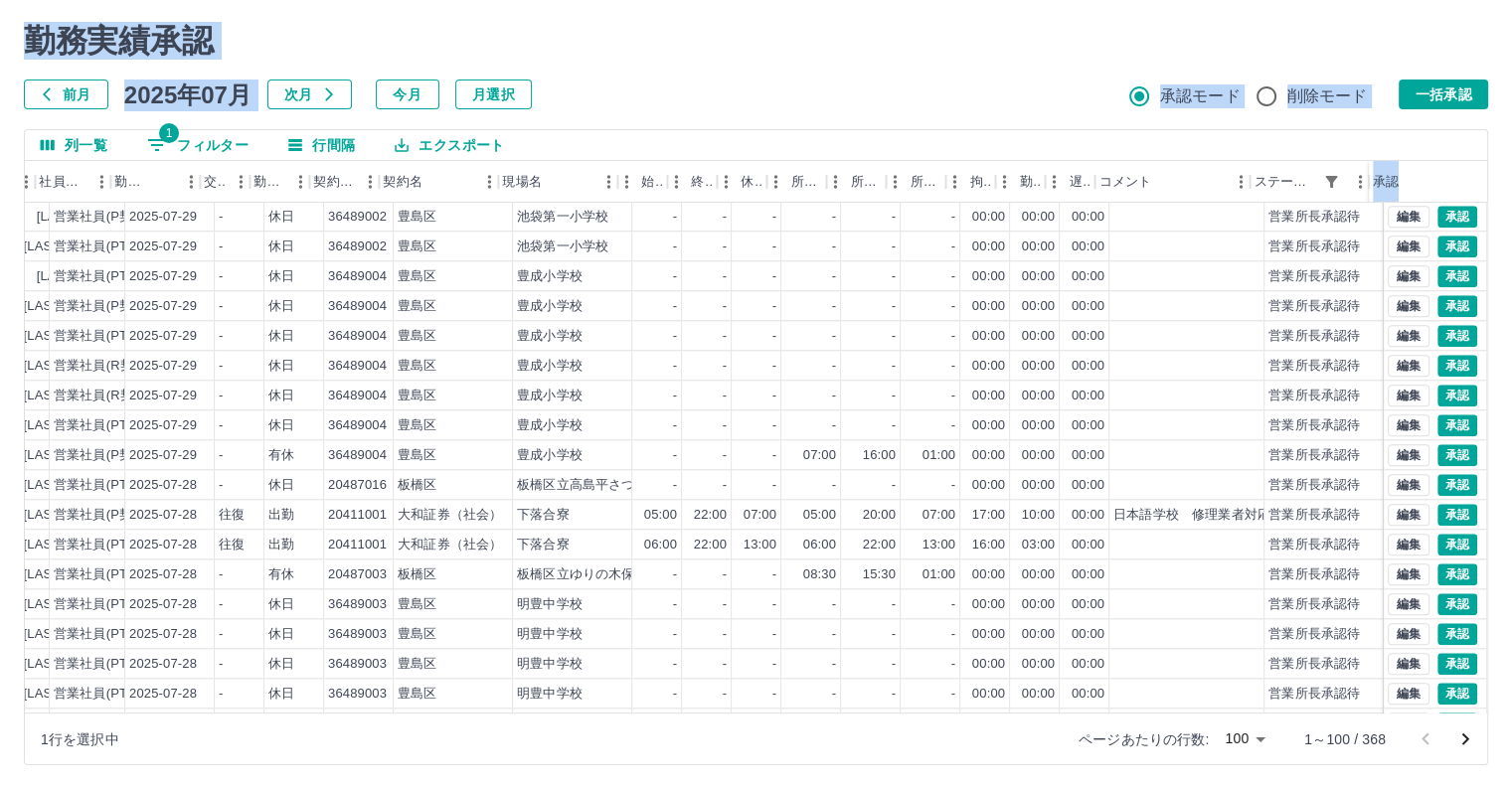 drag, startPoint x: 1479, startPoint y: 303, endPoint x: 1471, endPoint y: 558, distance: 255.12546 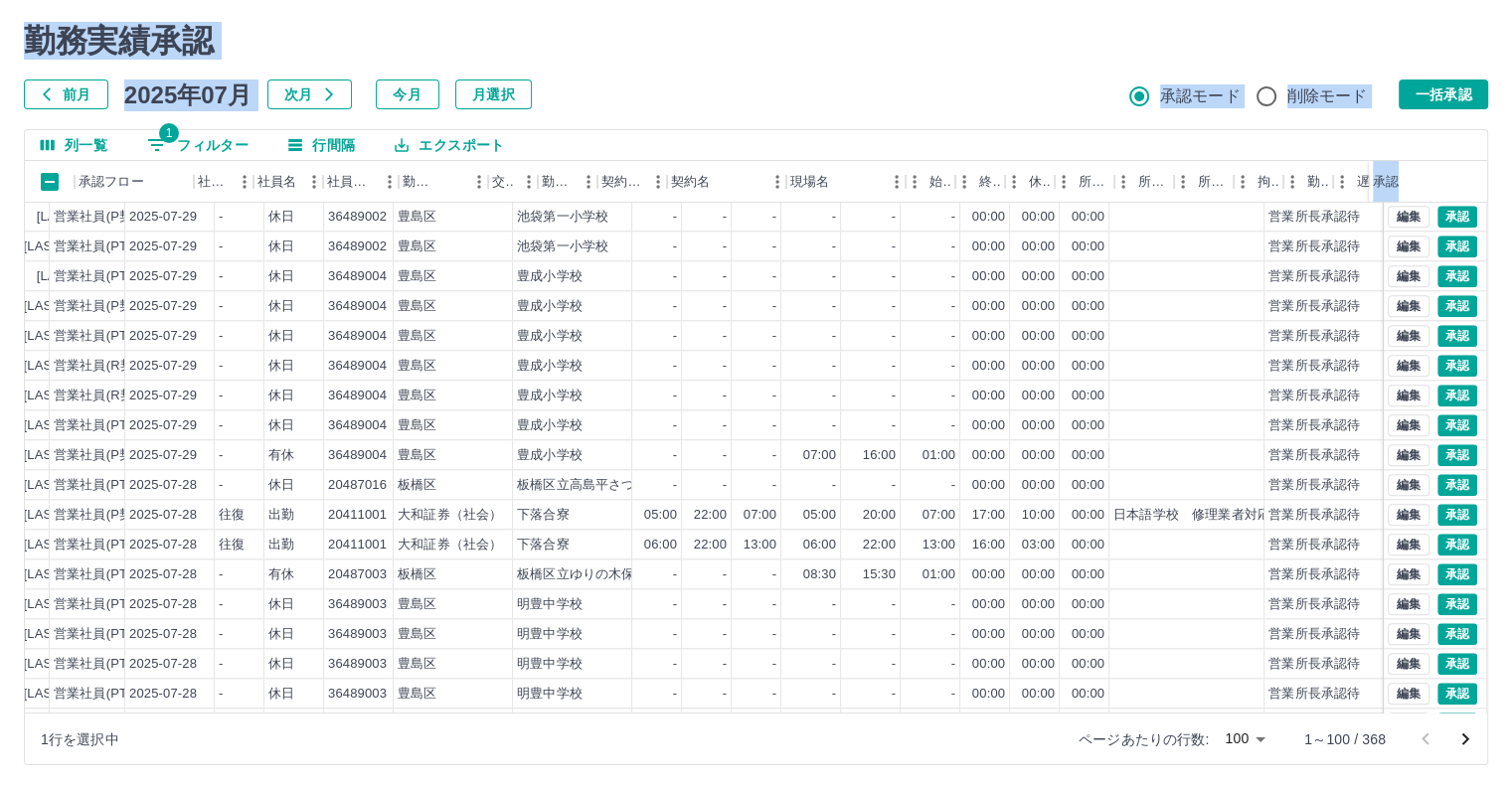 scroll, scrollTop: 1998, scrollLeft: 0, axis: vertical 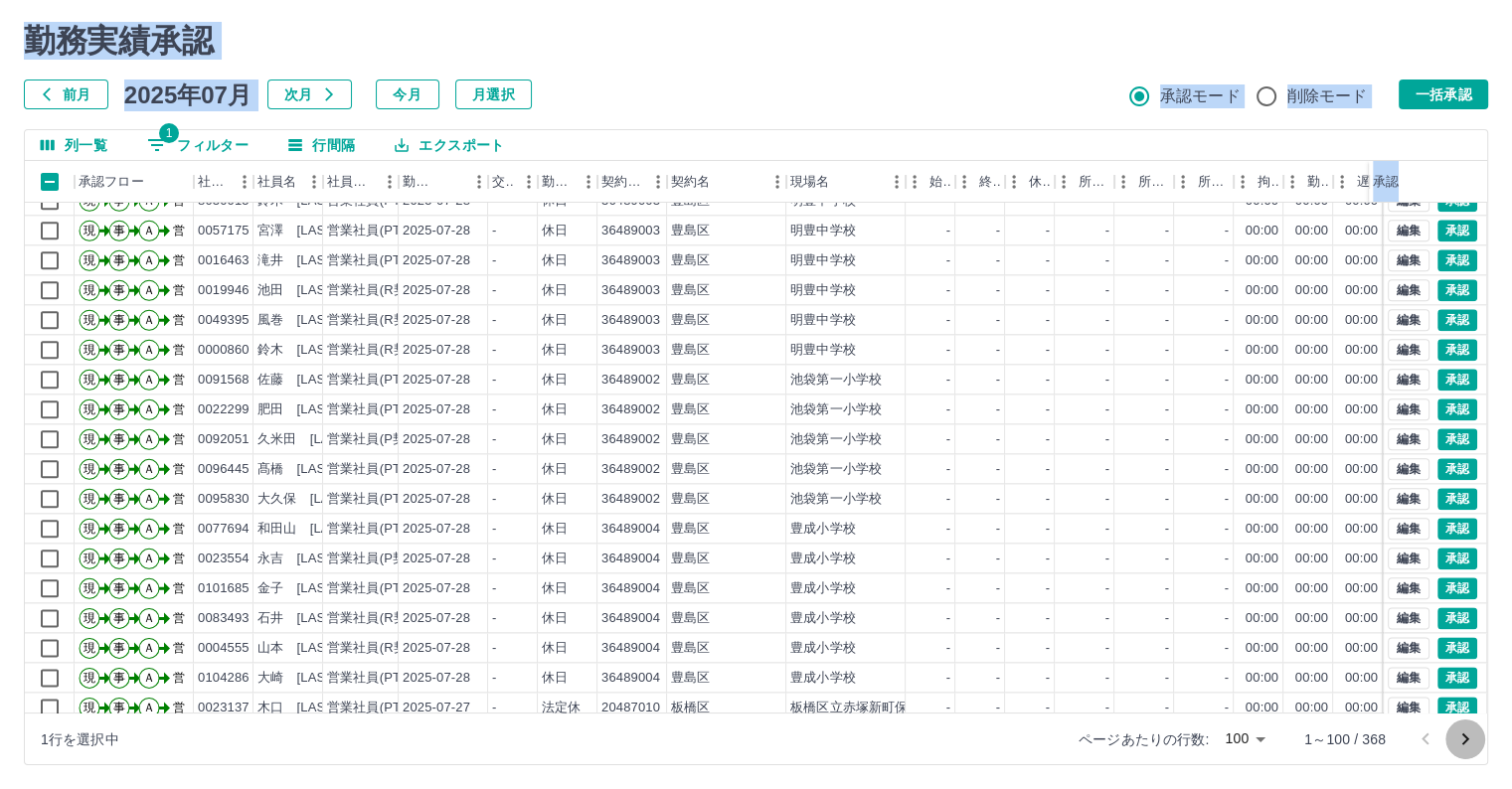 click at bounding box center (1465, 739) 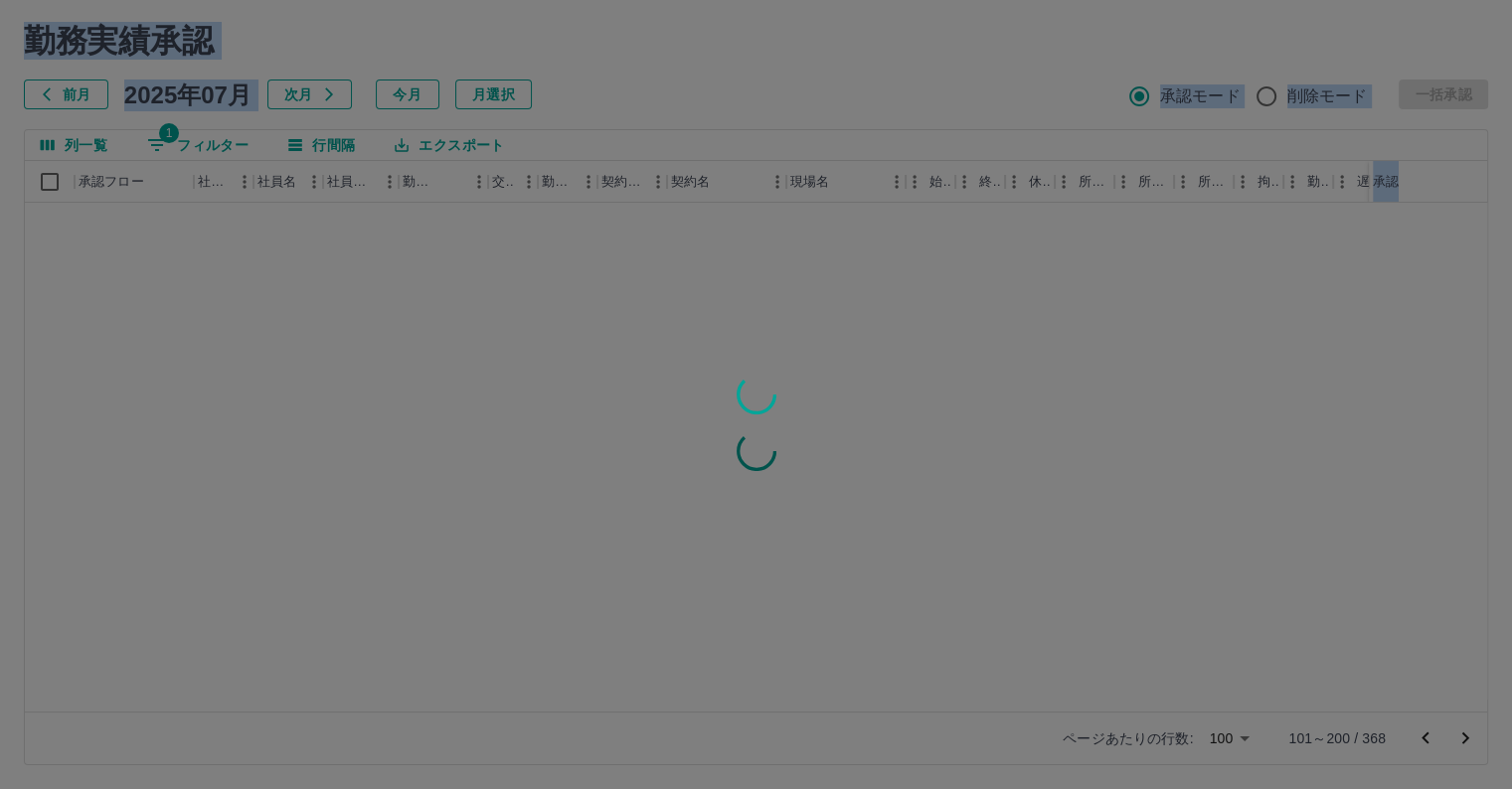 scroll, scrollTop: 0, scrollLeft: 0, axis: both 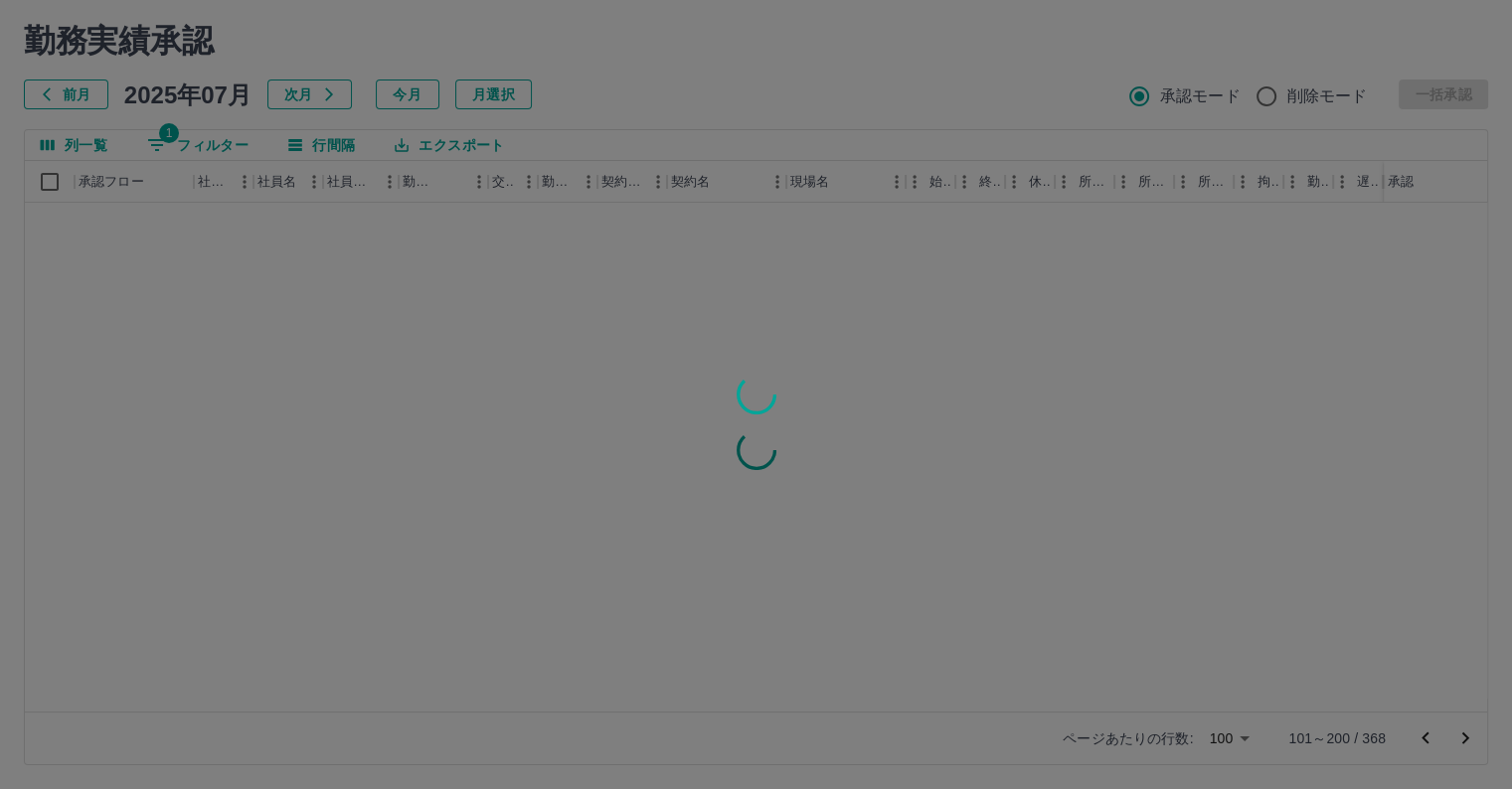 click at bounding box center (756, 394) 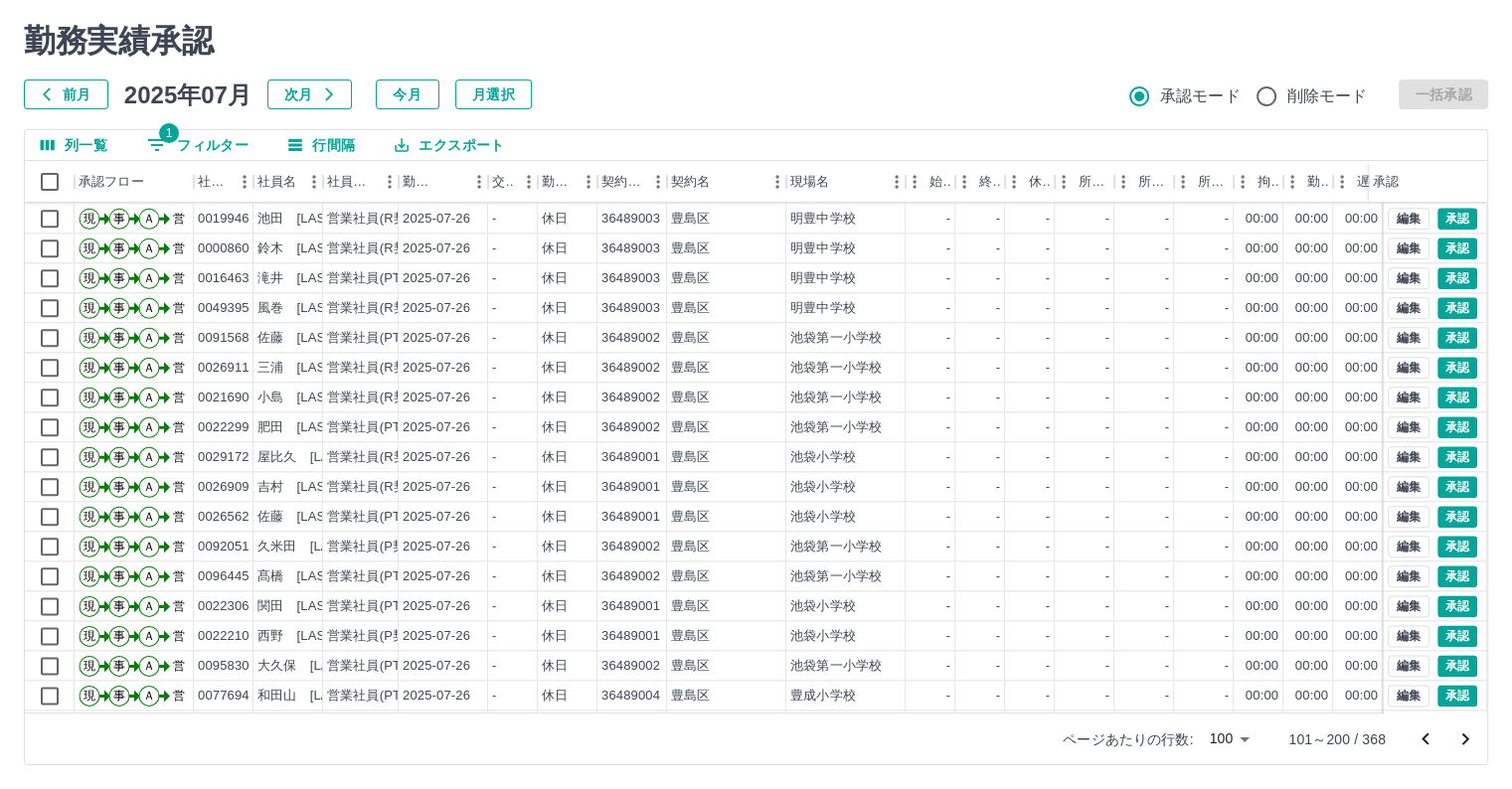 scroll, scrollTop: 2485, scrollLeft: 0, axis: vertical 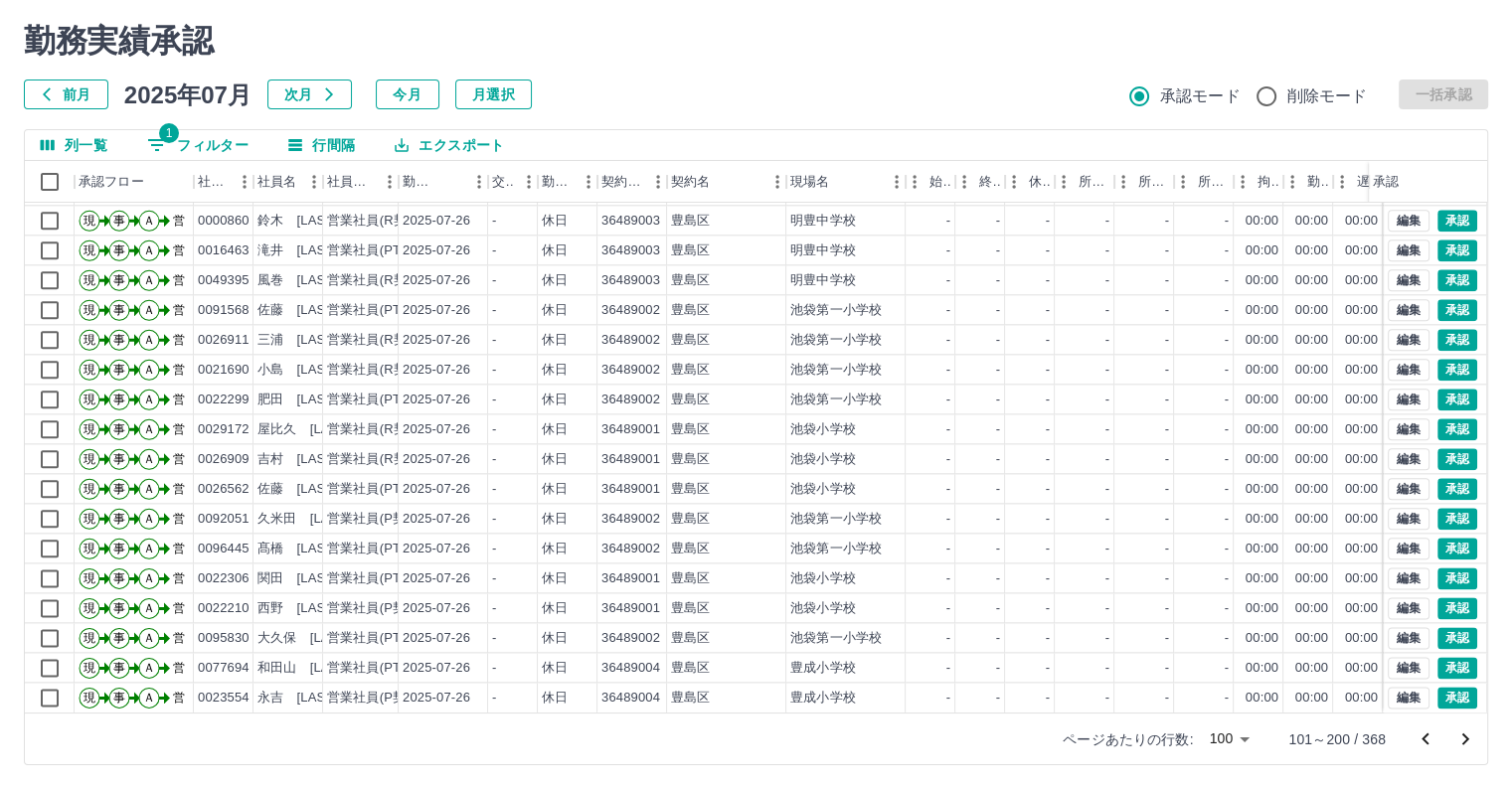 click 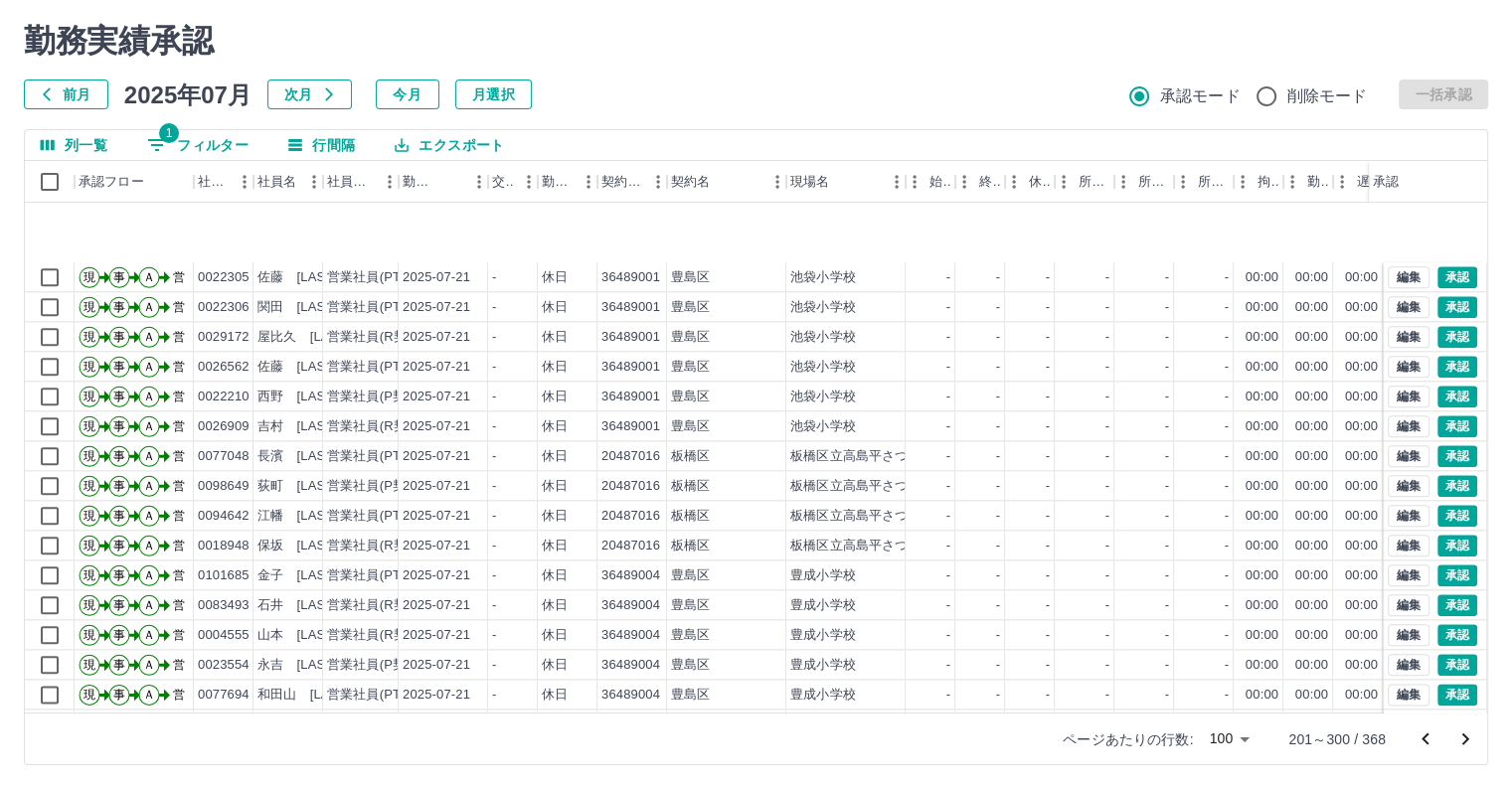 scroll, scrollTop: 2485, scrollLeft: 0, axis: vertical 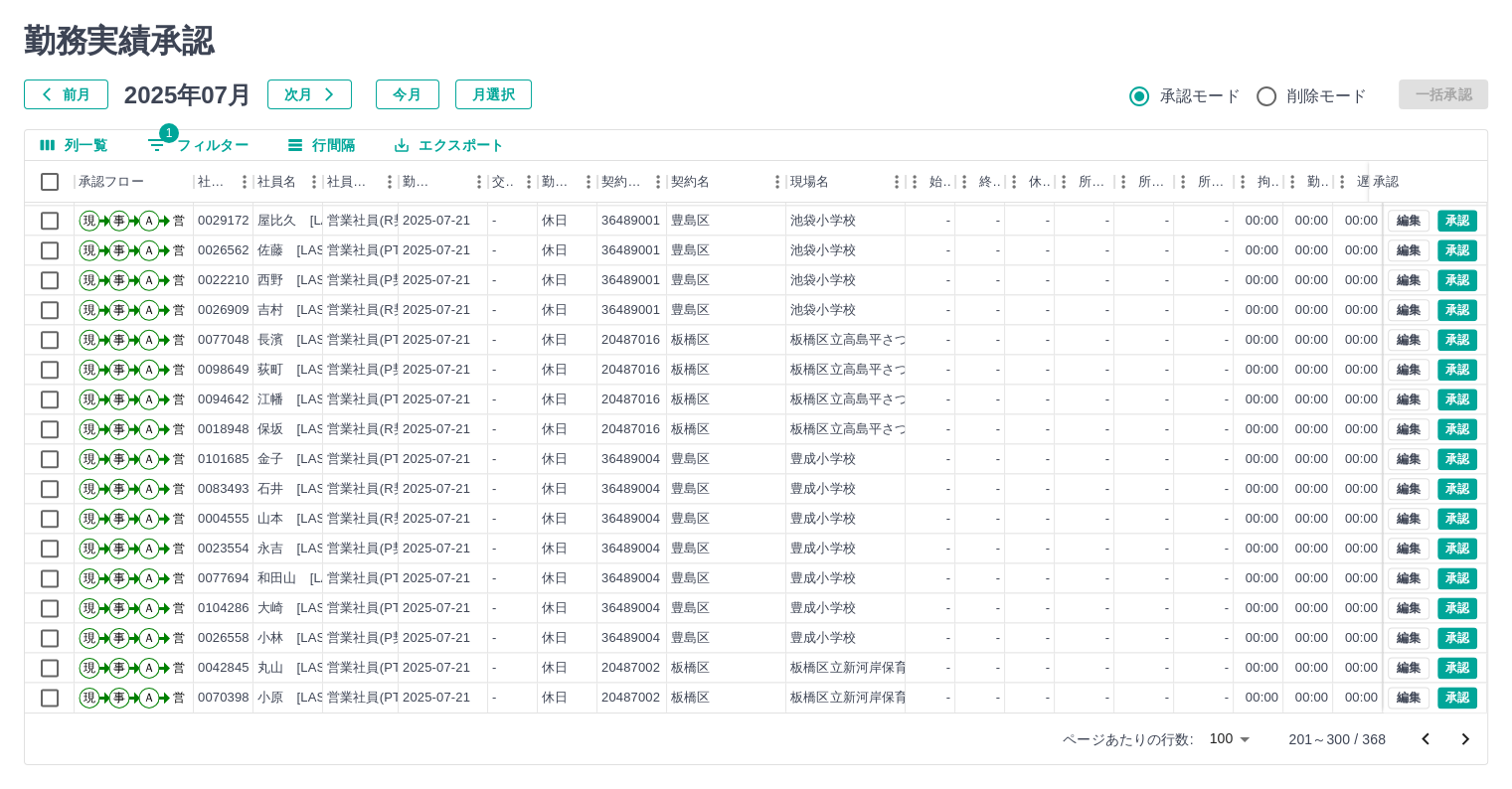 click 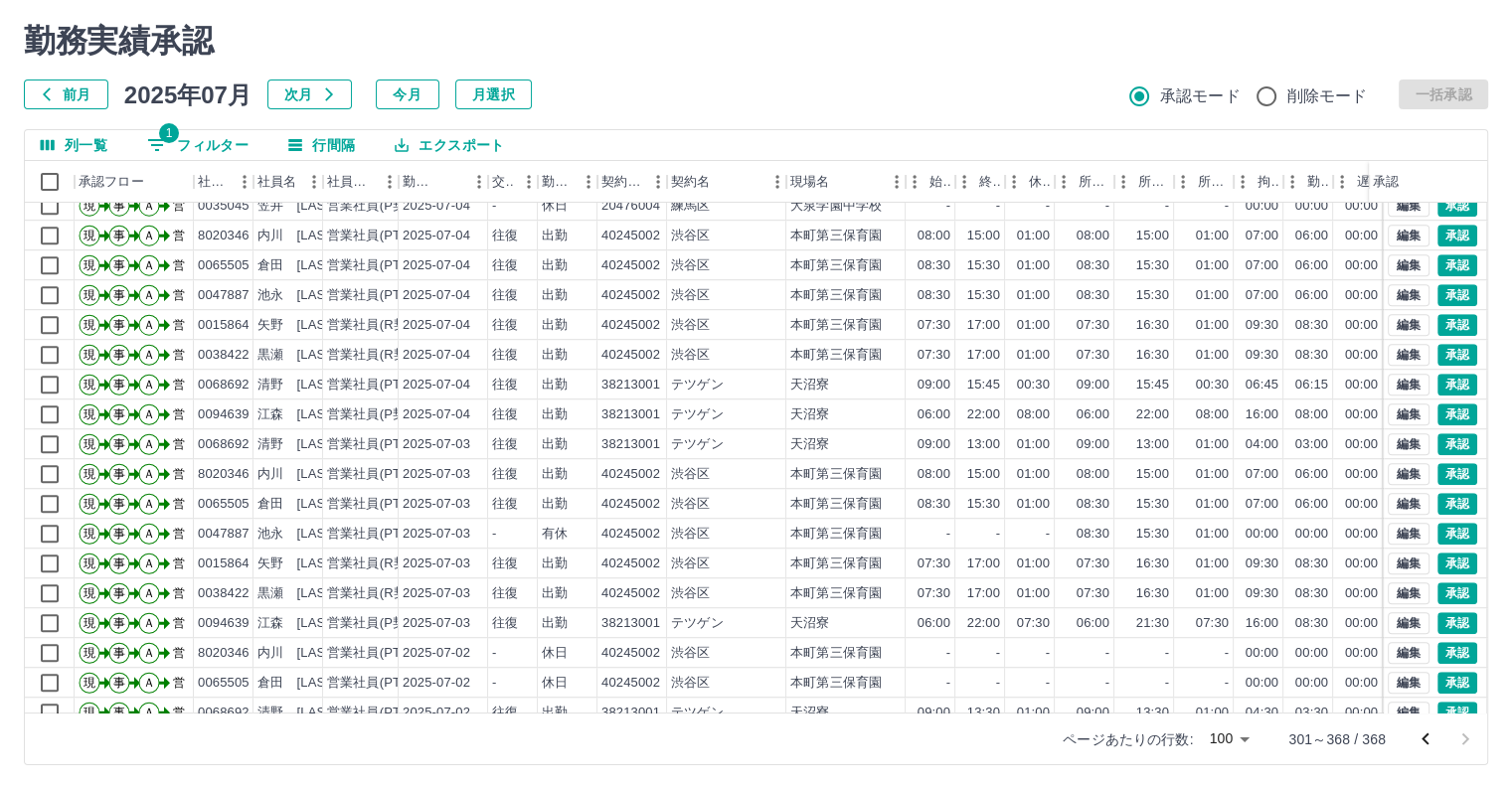 scroll, scrollTop: 1531, scrollLeft: 0, axis: vertical 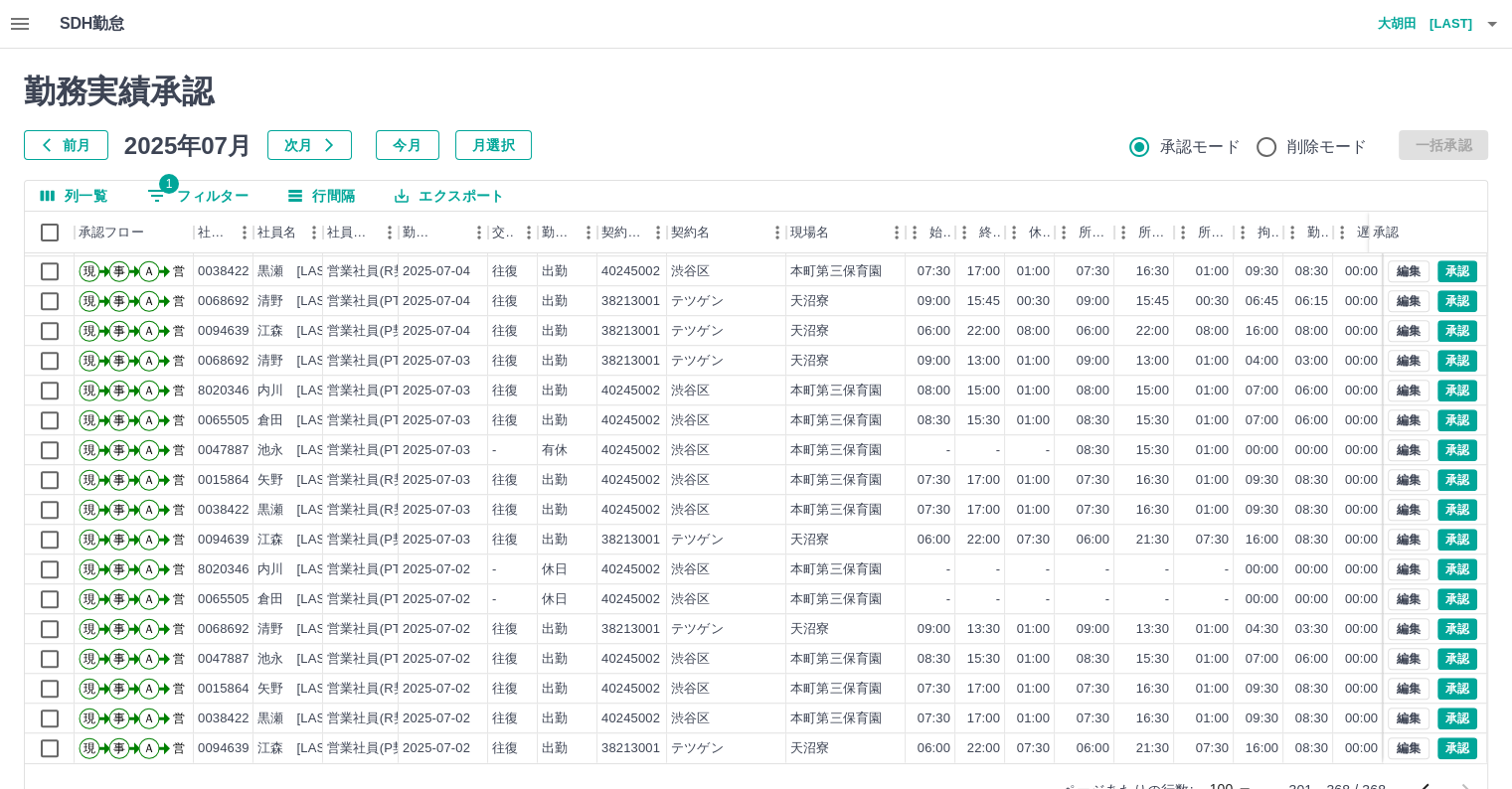 click on "大胡田　陽祐" at bounding box center [1413, 24] 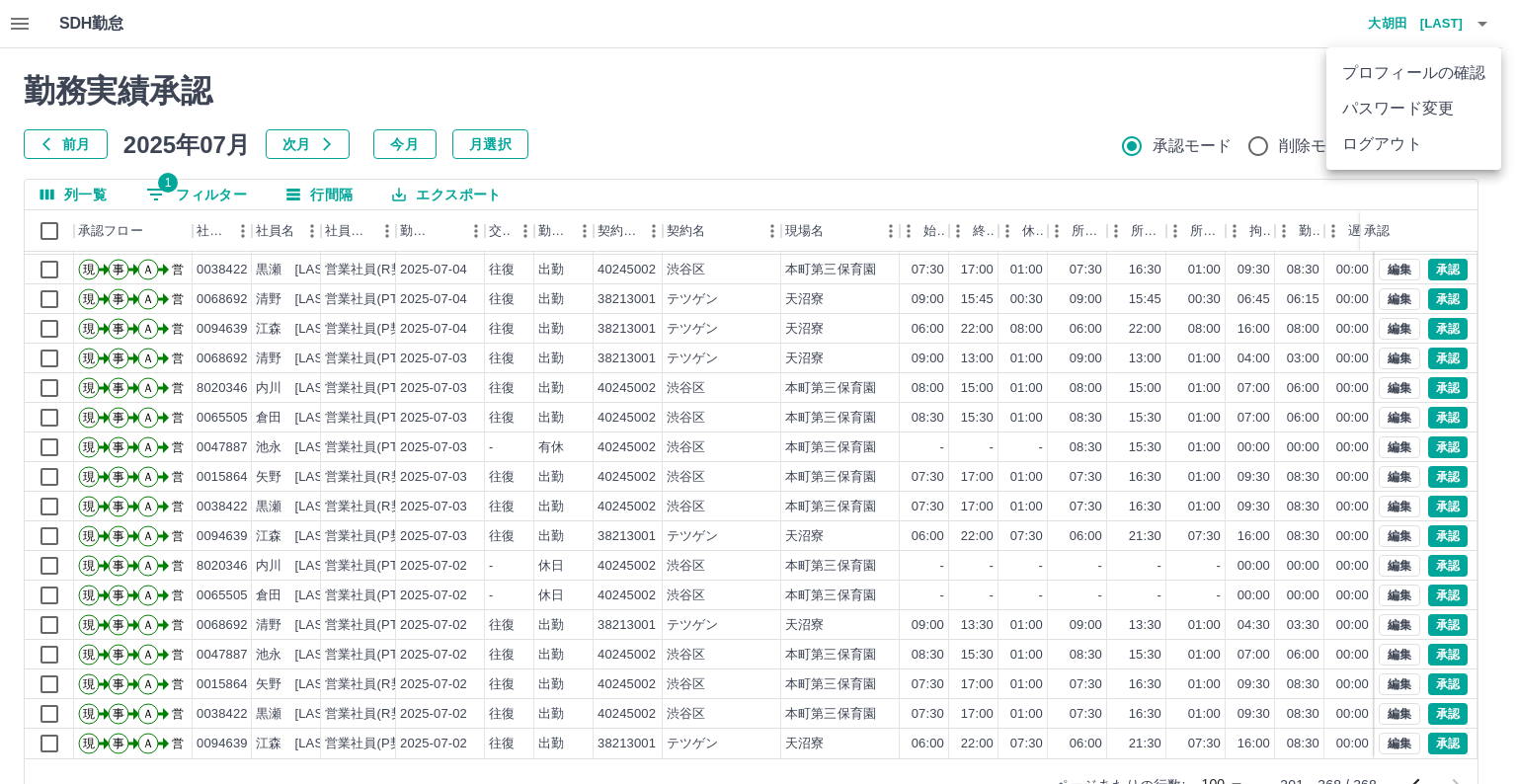 click on "ログアウト" at bounding box center [1413, 144] 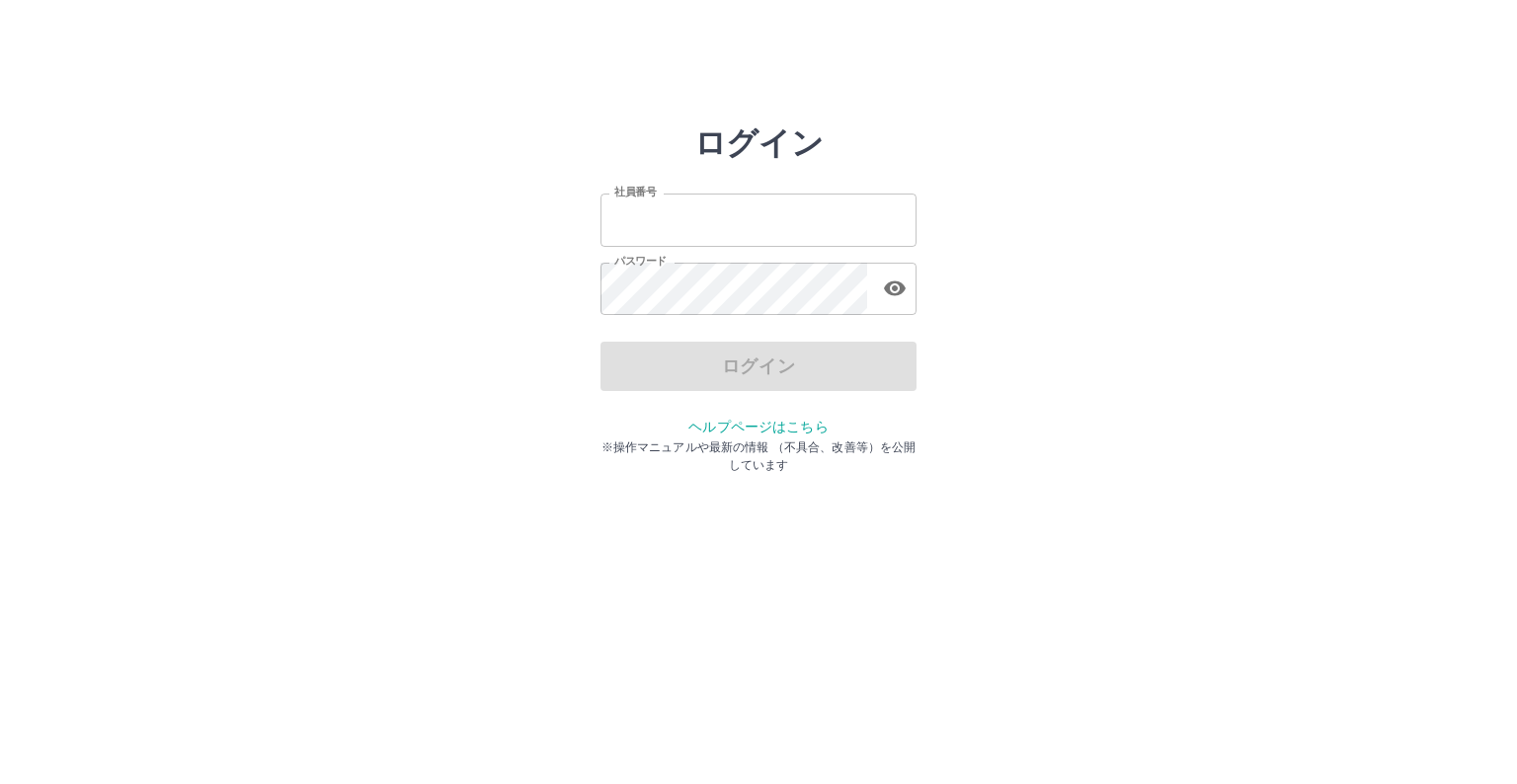 scroll, scrollTop: 0, scrollLeft: 0, axis: both 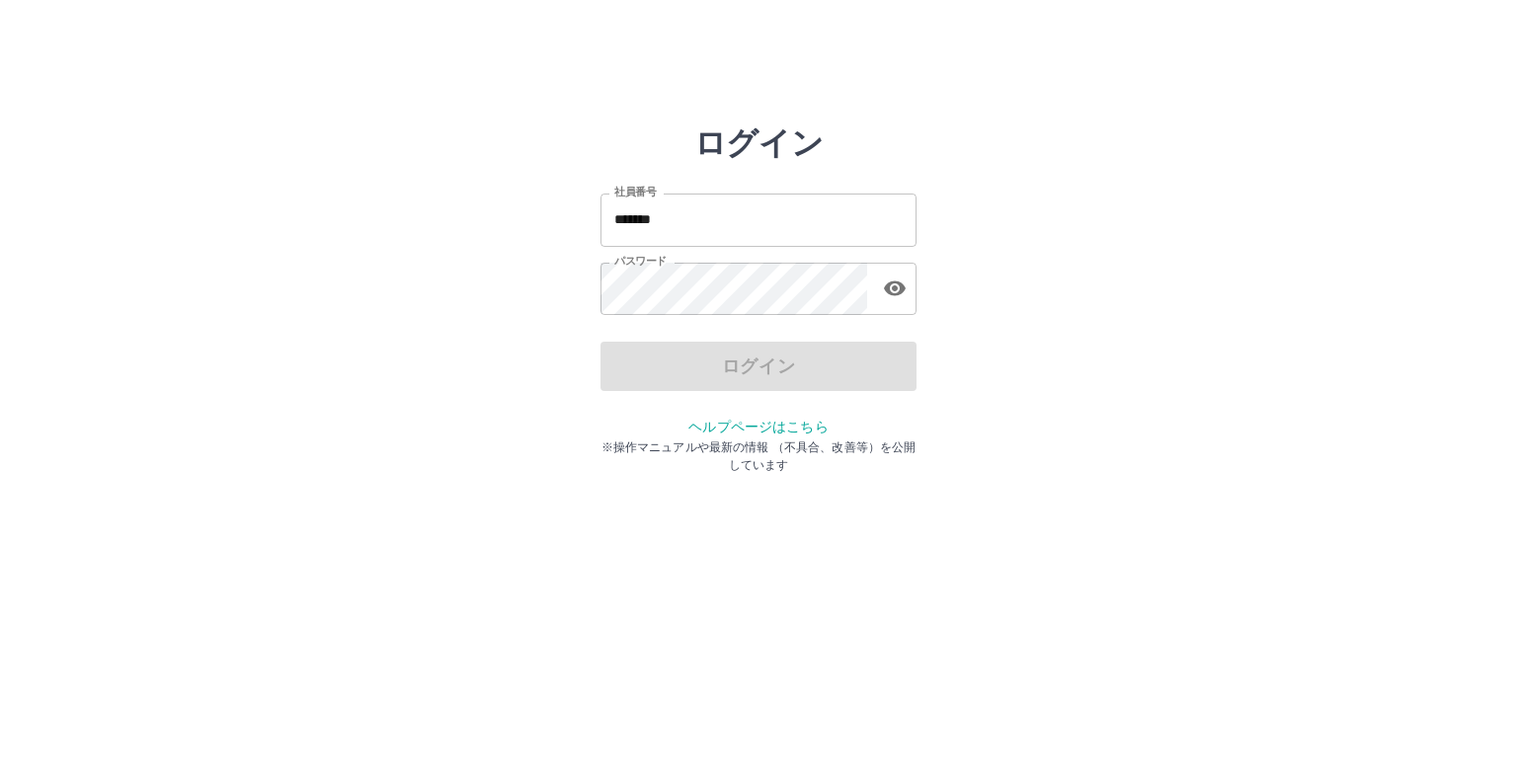 click on "*******" at bounding box center [758, 219] 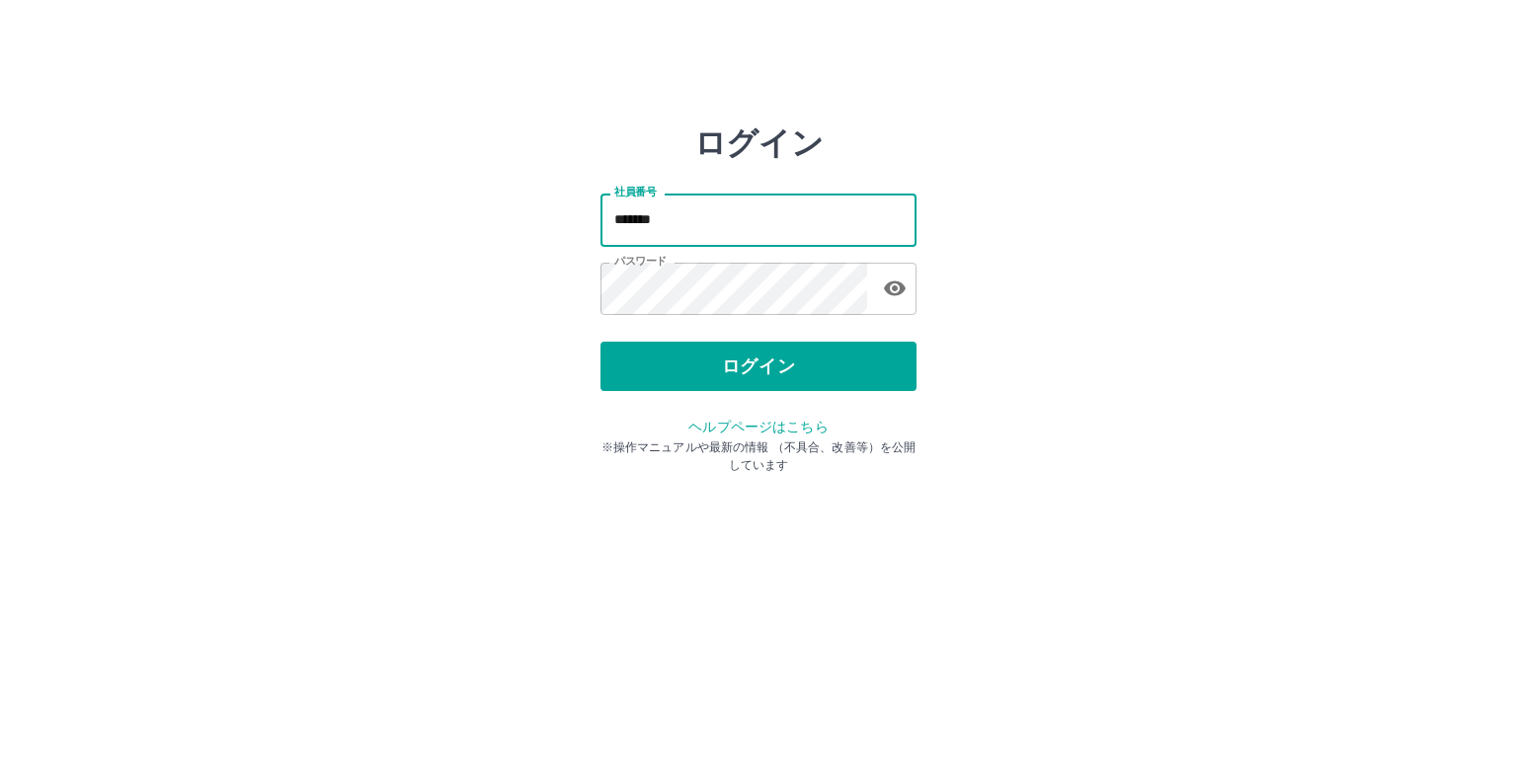 type on "*******" 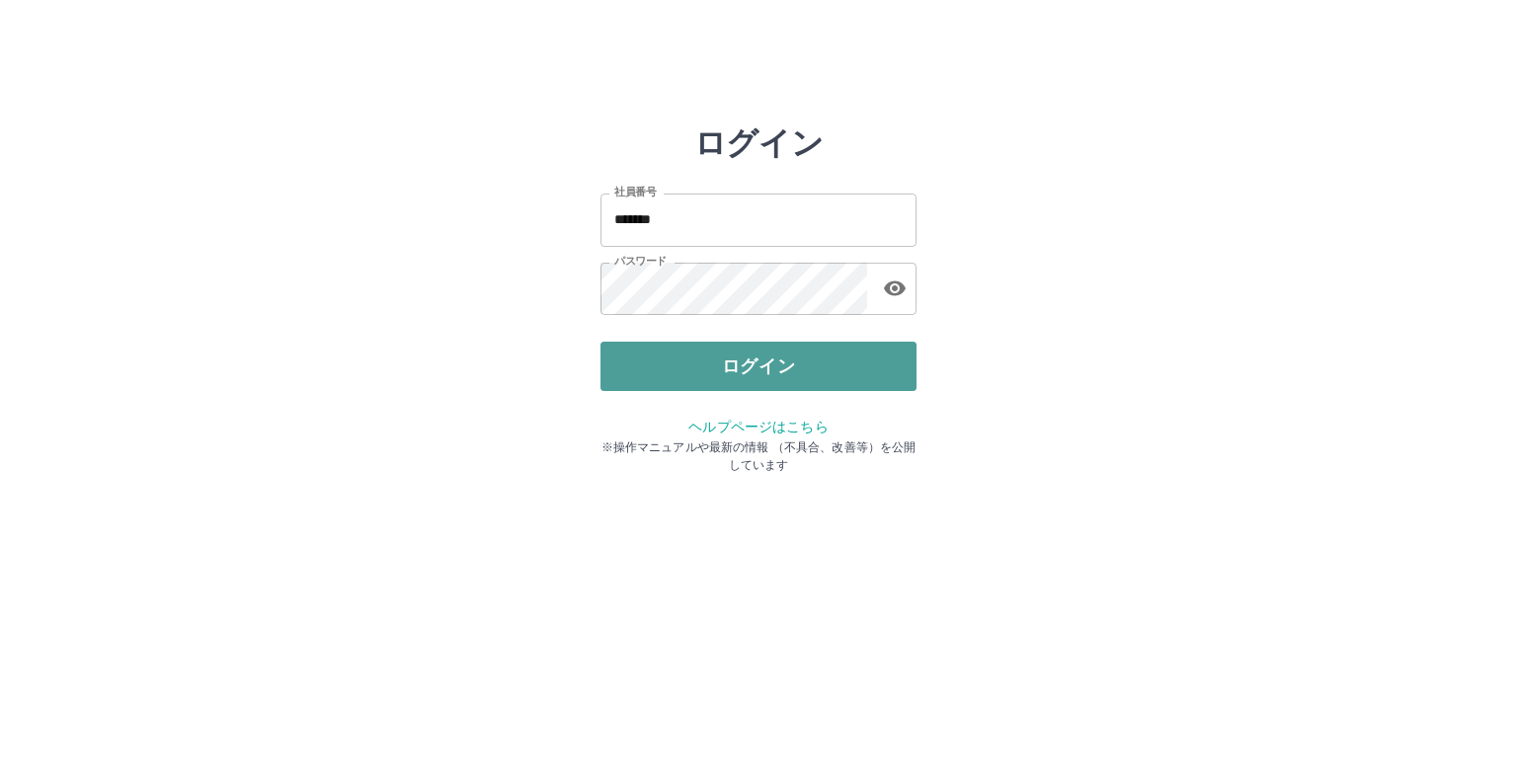click on "ログイン" at bounding box center [758, 366] 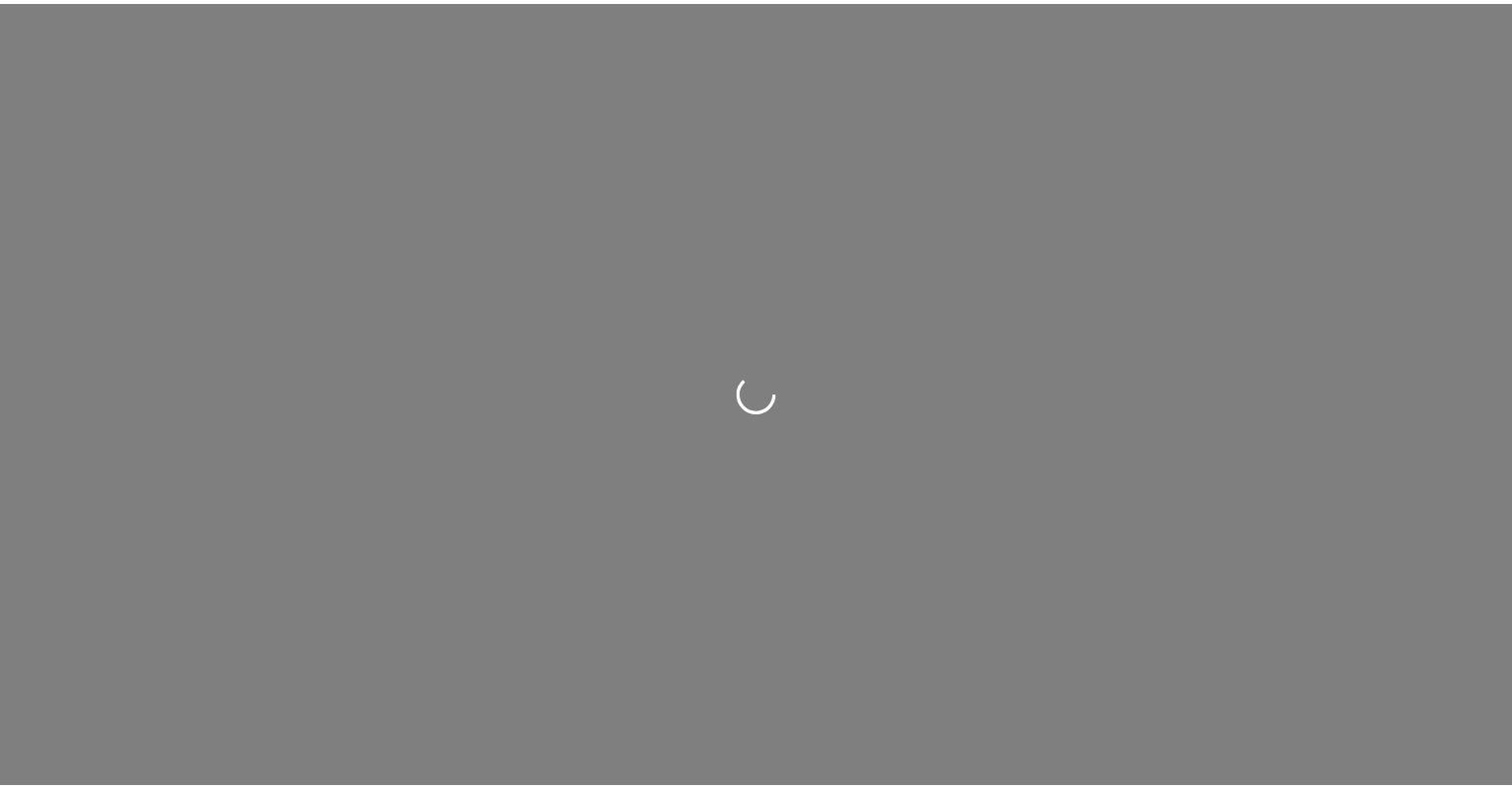 scroll, scrollTop: 0, scrollLeft: 0, axis: both 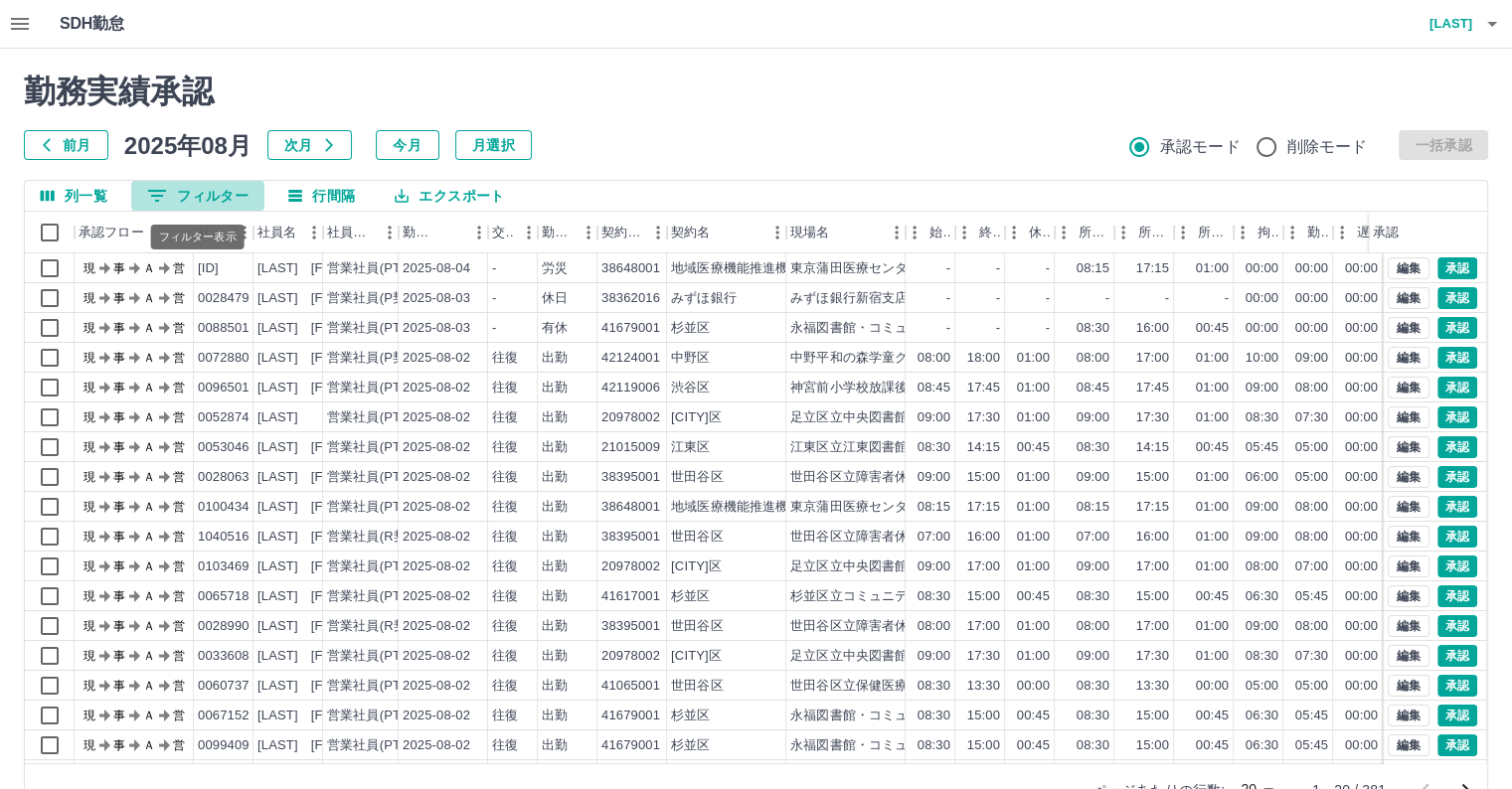 click on "0 フィルター" at bounding box center (198, 196) 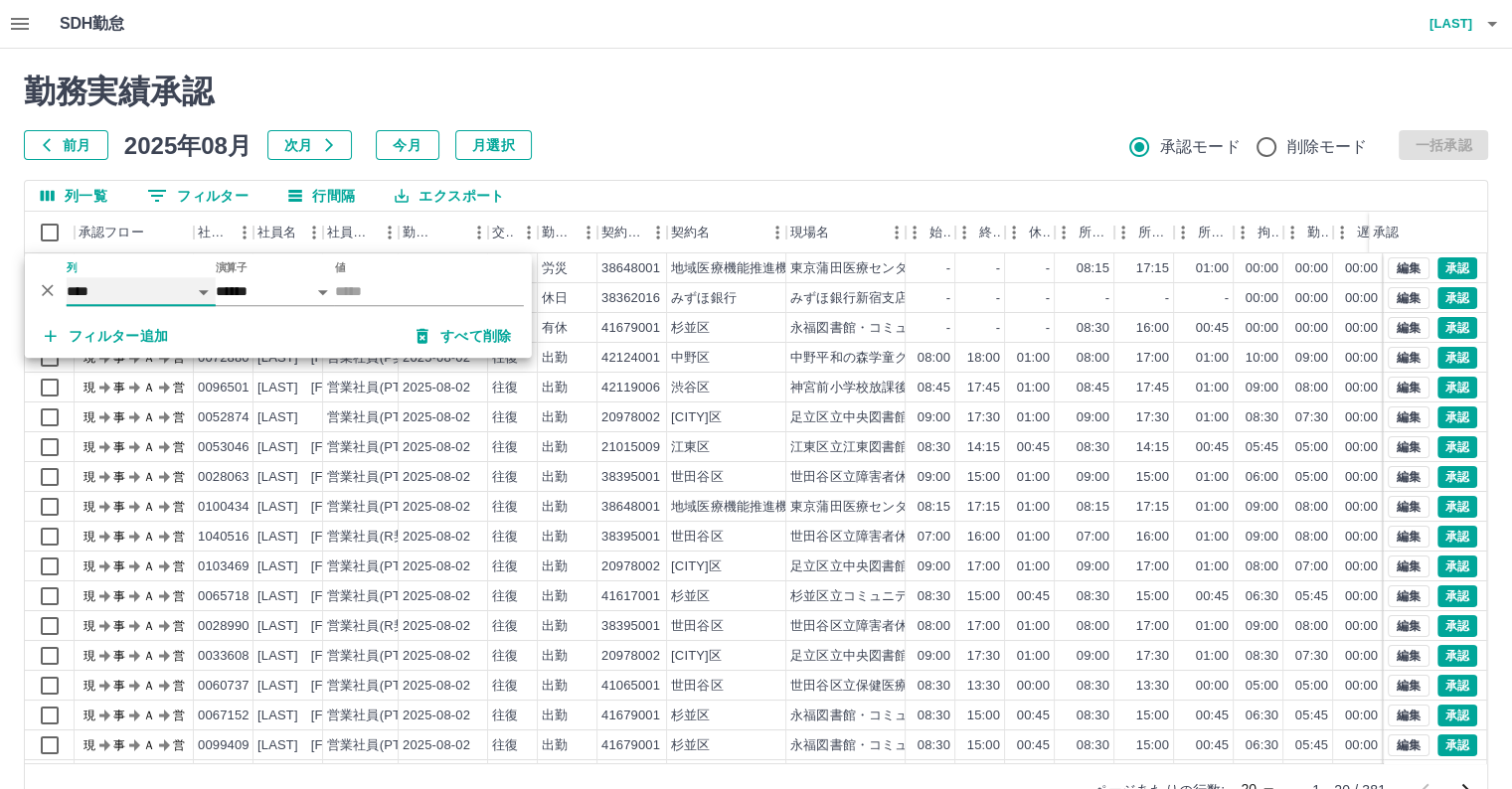 click on "**** *** **** *** *** **** ***** *** *** ** ** ** **** **** **** ** ** *** **** *****" at bounding box center [141, 291] 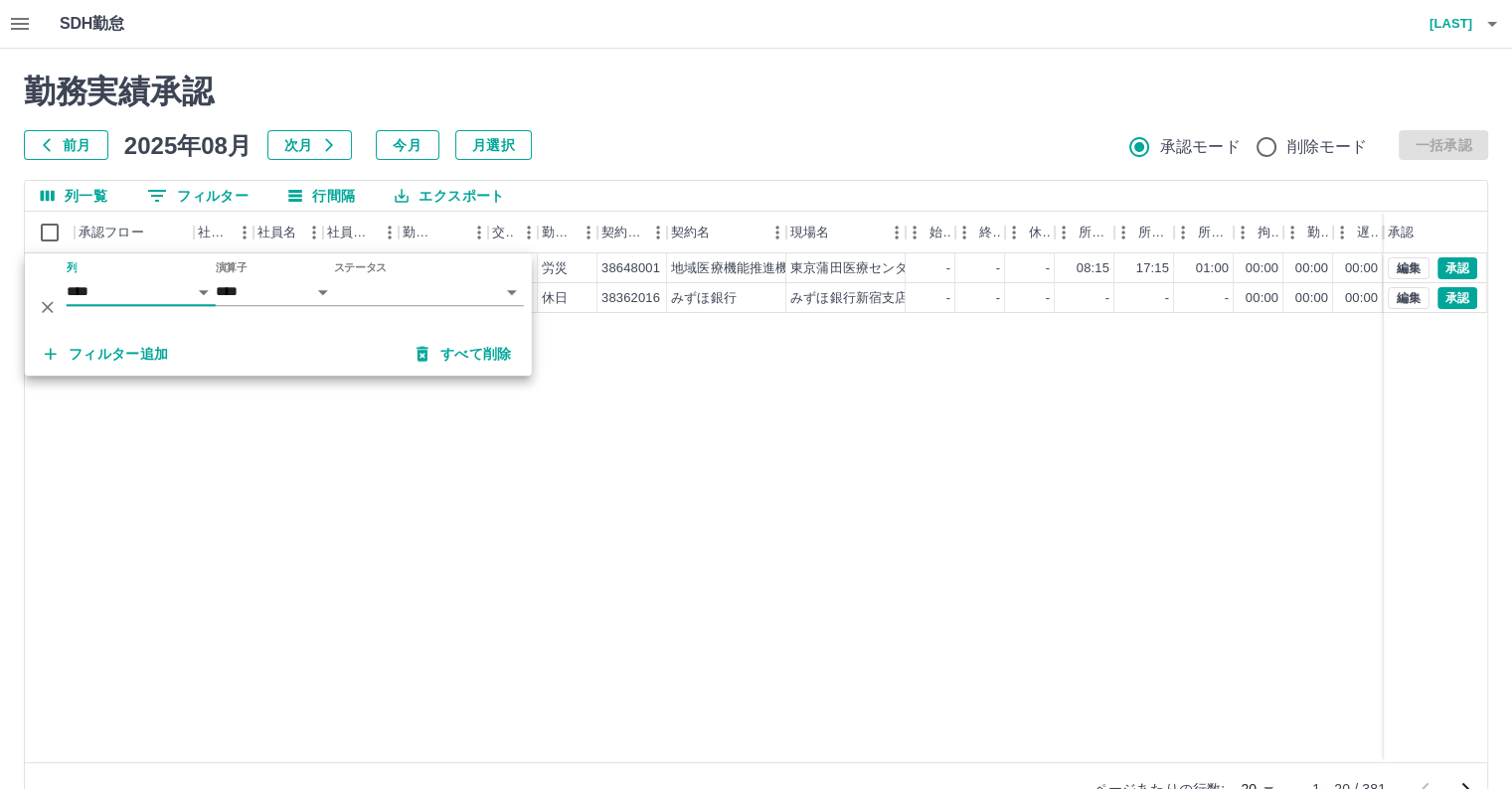 click on "SDH勤怠 [LAST]　[FIRST] 勤務実績承認 前月 2025年08月 次月 今月 月選択 承認モード 削除モード 一括承認 列一覧 フィルター 行間隔 エクスポート 承認フロー 社員番号 社員名 社員区分 勤務日 交通費 勤務区分 契約コード 契約名 現場名 始業 終業 休憩 所定開始 所定終業 所定休憩 拘束 勤務 遅刻等 コメント ステータス 承認 現 事 Ａ 営 0064908 [LAST]　[FIRST] 営業社員(PT契約) 2025-08-04  -  労災 38648001 地域医療機能推進機構 [CITY]蒲田医療センター - - - 08:15 17:15 01:00 00:00 00:00 00:00 現場責任者承認待 現 事 Ａ 営 0028479 [LAST]　[FIRST] 営業社員(P契約) 2025-08-03  -  休日 38362016 みずほ銀行 みずほ銀行新宿支店（[LAST]） - - - - - - 00:00 00:00 00:00 現場責任者承認待 編集 承認 編集 承認 ページあたりの行数: 20 ** 1～20 / 381 SDH勤怠 *** ** 列 **** *** **** *** *** **** ***** *** *** ** ** ** **** **** ****" at bounding box center (756, 419) 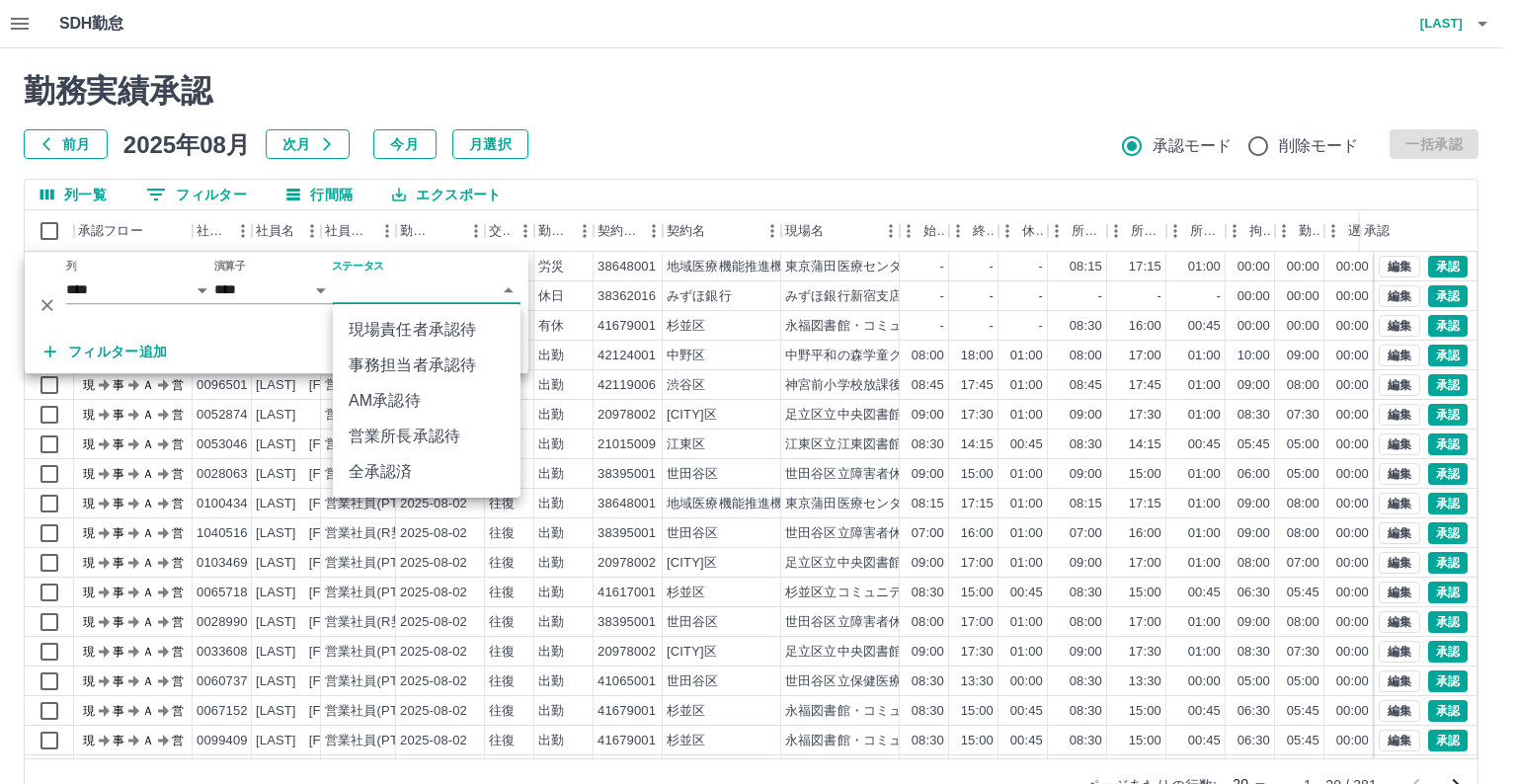 click on "事務担当者承認待" at bounding box center [427, 365] 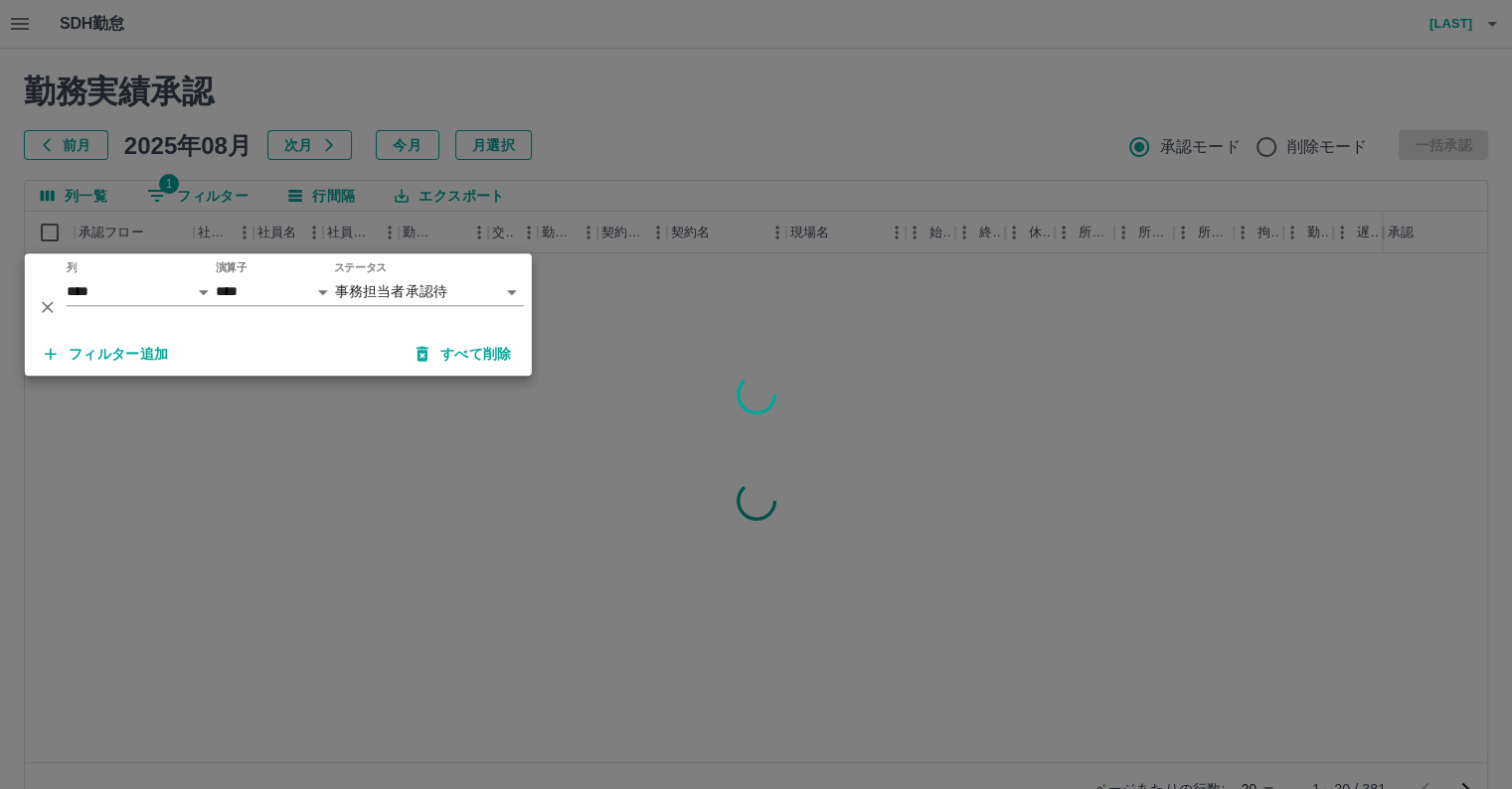click at bounding box center (756, 394) 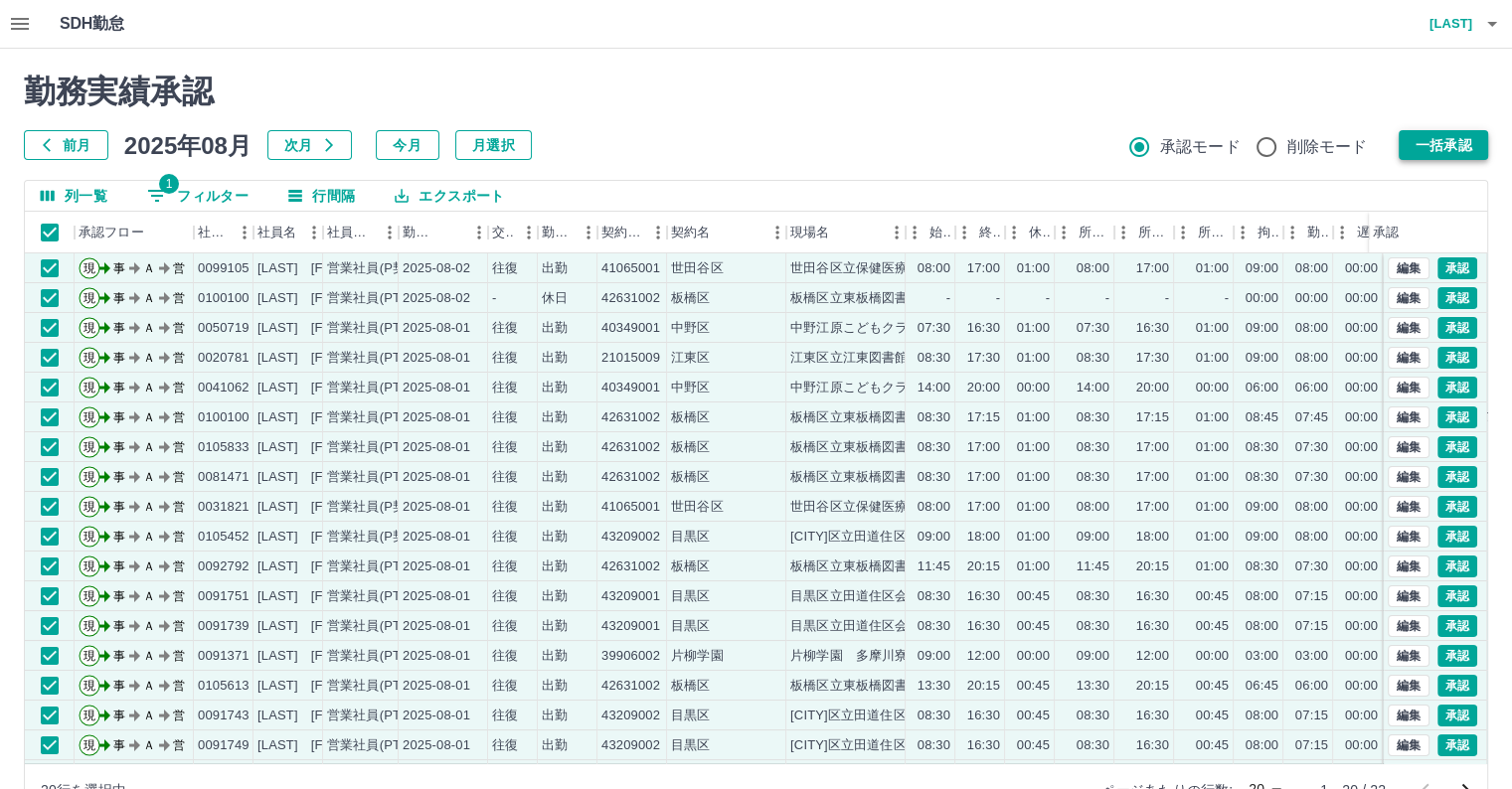 click on "一括承認" at bounding box center (1443, 145) 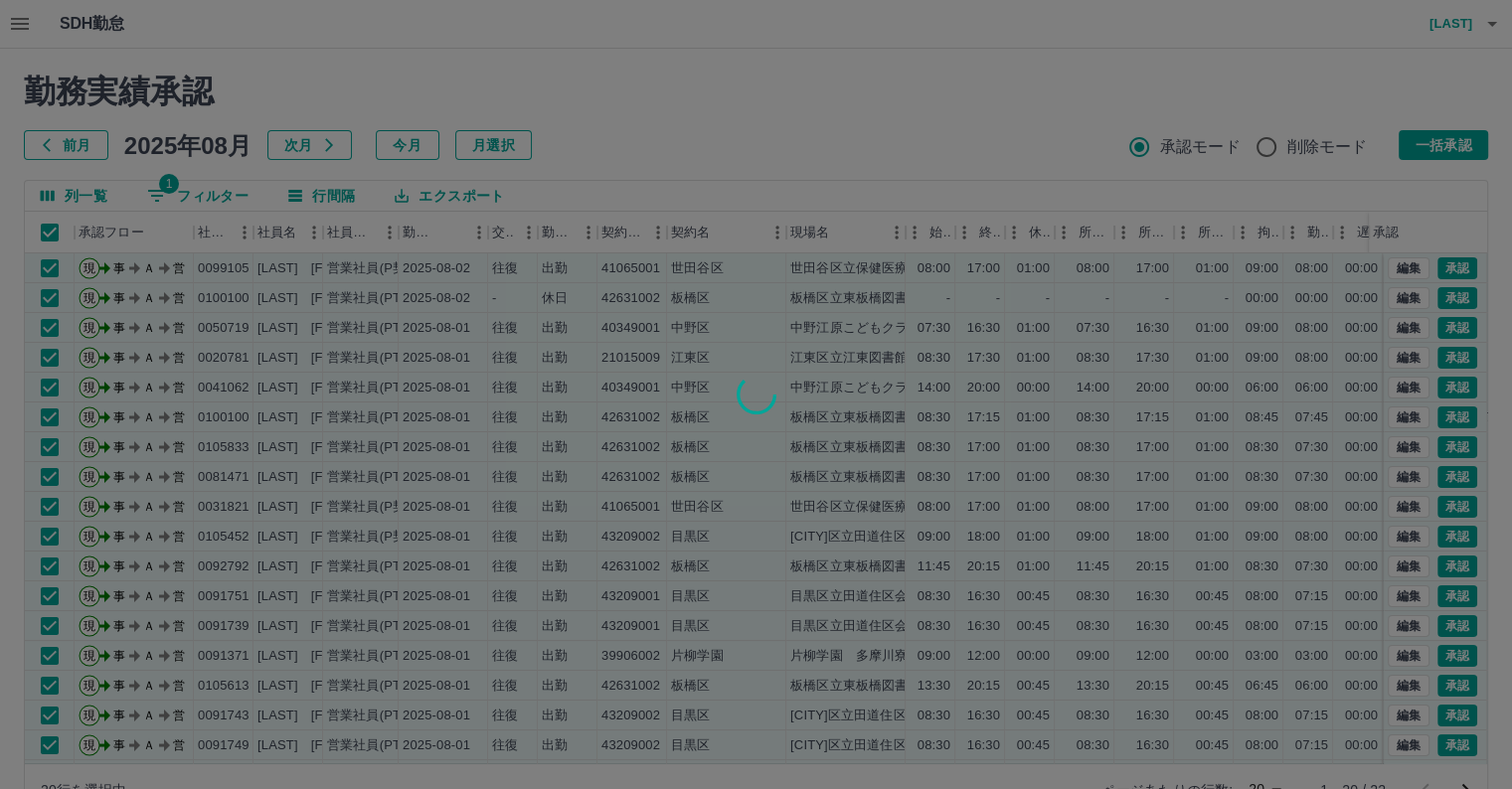 drag, startPoint x: 1481, startPoint y: 310, endPoint x: 1489, endPoint y: 606, distance: 296.10809 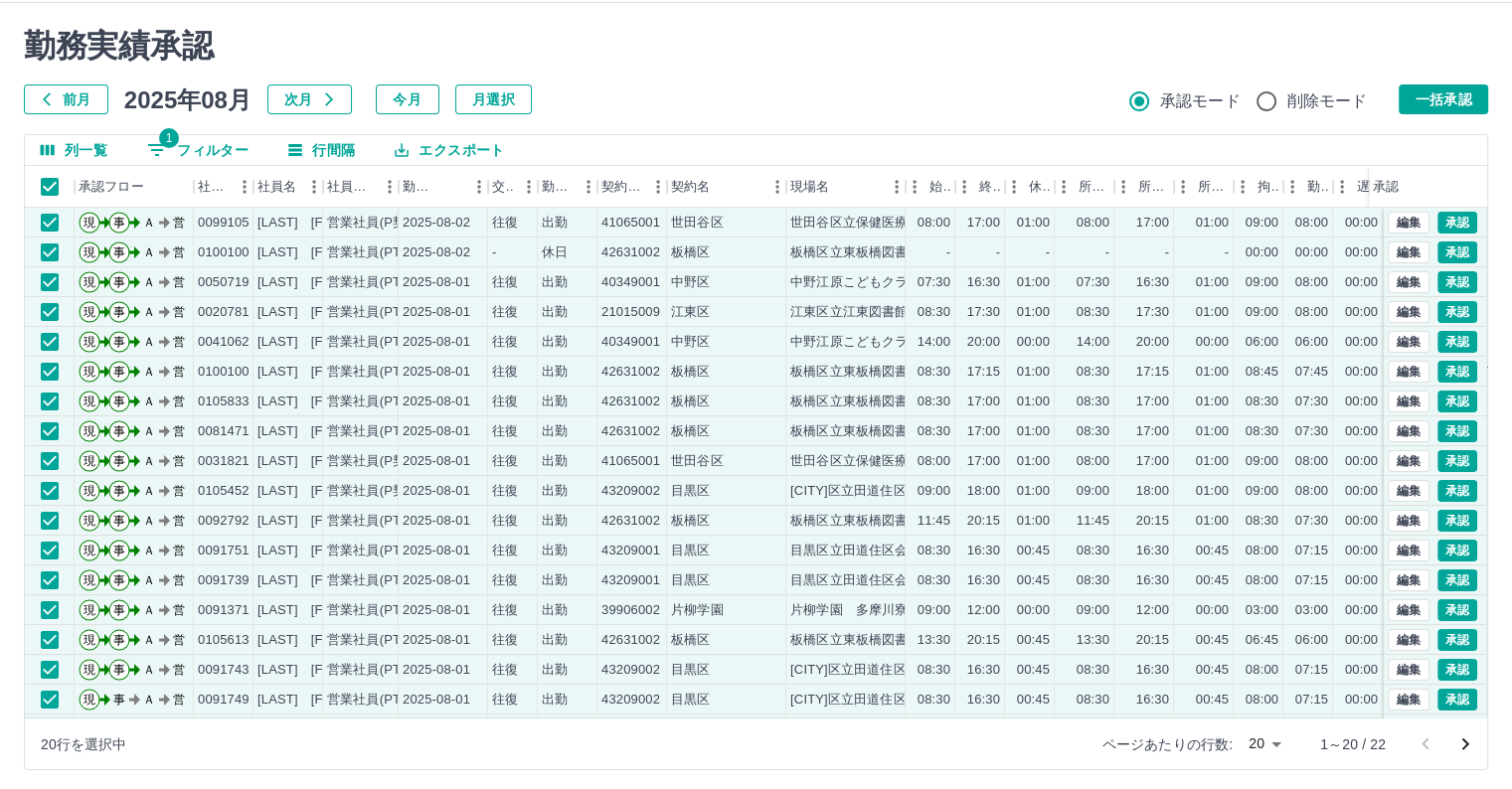 scroll, scrollTop: 52, scrollLeft: 0, axis: vertical 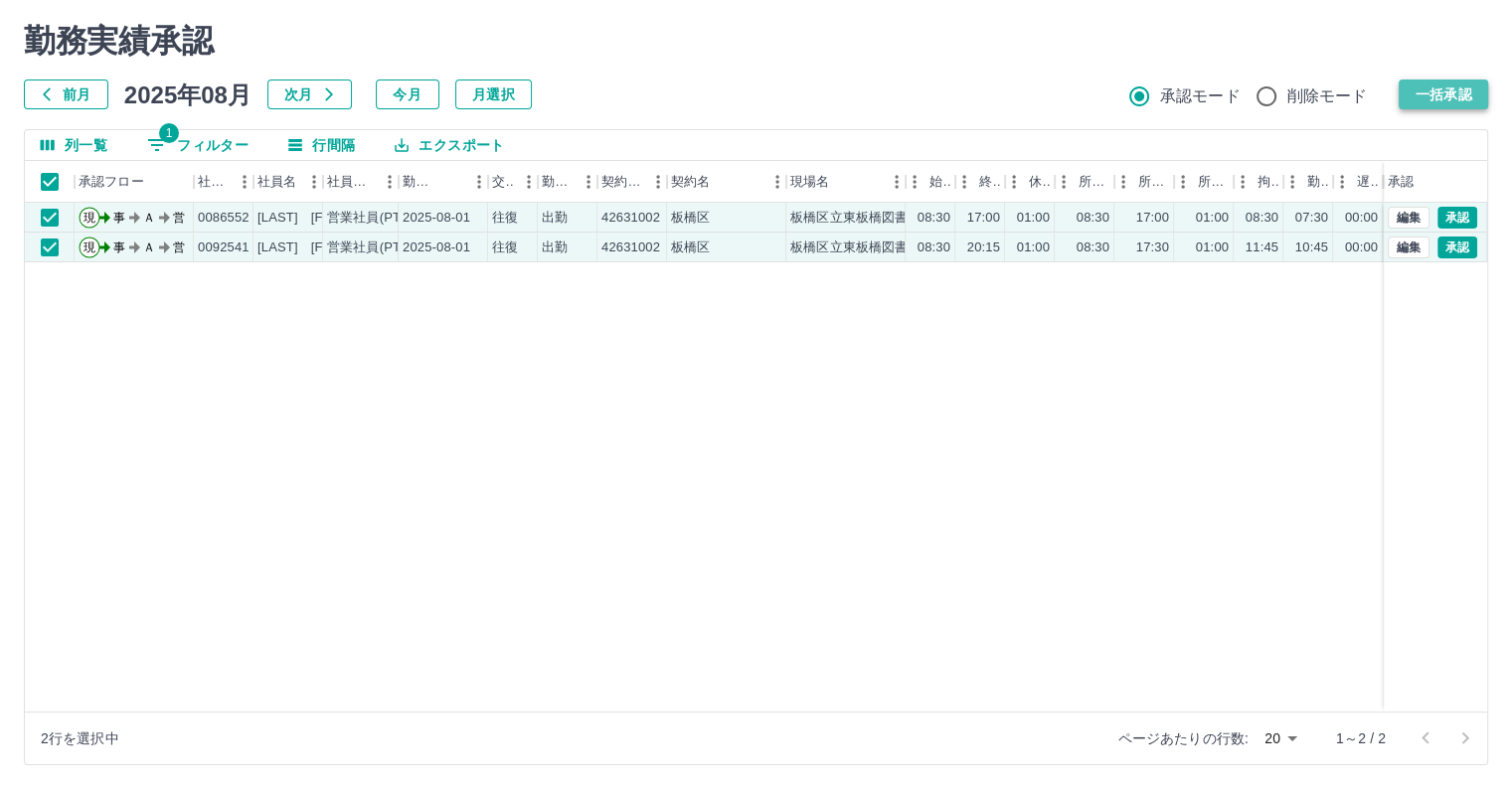 click on "一括承認" at bounding box center (1443, 94) 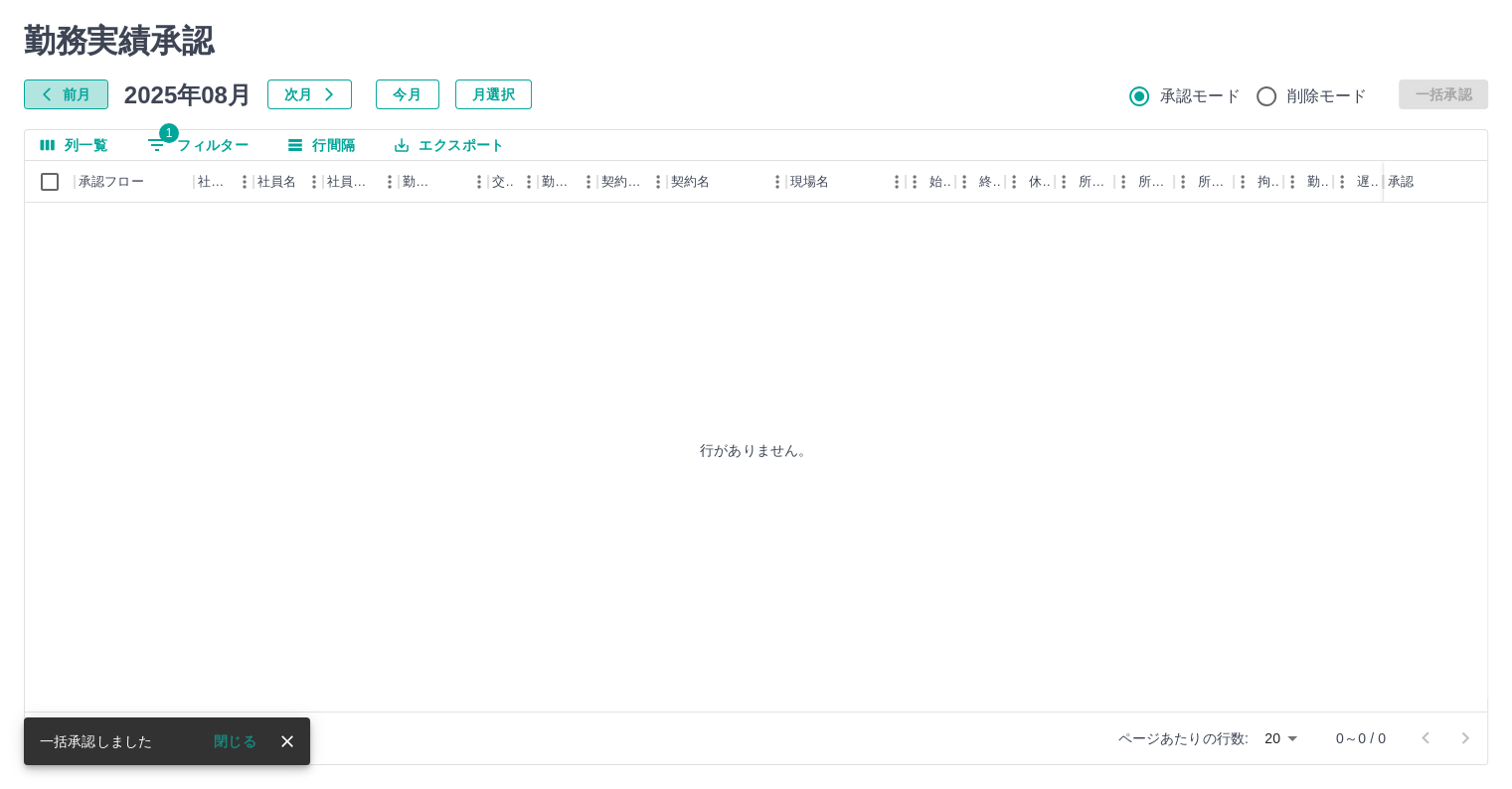 click on "前月" at bounding box center [66, 94] 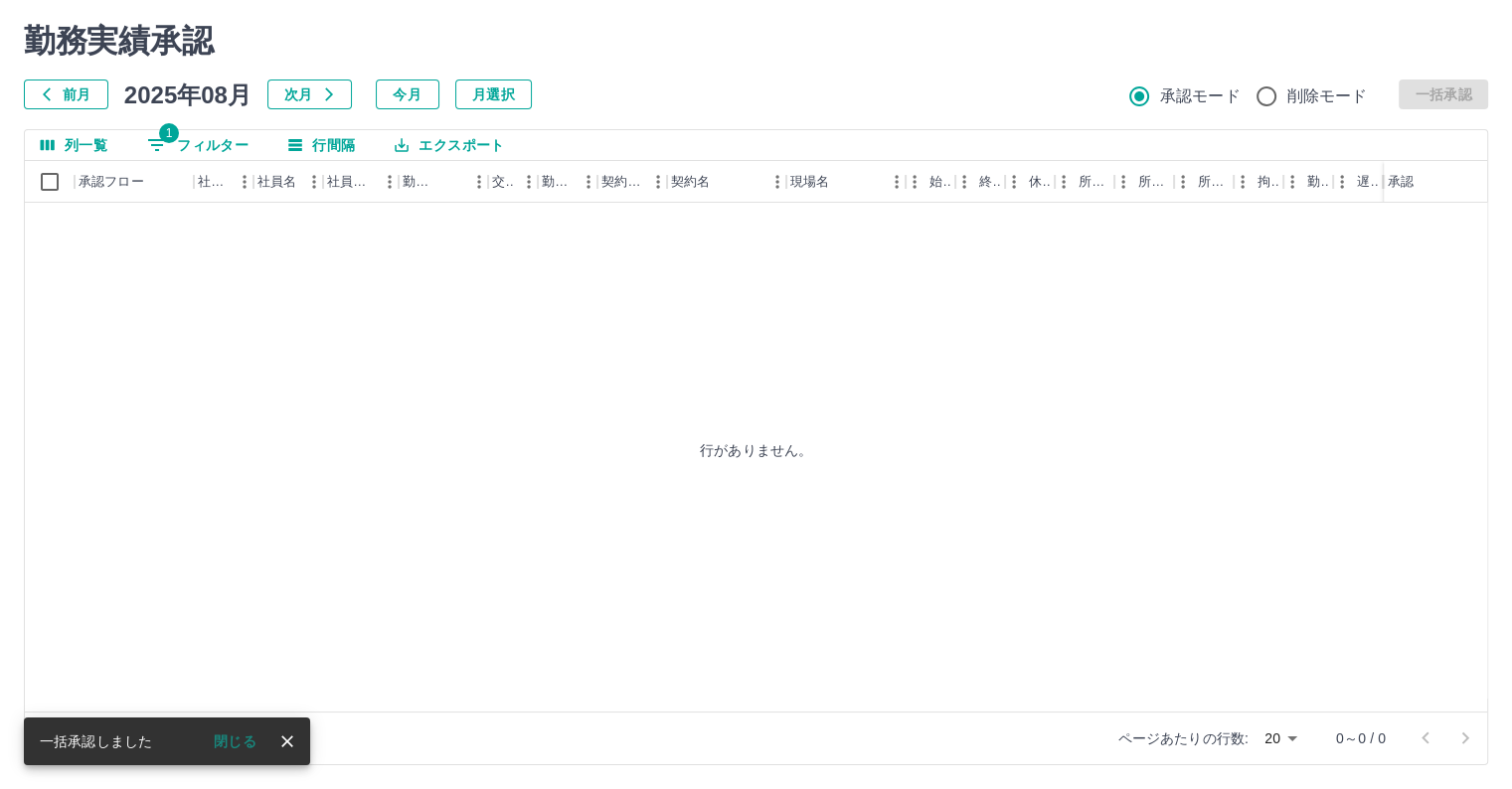 scroll, scrollTop: 0, scrollLeft: 0, axis: both 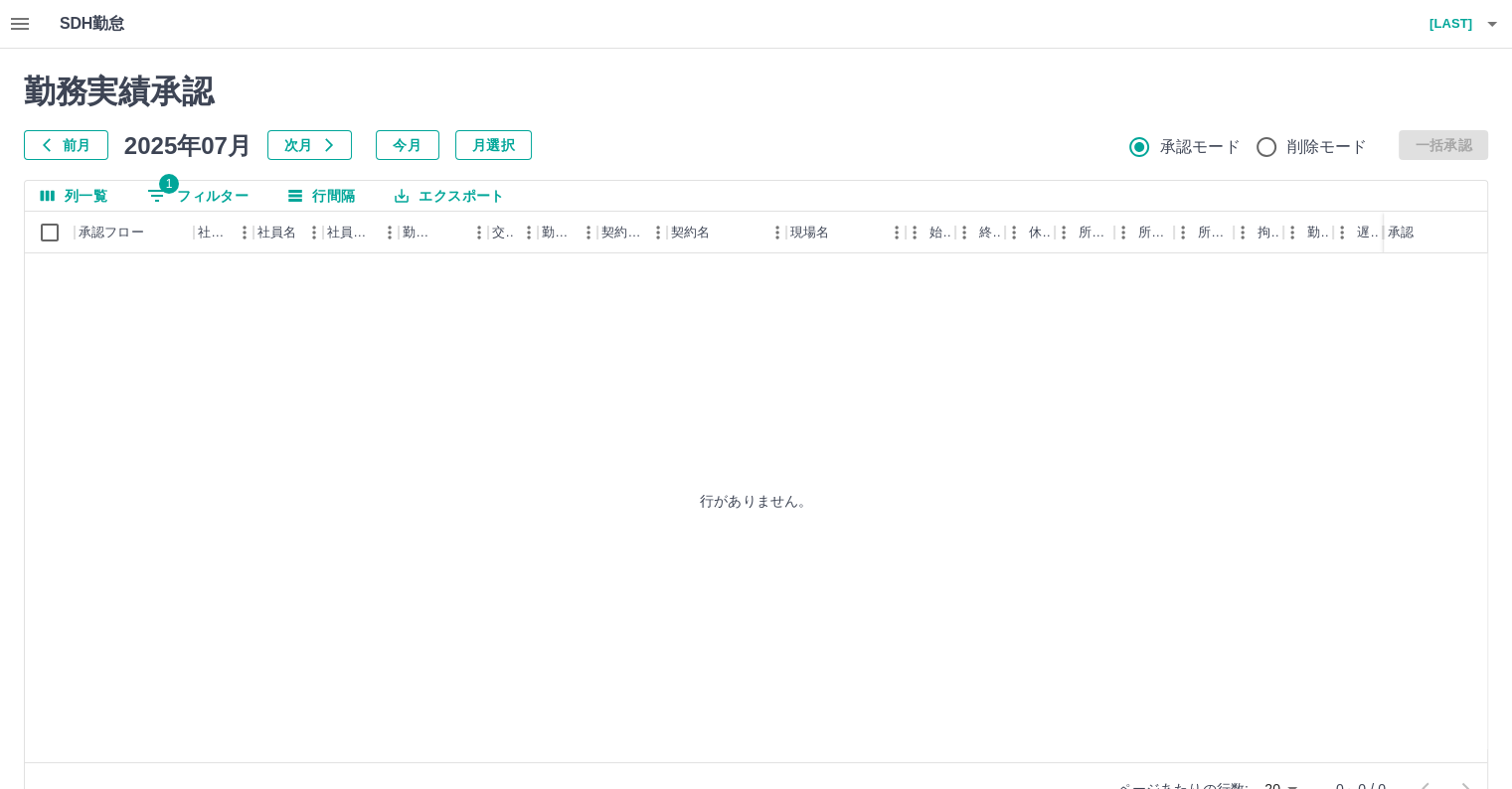 click on "1 フィルター" at bounding box center [198, 196] 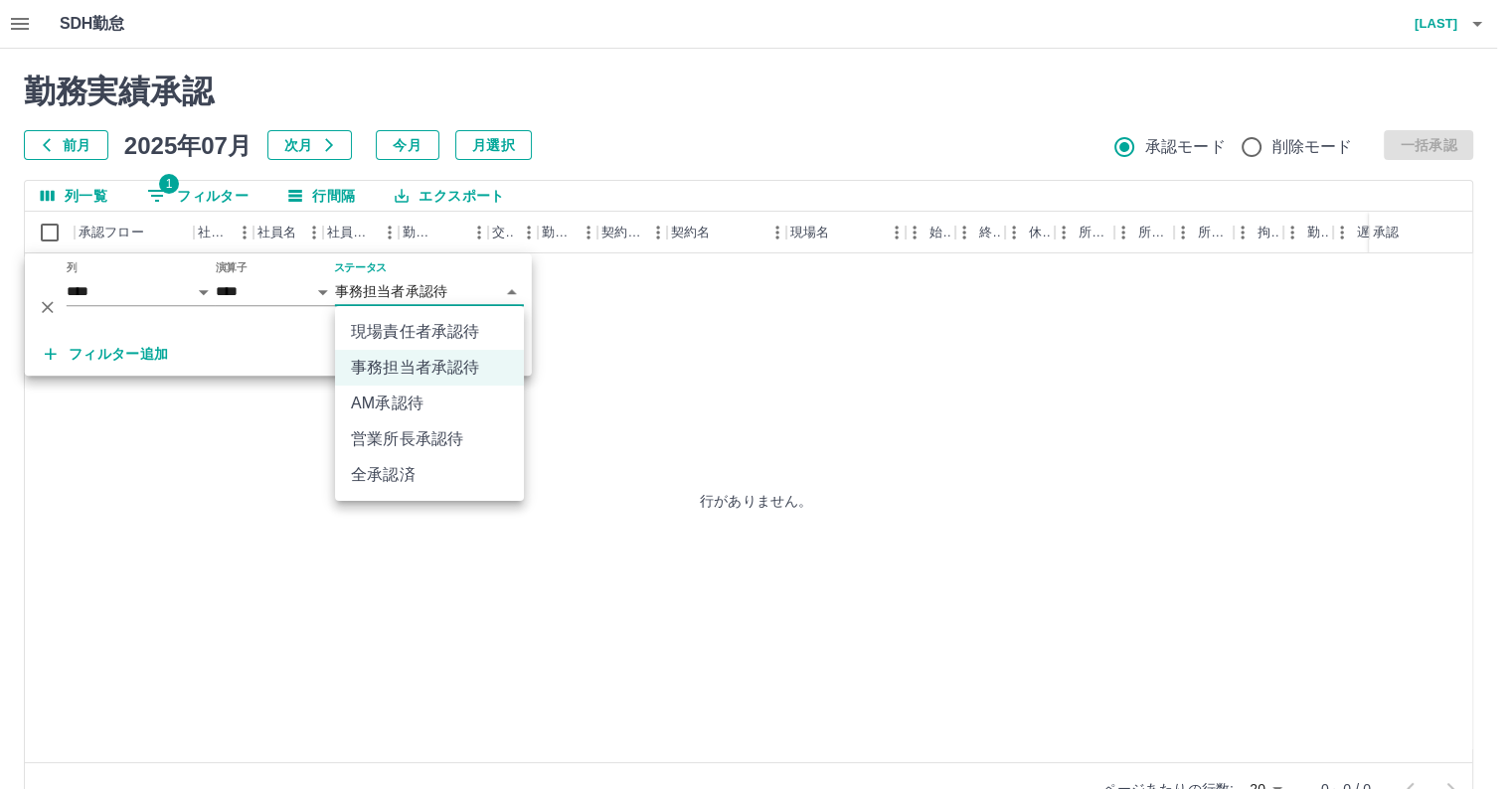 click on "**********" at bounding box center [756, 419] 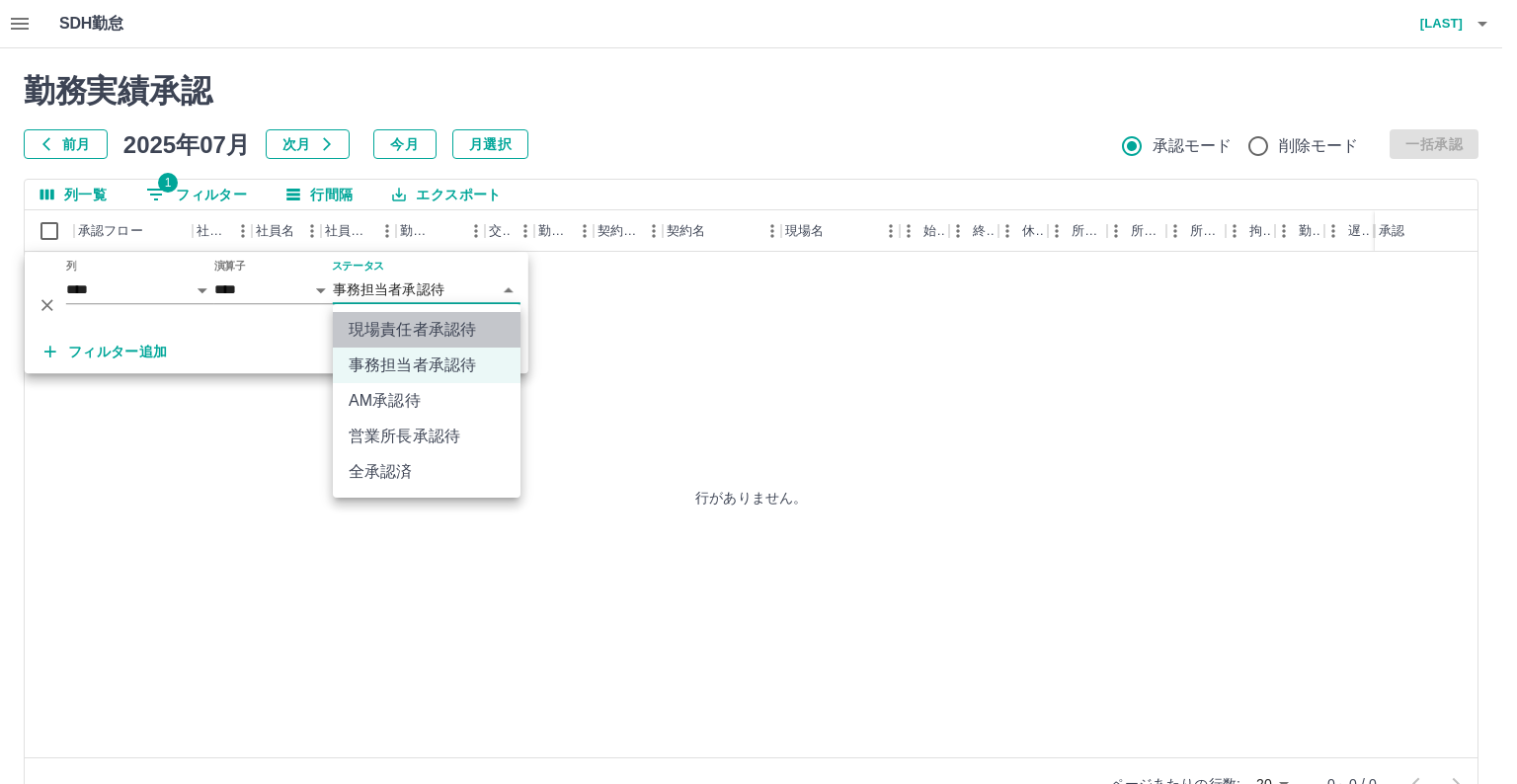 click on "現場責任者承認待" at bounding box center [427, 330] 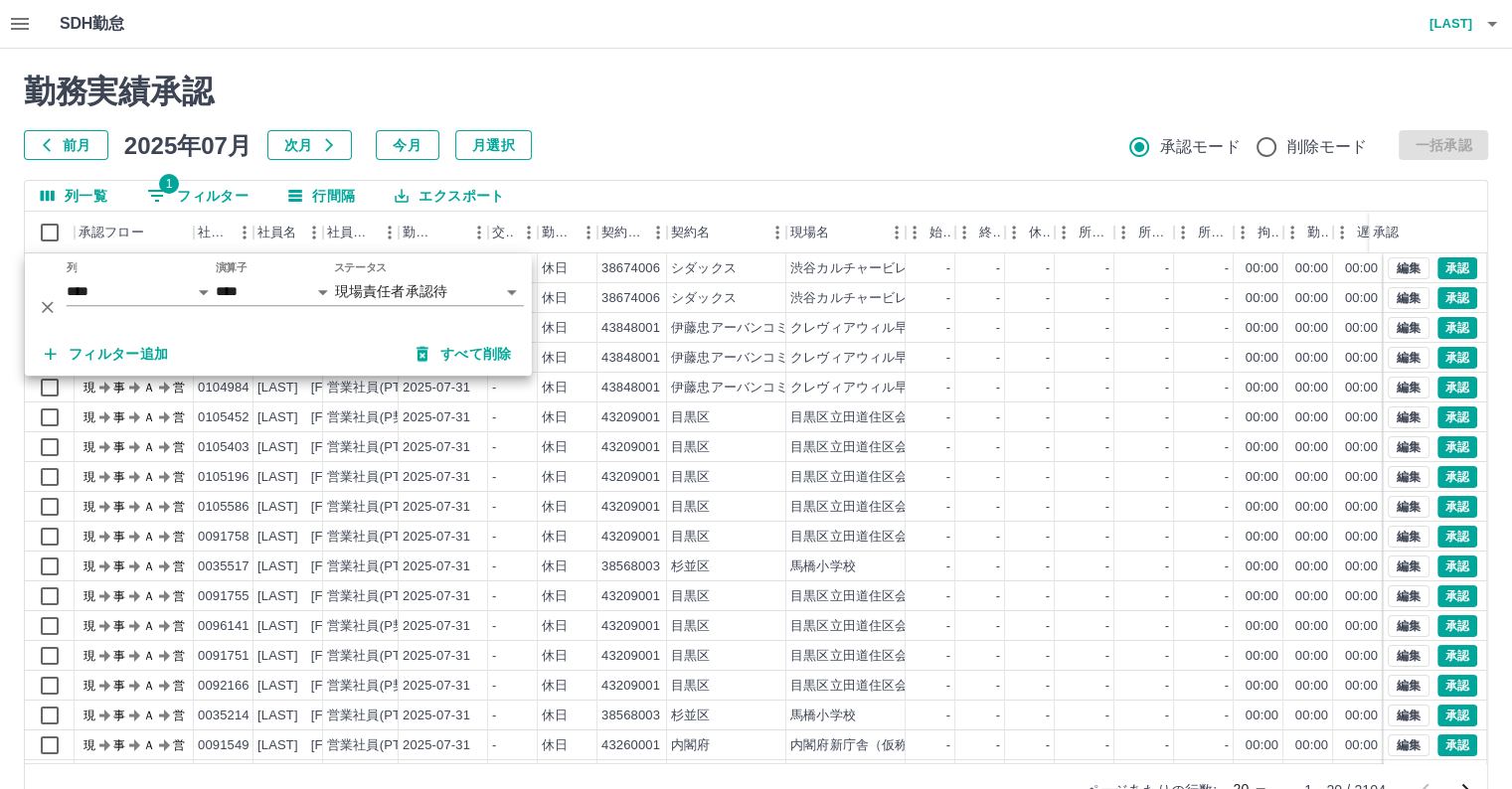 click on "勤務実績承認 前月 2025年07月 次月 今月 月選択 承認モード 削除モード 一括承認" at bounding box center [756, 116] 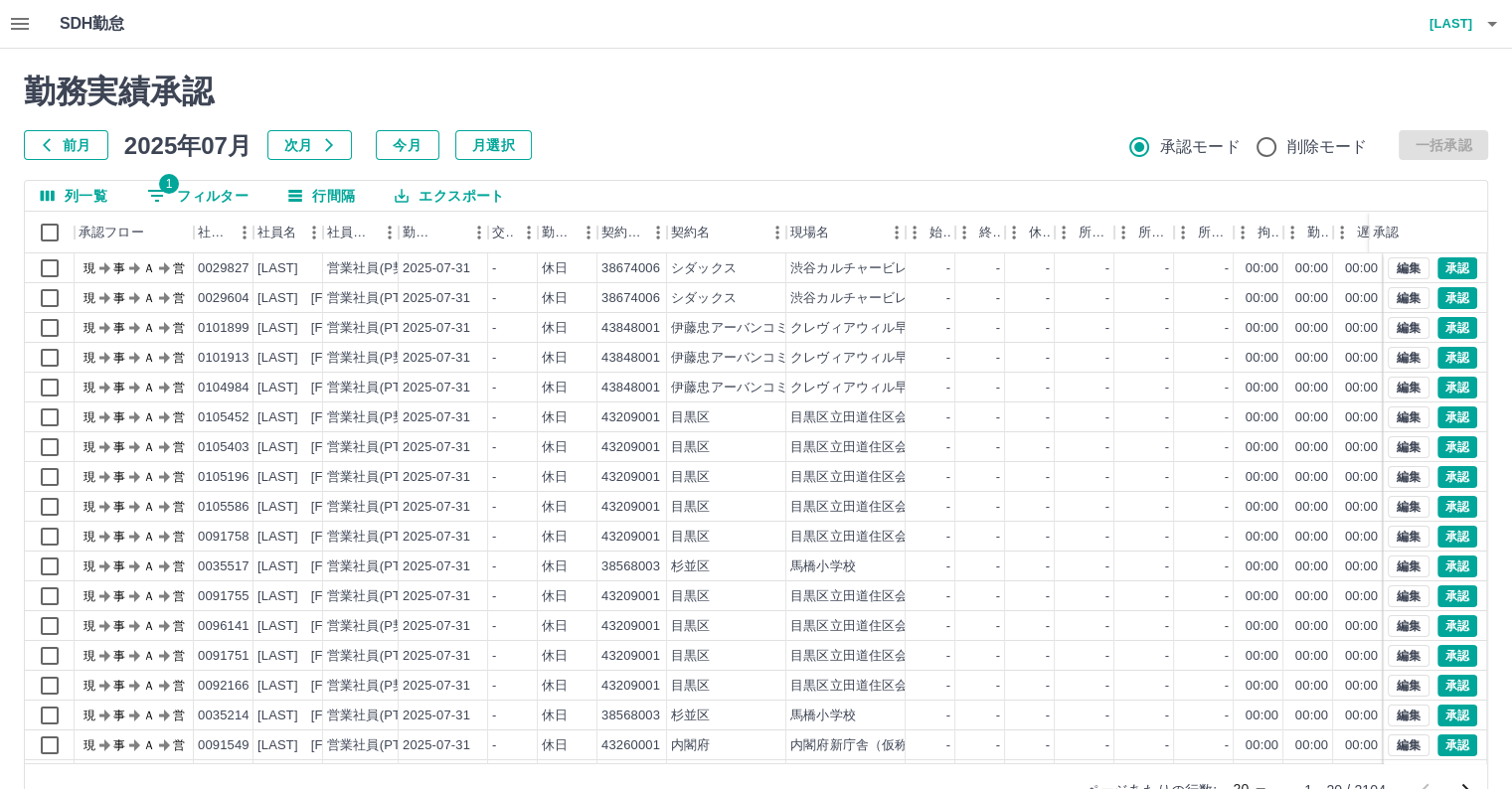 scroll, scrollTop: 100, scrollLeft: 0, axis: vertical 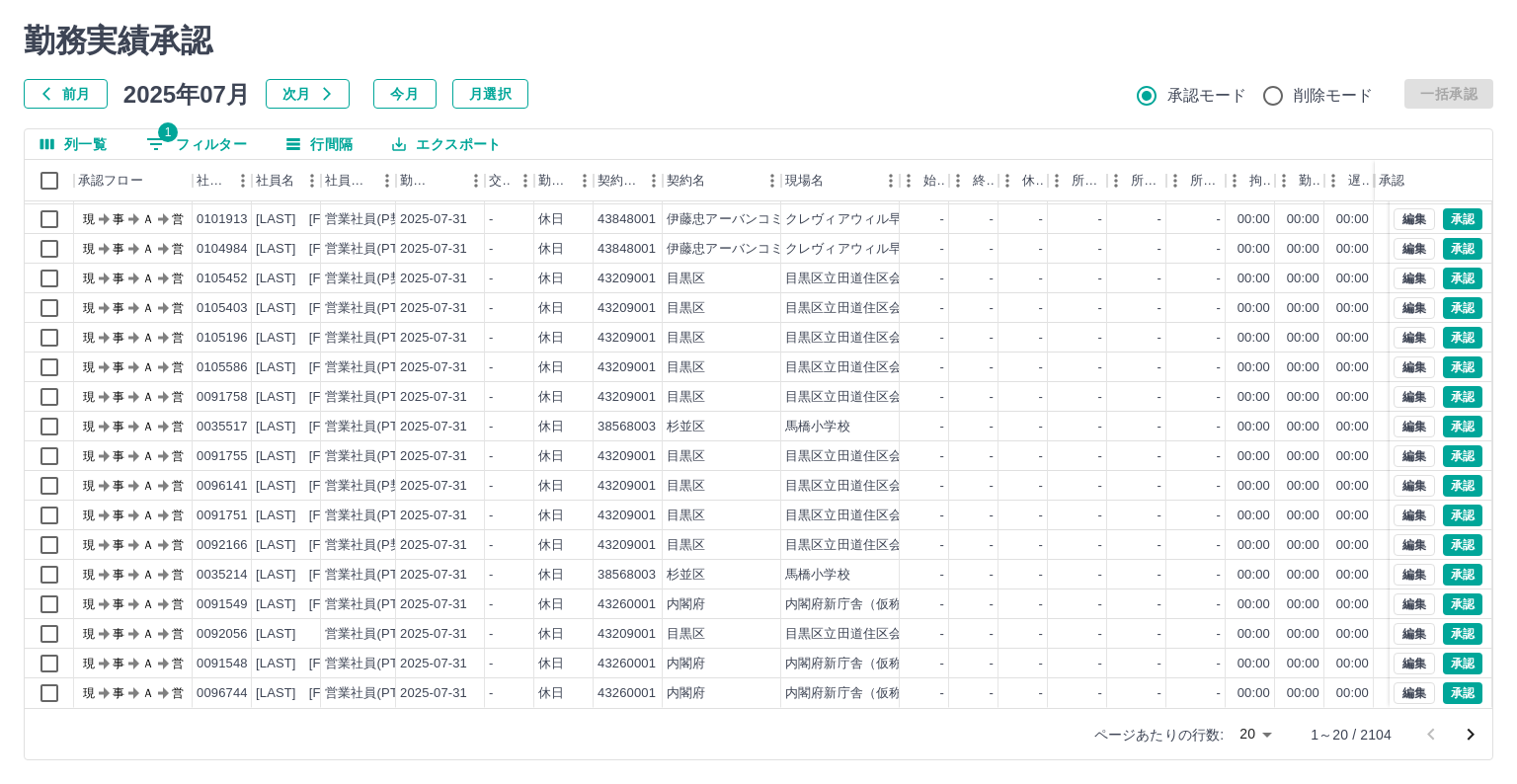 click on "SDH勤怠 根本　亜希子 勤務実績承認 前月 2025年07月 次月 今月 月選択 承認モード 削除モード 一括承認 列一覧 1 フィルター 行間隔 エクスポート 承認フロー 社員番号 社員名 社員区分 勤務日 交通費 勤務区分 契約コード 契約名 現場名 始業 終業 休憩 所定開始 所定終業 所定休憩 拘束 勤務 遅刻等 コメント ステータス 承認 現 事 Ａ 営 0029604 [LAST] 営業社員(PT契約) 2025-07-31  -  休日 38674006 シダックス [CITY]カルチャービレッジ（ＣＶ清掃） - - - - - - 00:00 00:00 00:00 現場責任者承認待 現 事 Ａ 営 0101899 [LAST] 営業社員(PT契約) 2025-07-31  -  休日 43848001 伊藤忠アーバンコミュニティ株式会社 クレヴィアウィル早稲田寮 - - - - - - 00:00 00:00 00:00 現場責任者承認待 現 事 Ａ 営 0101913 [LAST] 営業社員(P契約) 2025-07-31  -  休日 43848001 クレヴィアウィル早稲田寮 -" at bounding box center (758, 366) 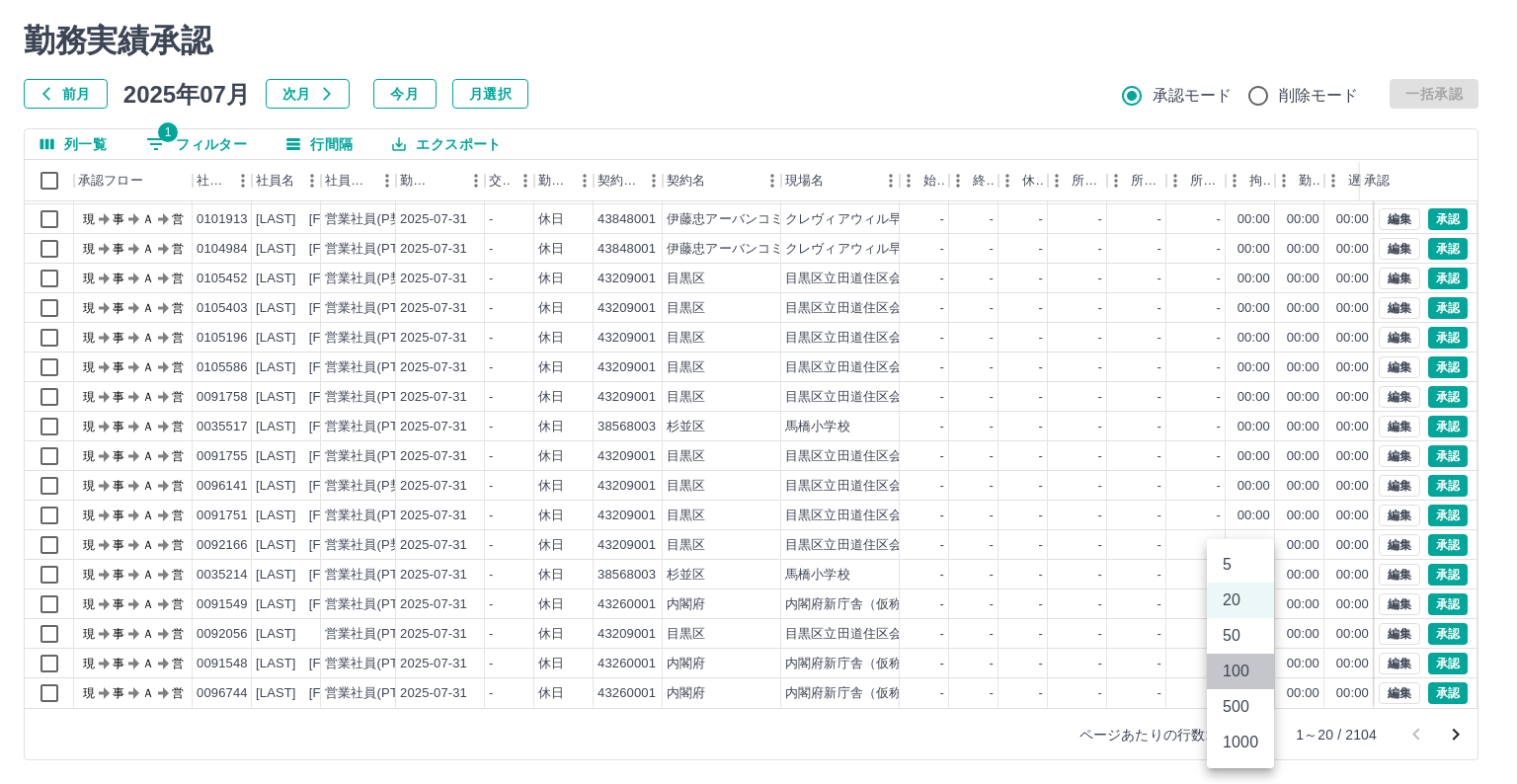 click on "100" at bounding box center [1240, 671] 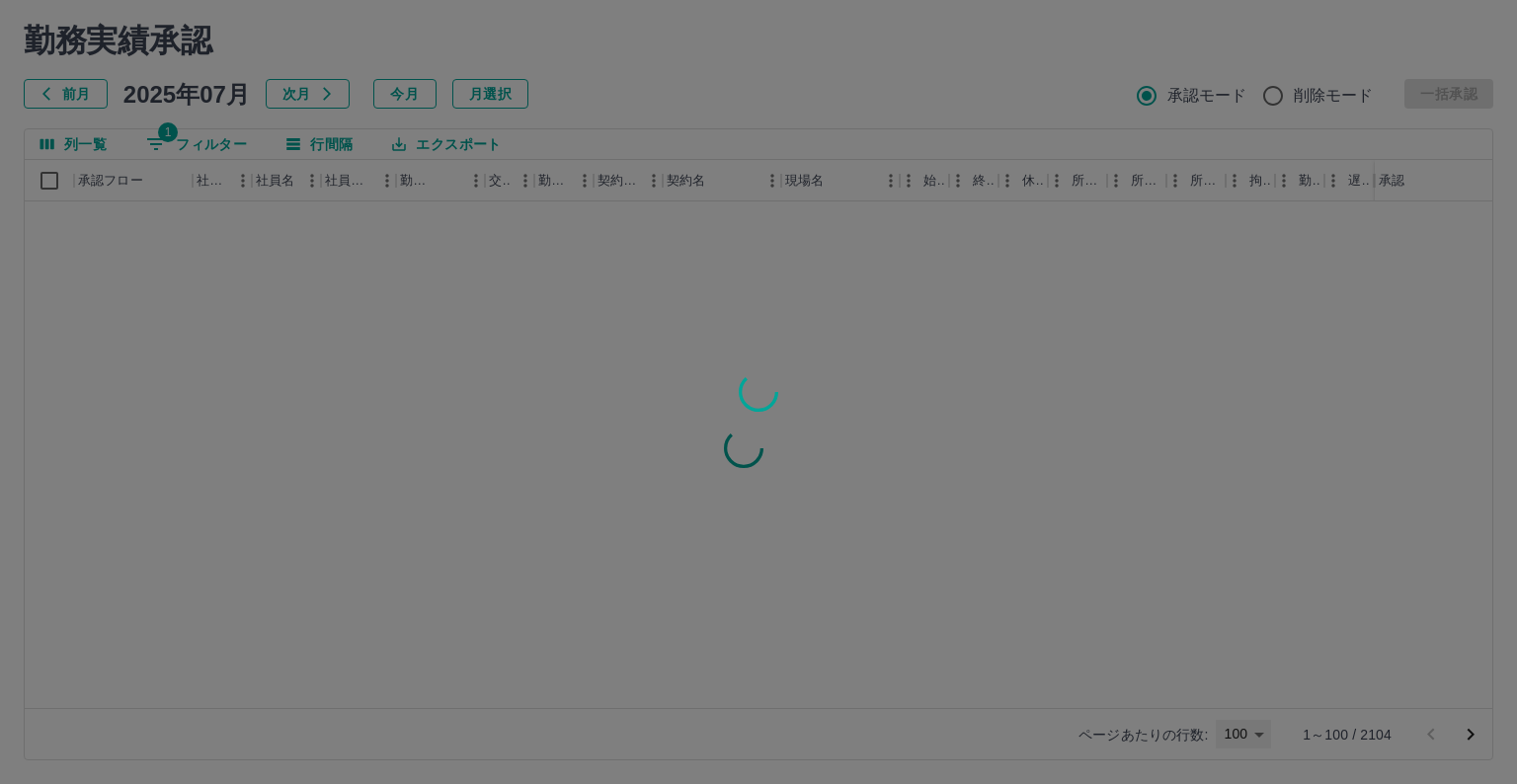 type on "***" 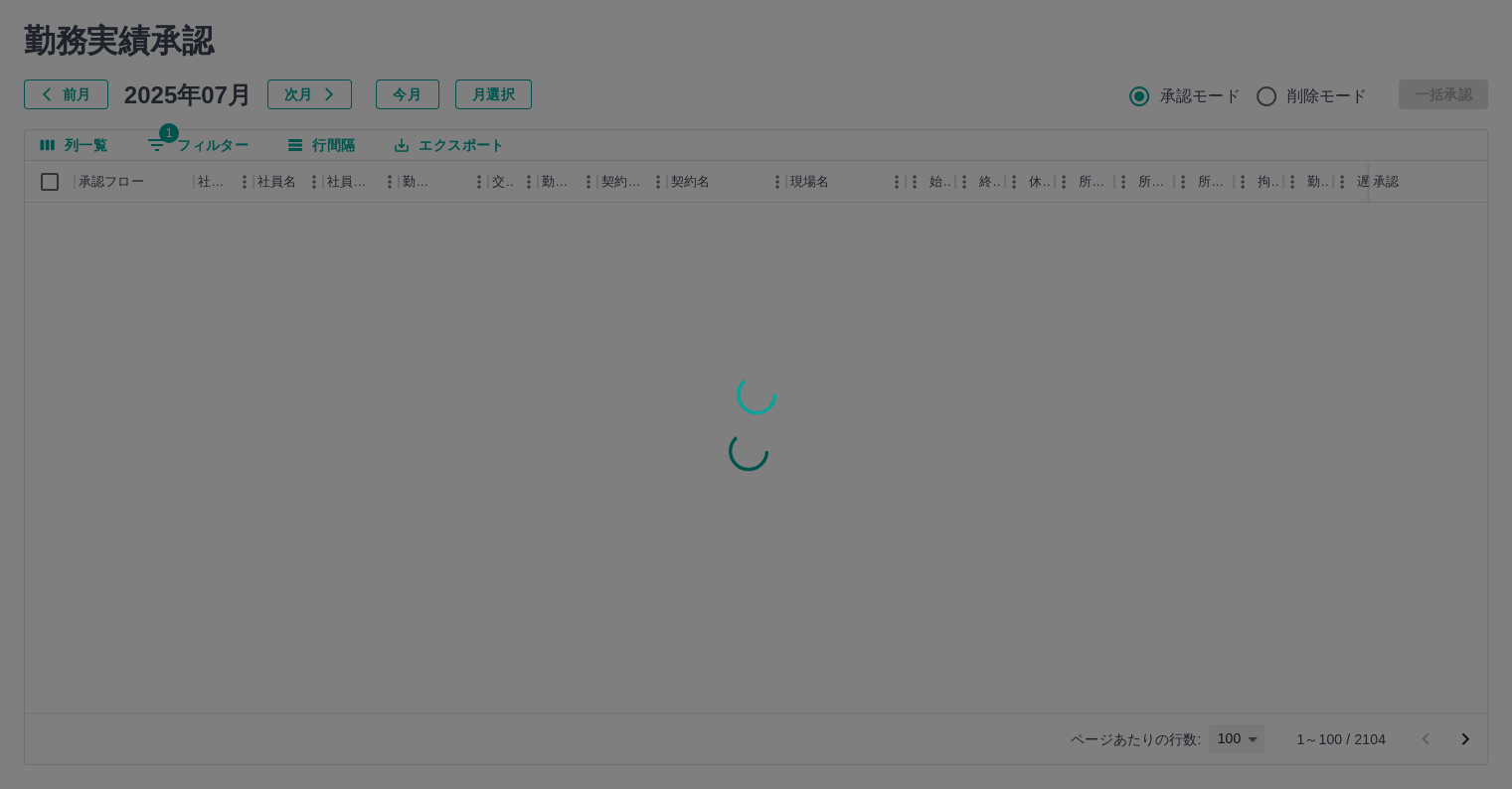 scroll, scrollTop: 0, scrollLeft: 0, axis: both 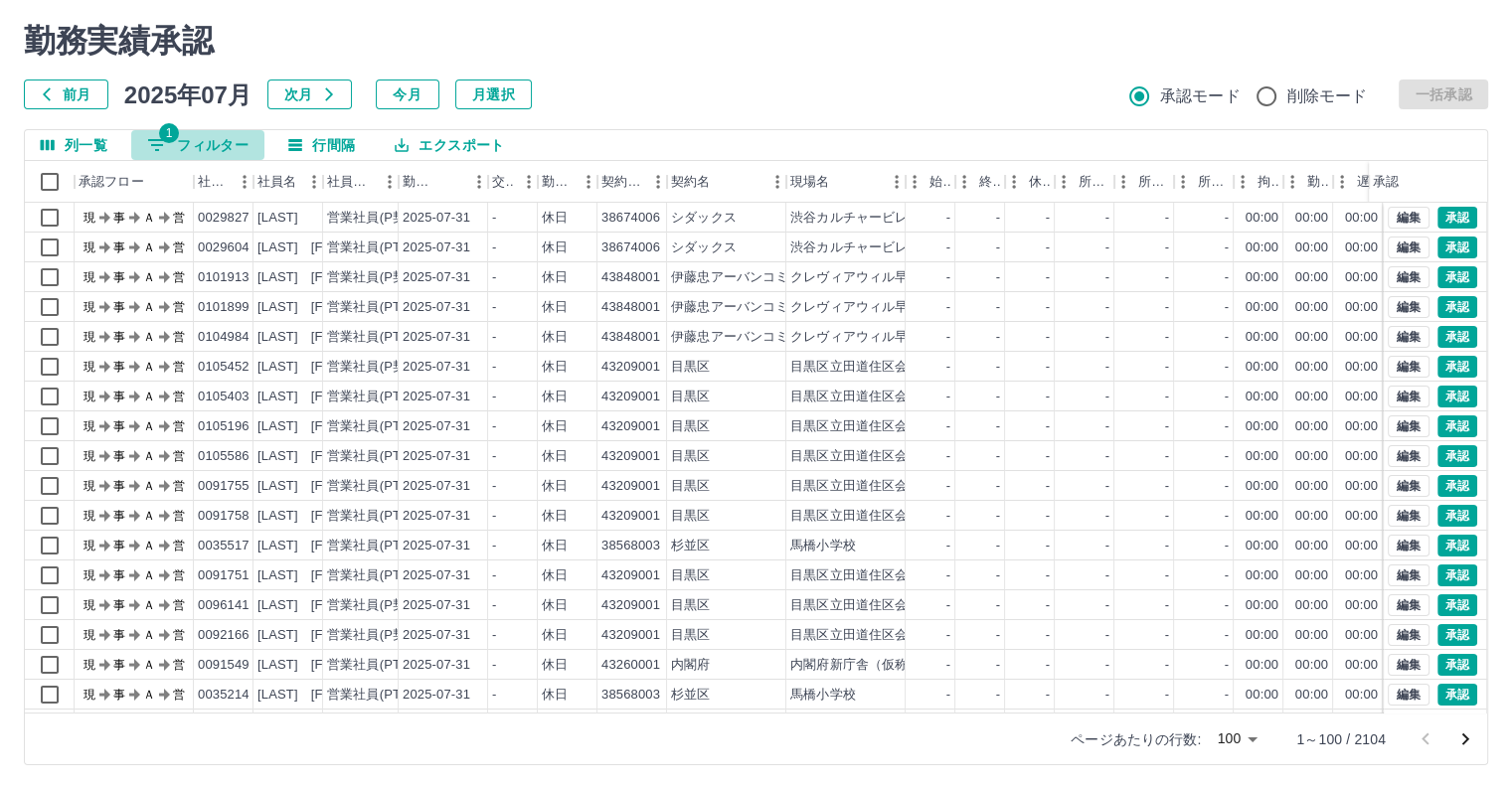 click on "1 フィルター" at bounding box center (198, 145) 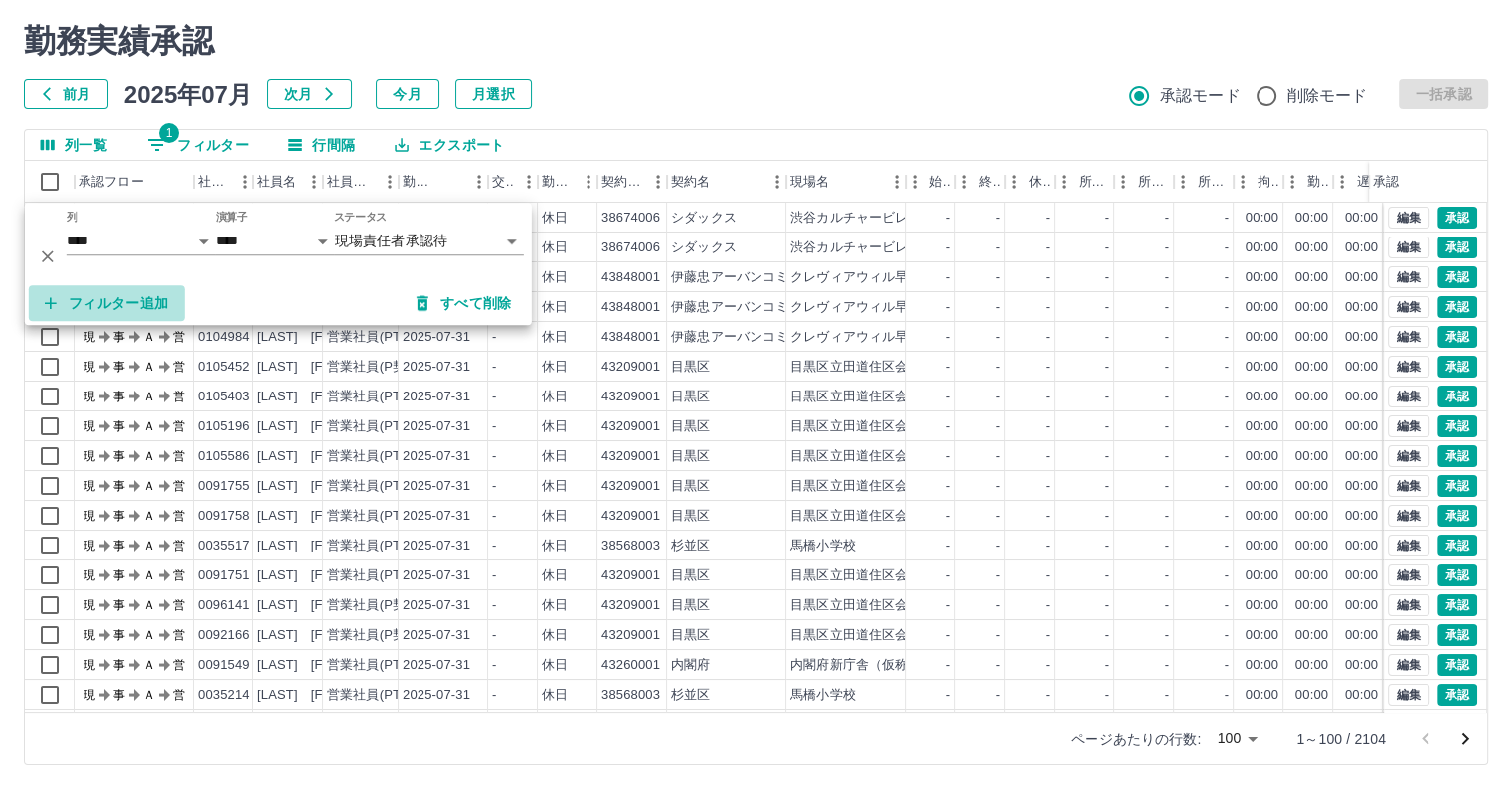 click on "フィルター追加" at bounding box center (106, 303) 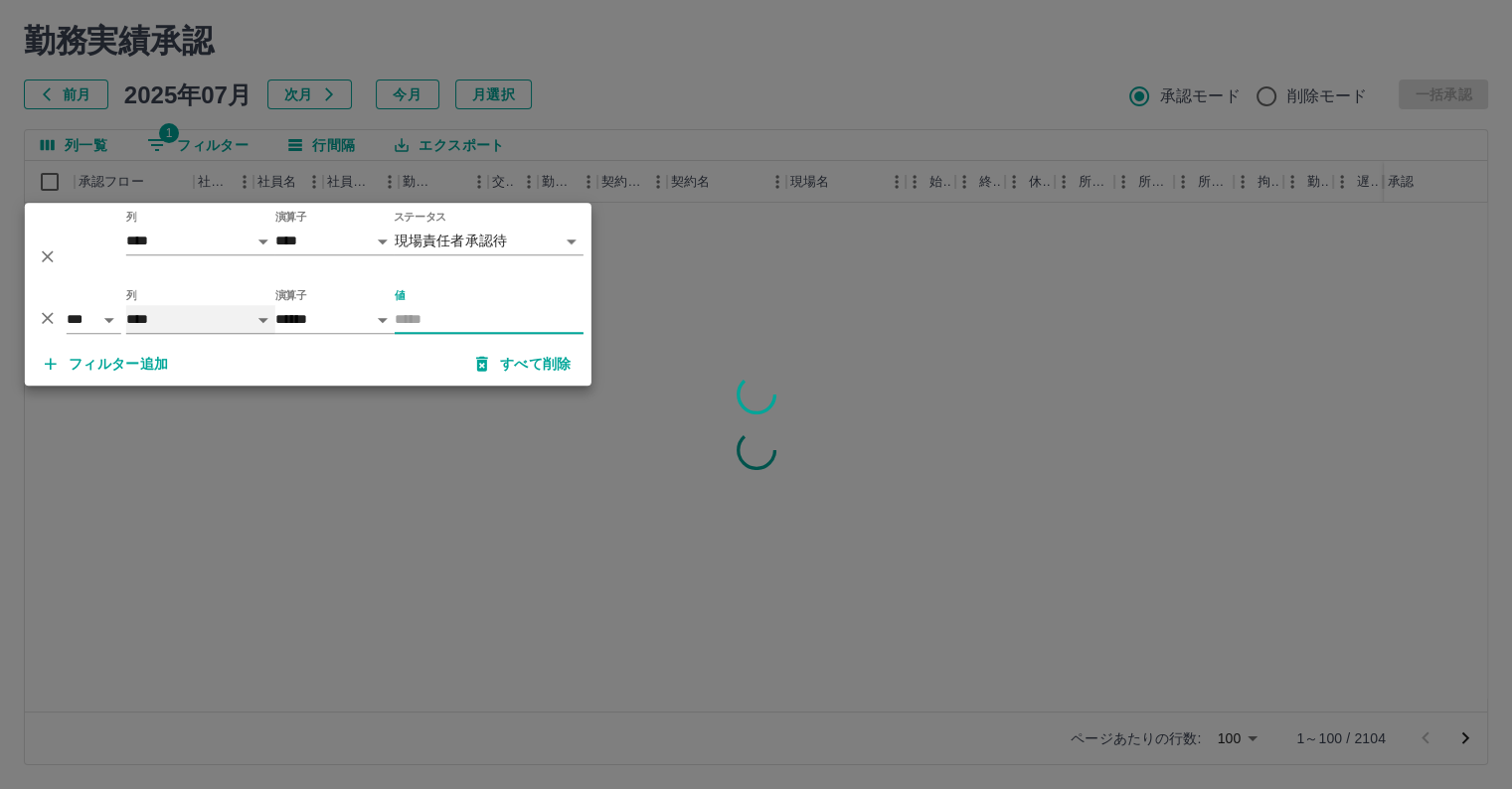 click on "**** *** **** *** *** **** ***** *** *** ** ** ** **** **** **** ** ** *** **** *****" at bounding box center [201, 319] 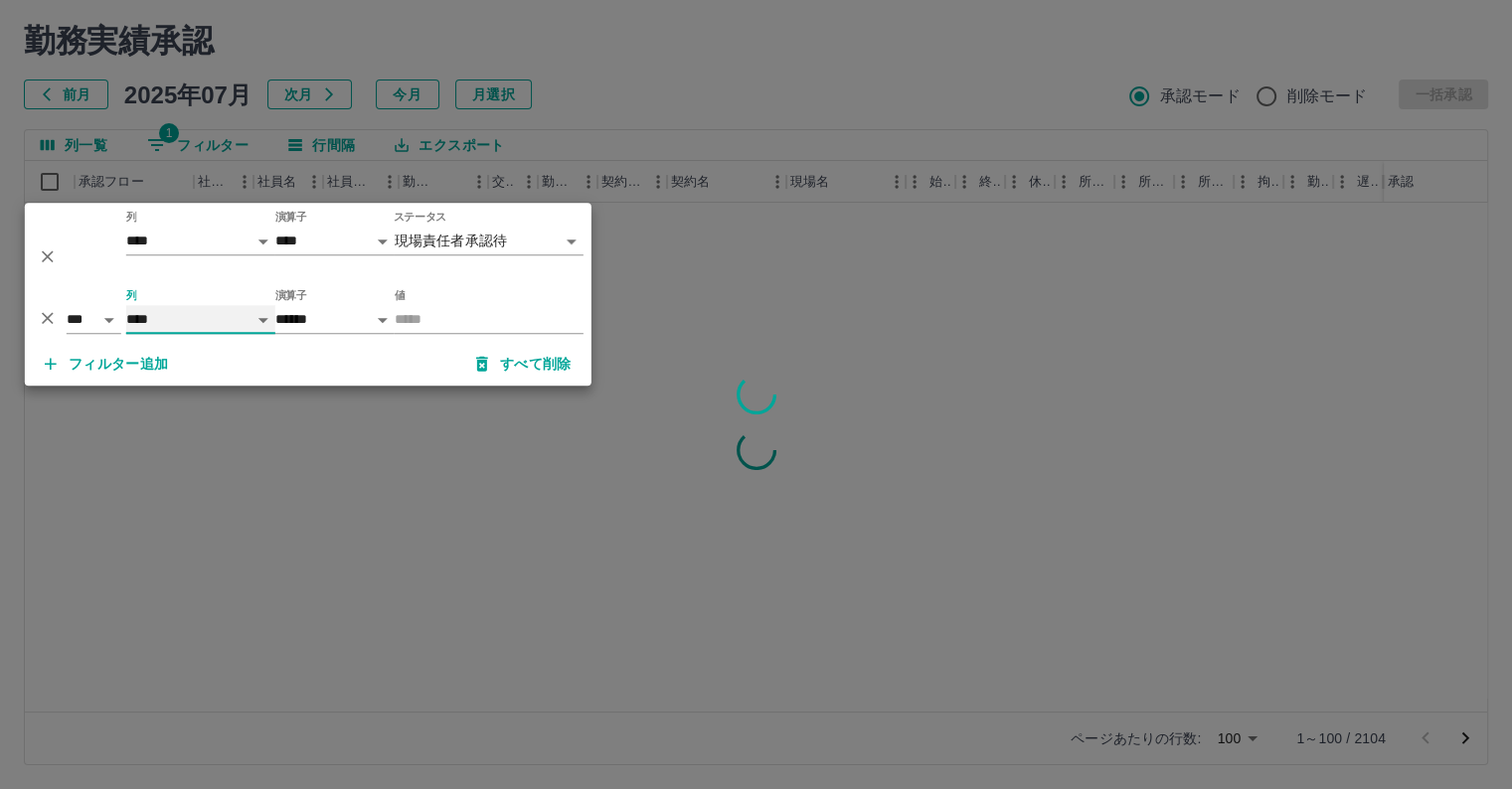 click on "**** *** **** *** *** **** ***** *** *** ** ** ** **** **** **** ** ** *** **** *****" at bounding box center [201, 319] 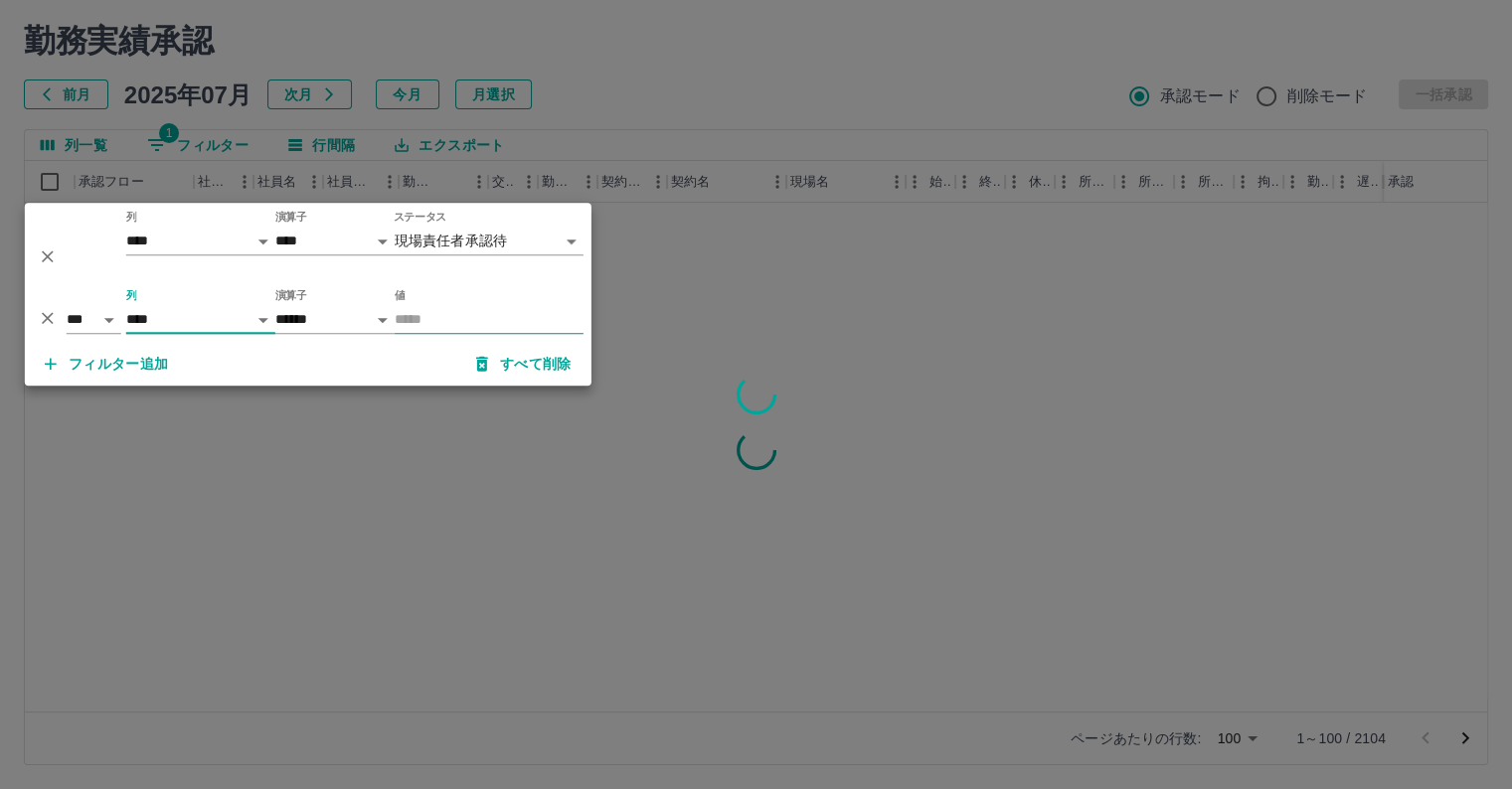 click on "値" at bounding box center [489, 319] 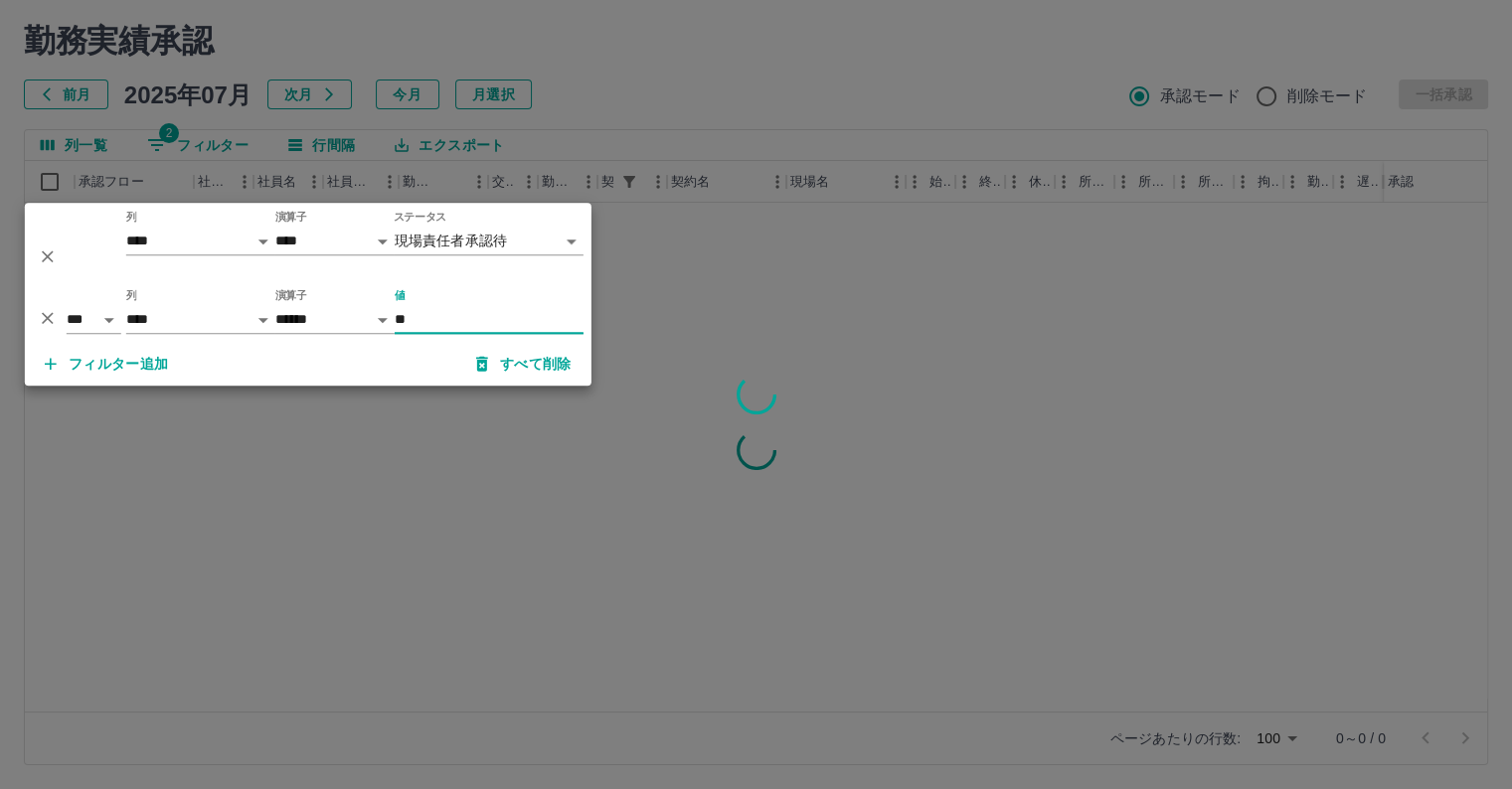 type on "*" 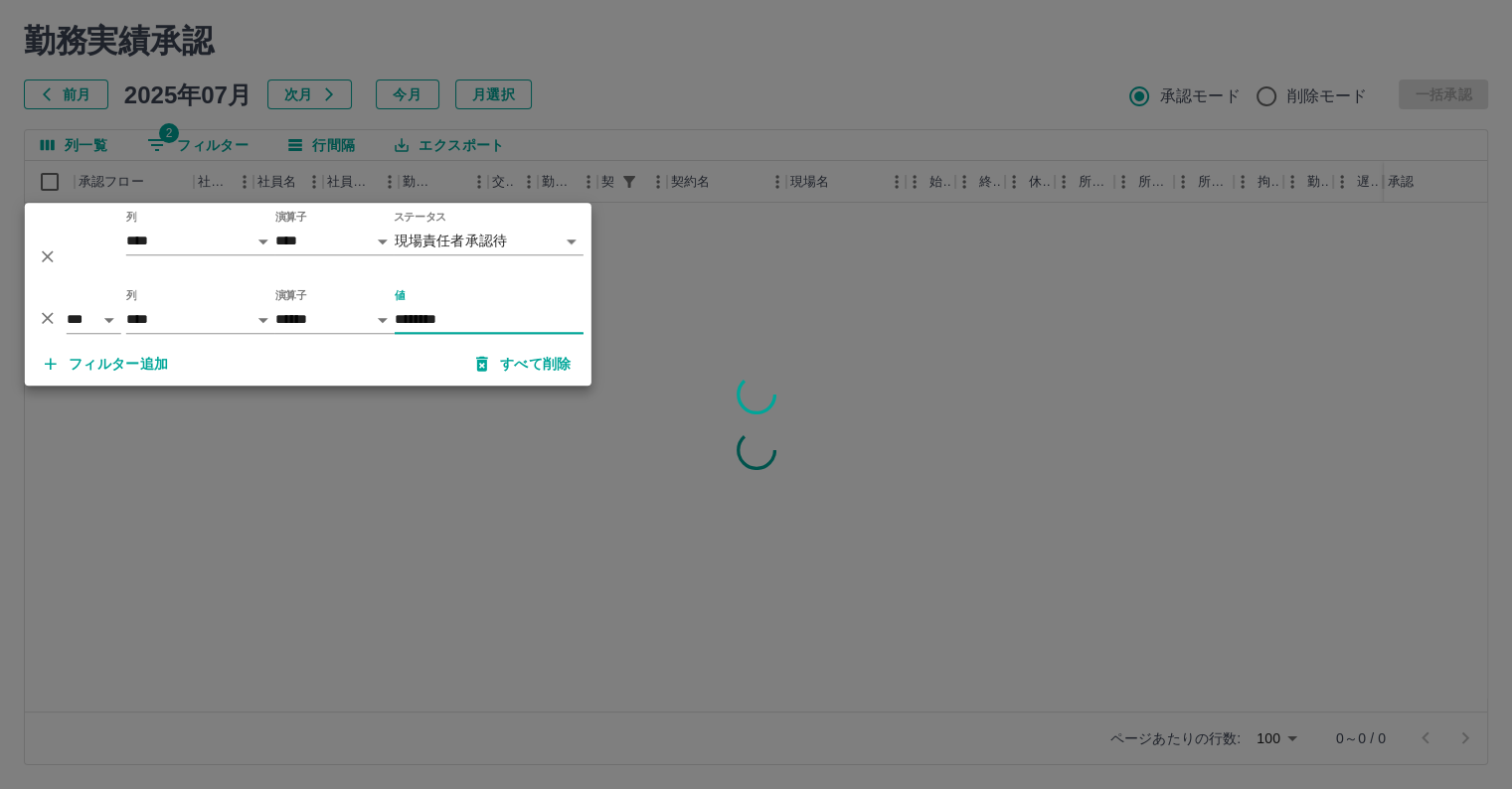 type on "********" 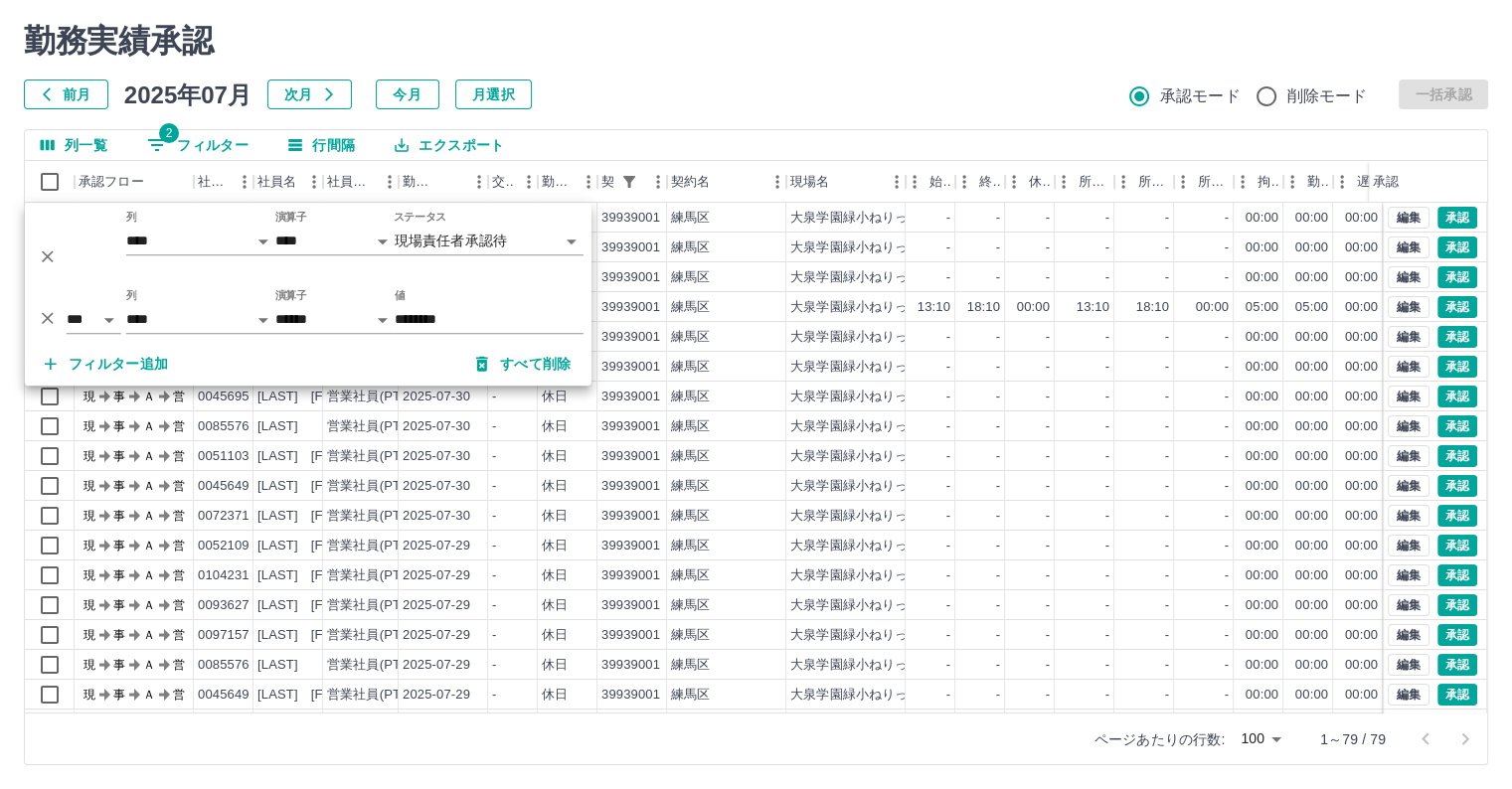 click on "前月 2025年07月 次月 今月 月選択 承認モード 削除モード 一括承認" at bounding box center [756, 94] 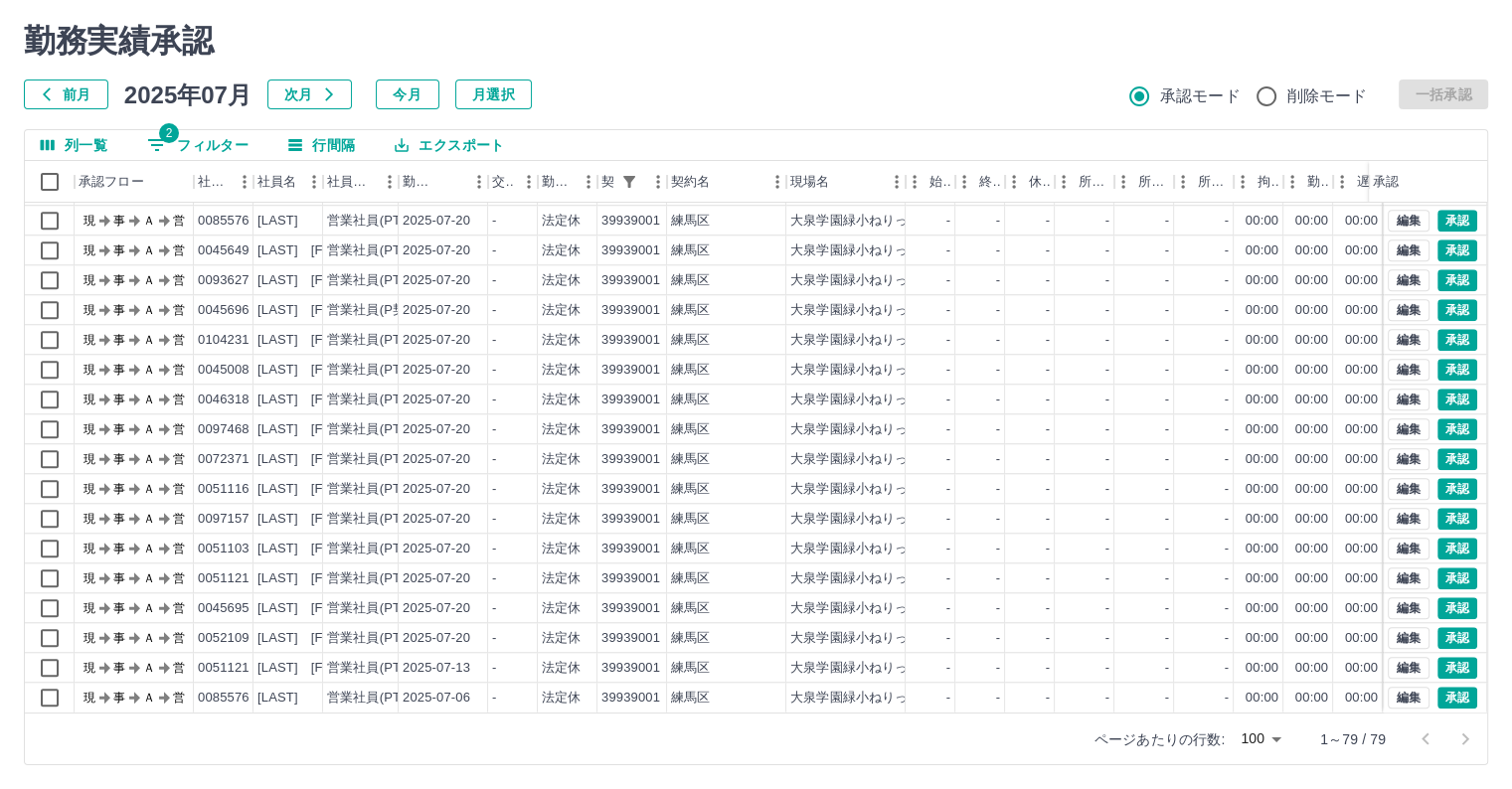 scroll, scrollTop: 1859, scrollLeft: 0, axis: vertical 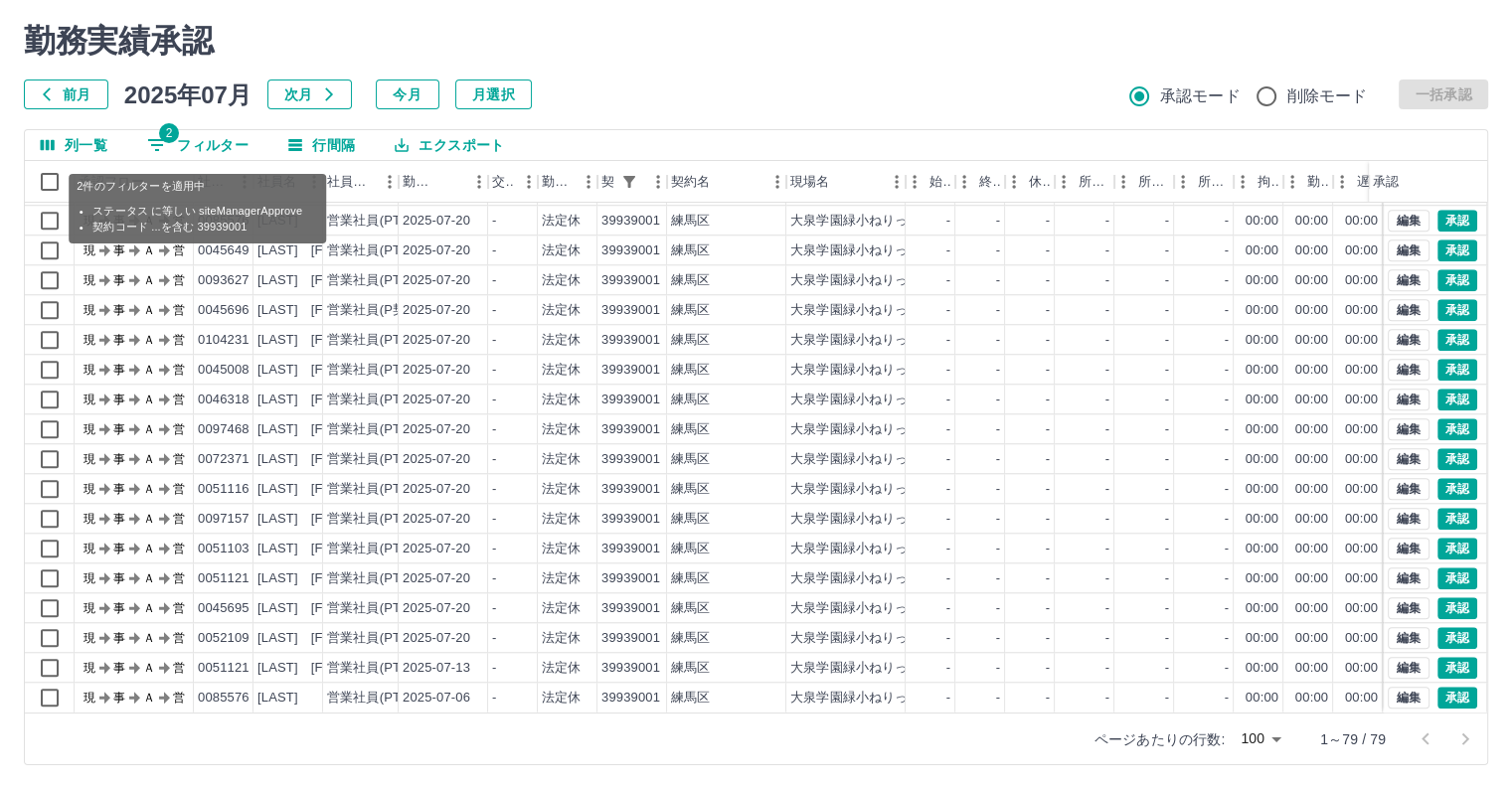 click on "2 フィルター" at bounding box center [198, 145] 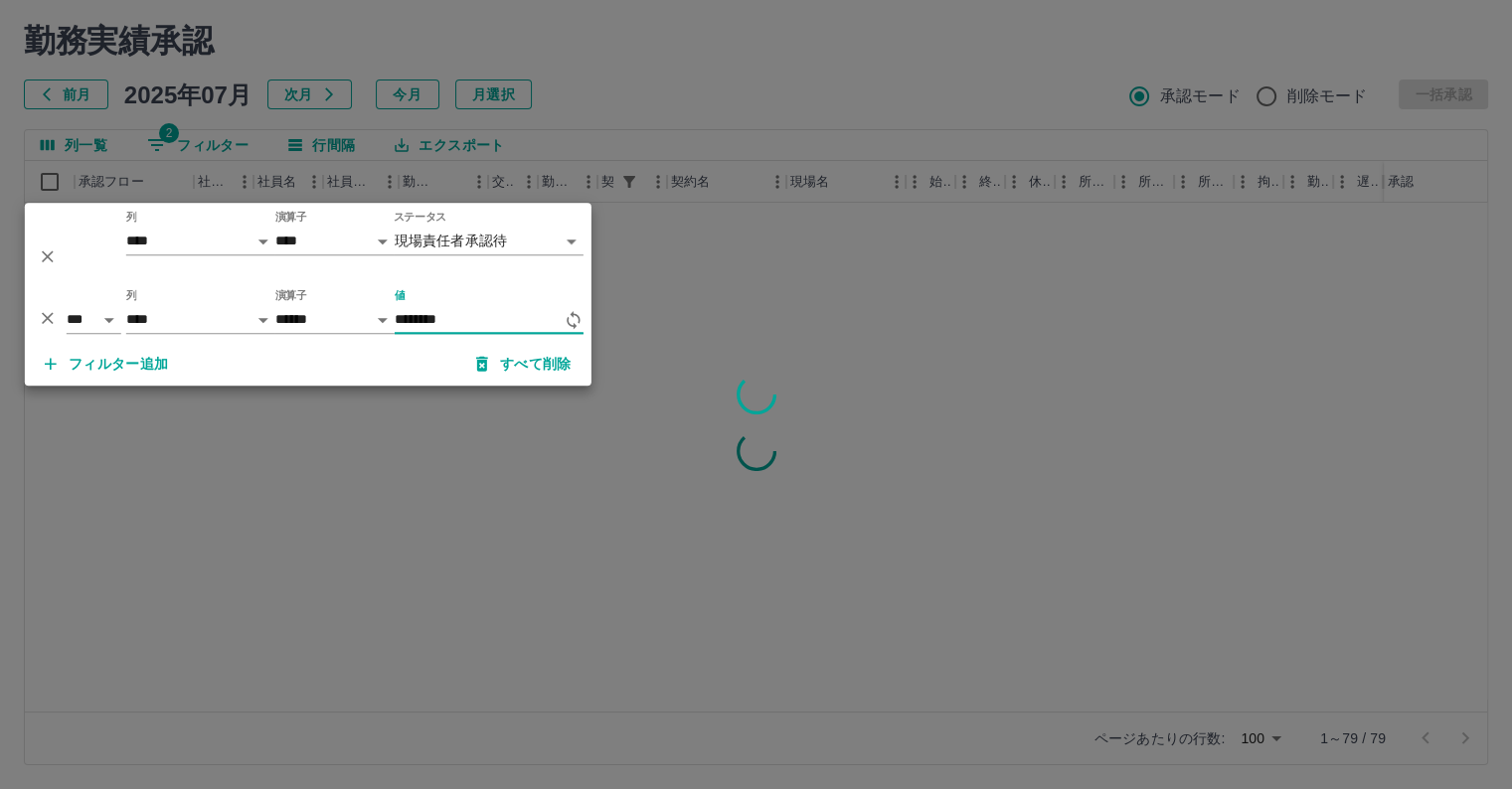 scroll, scrollTop: 0, scrollLeft: 0, axis: both 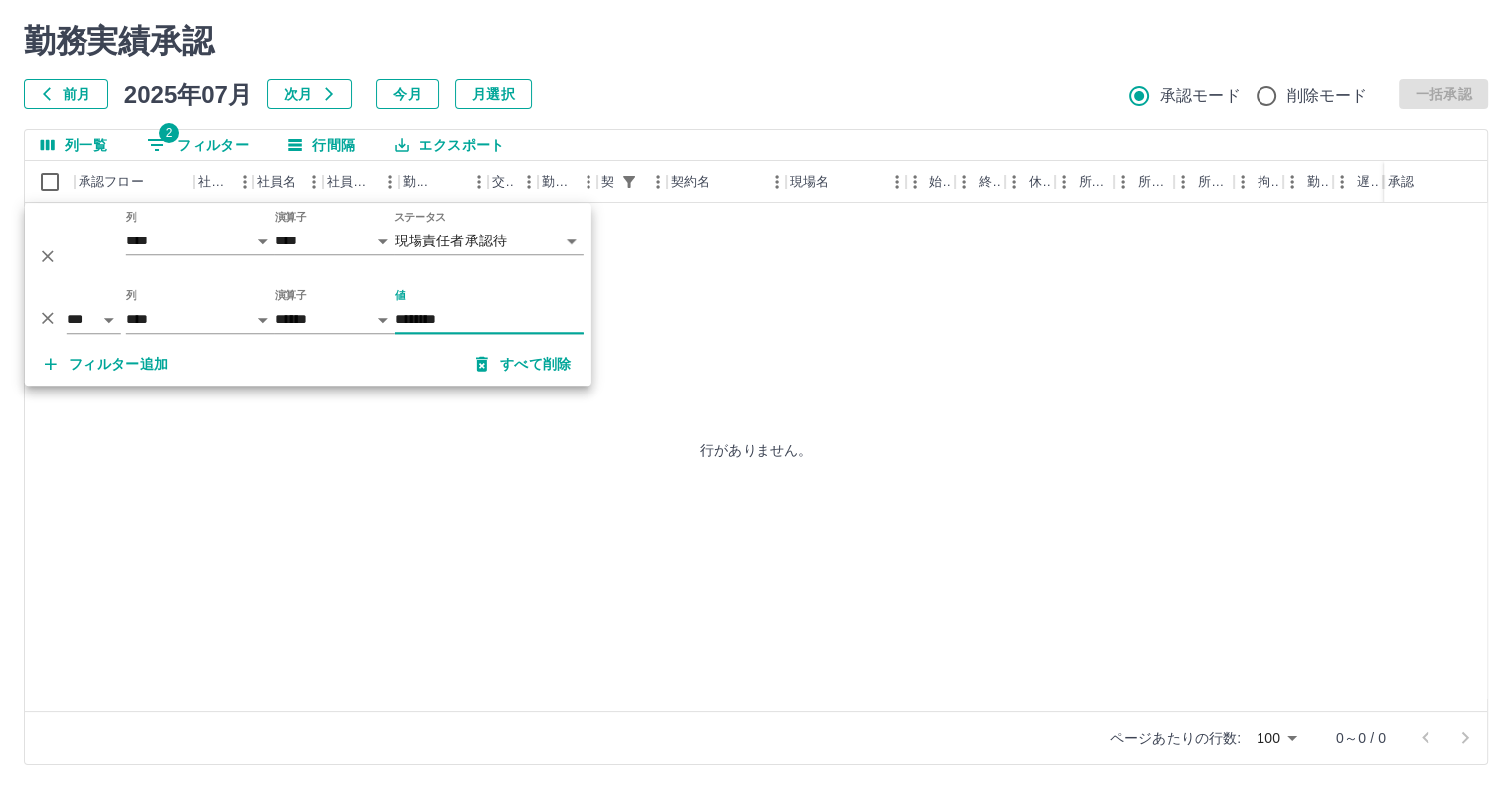 type on "********" 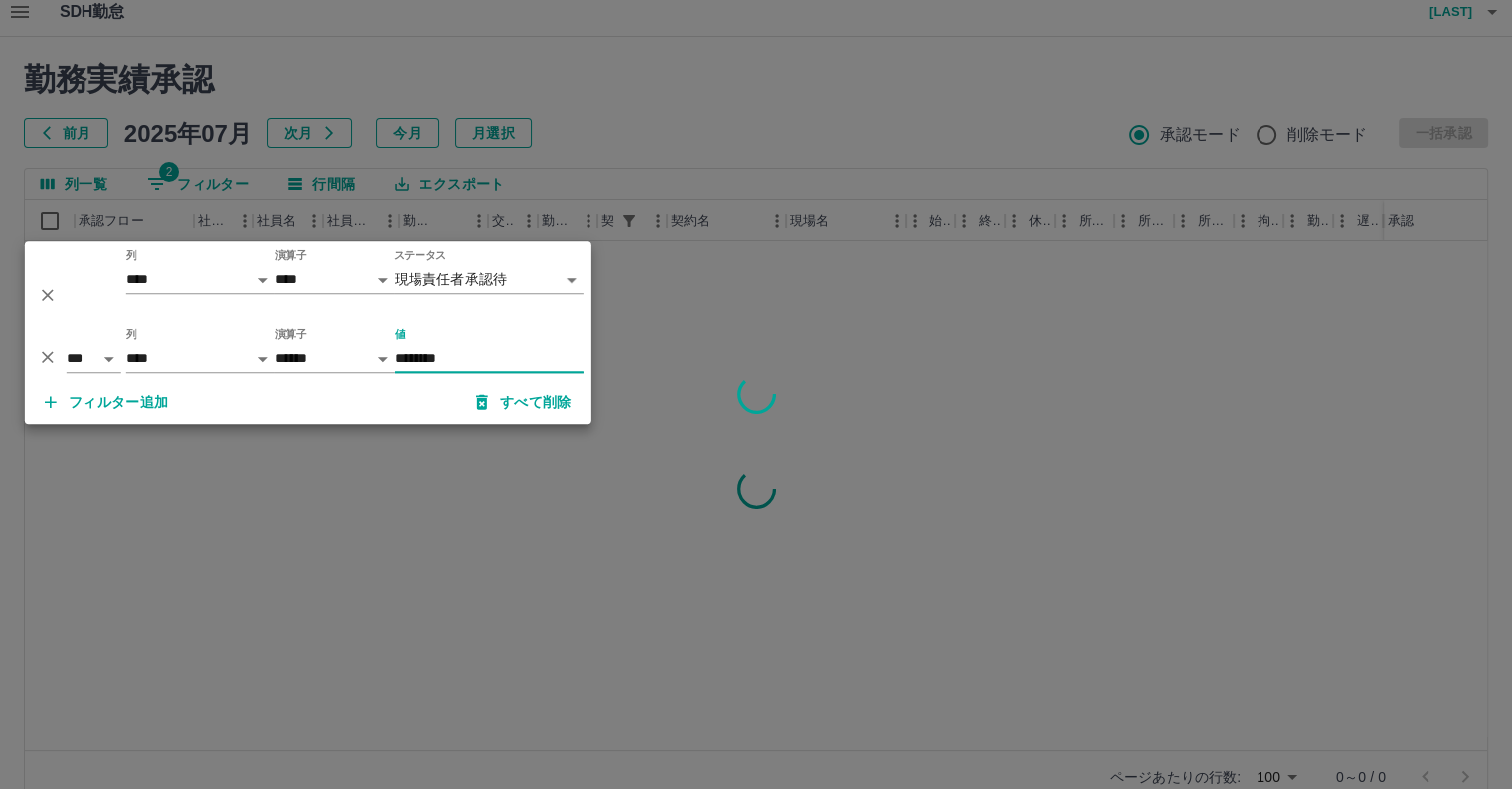 scroll, scrollTop: 0, scrollLeft: 0, axis: both 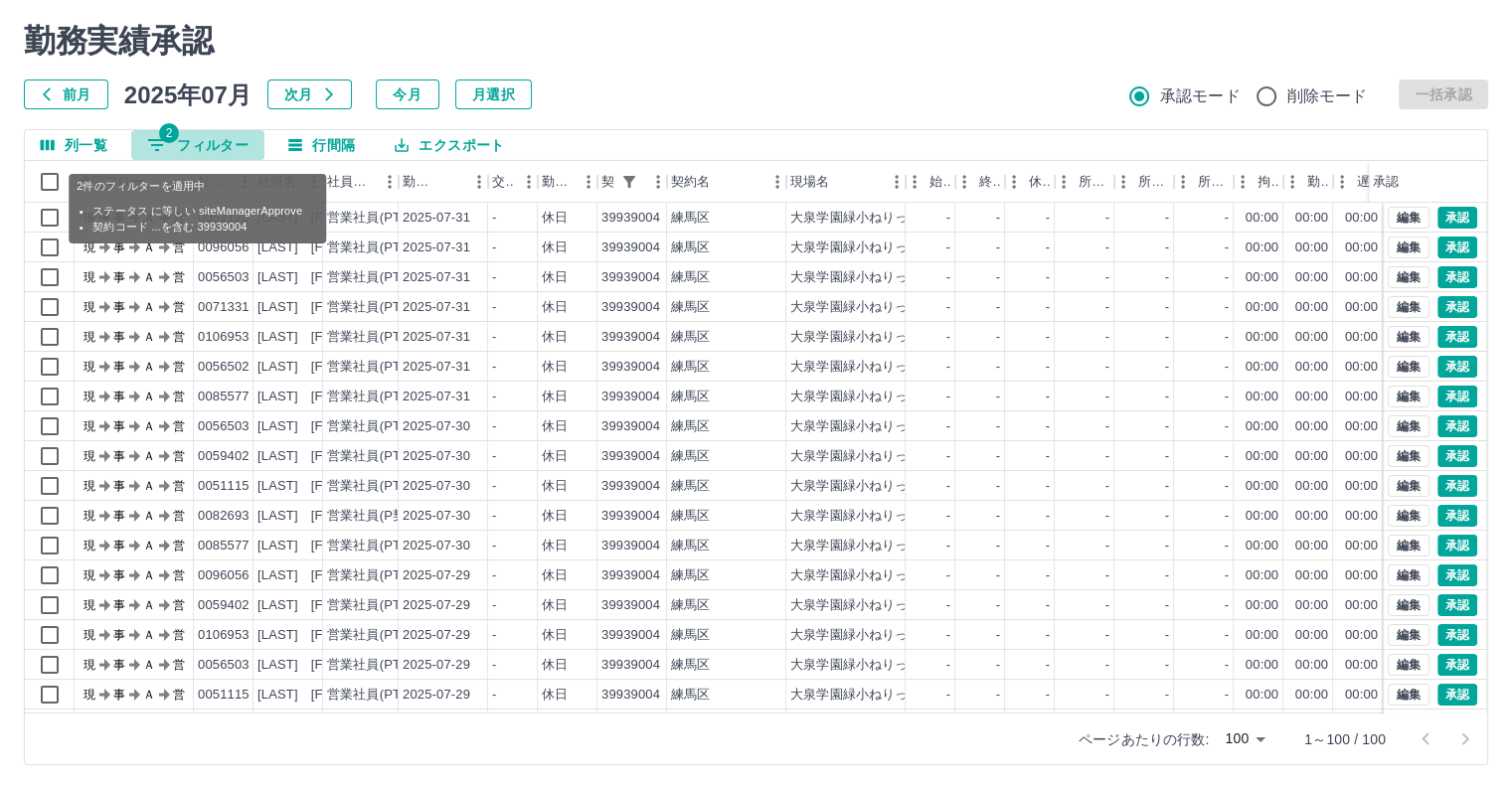 click on "2 フィルター" at bounding box center (198, 145) 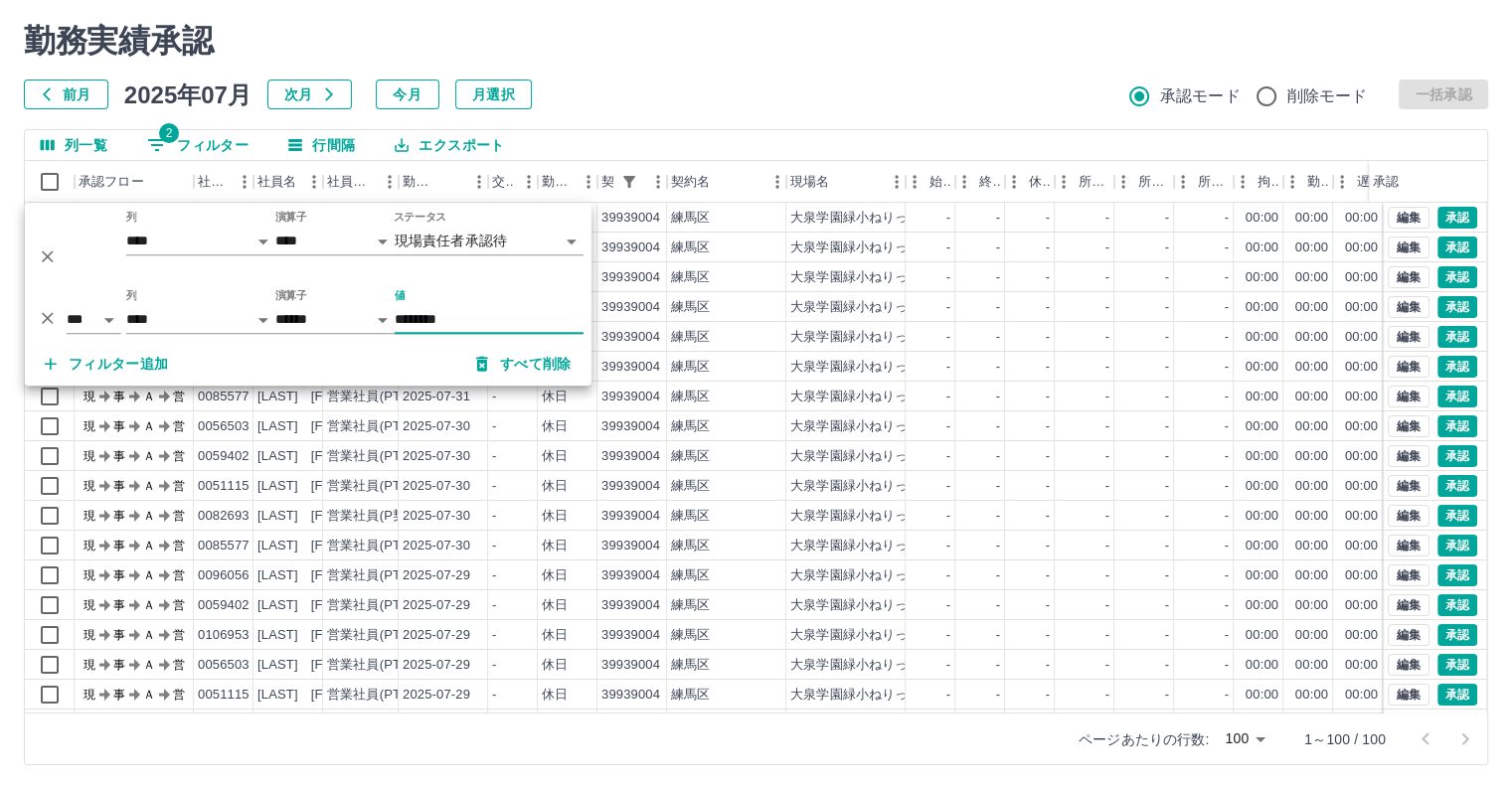 drag, startPoint x: 470, startPoint y: 314, endPoint x: 342, endPoint y: 309, distance: 128.09762 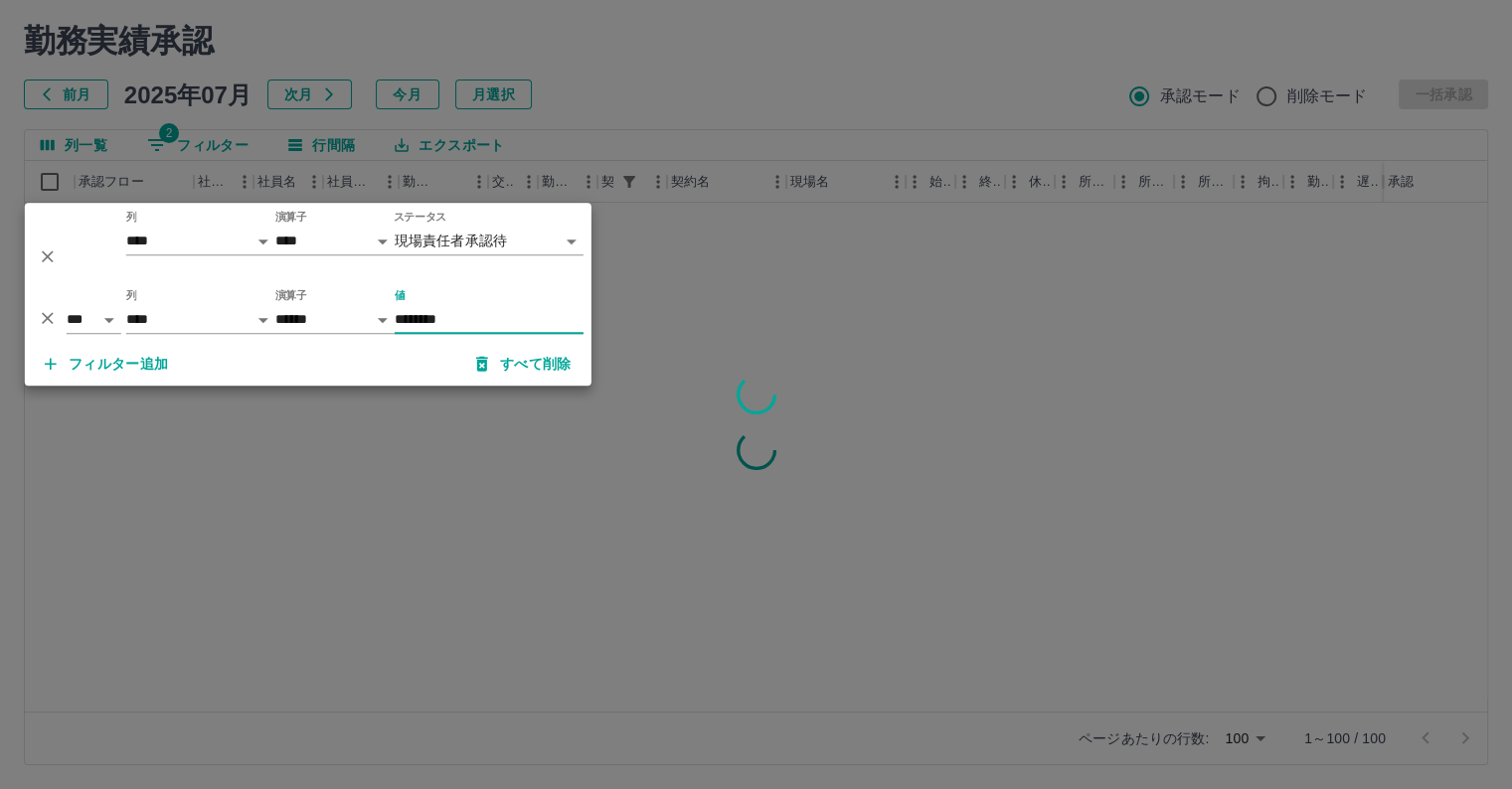 type on "********" 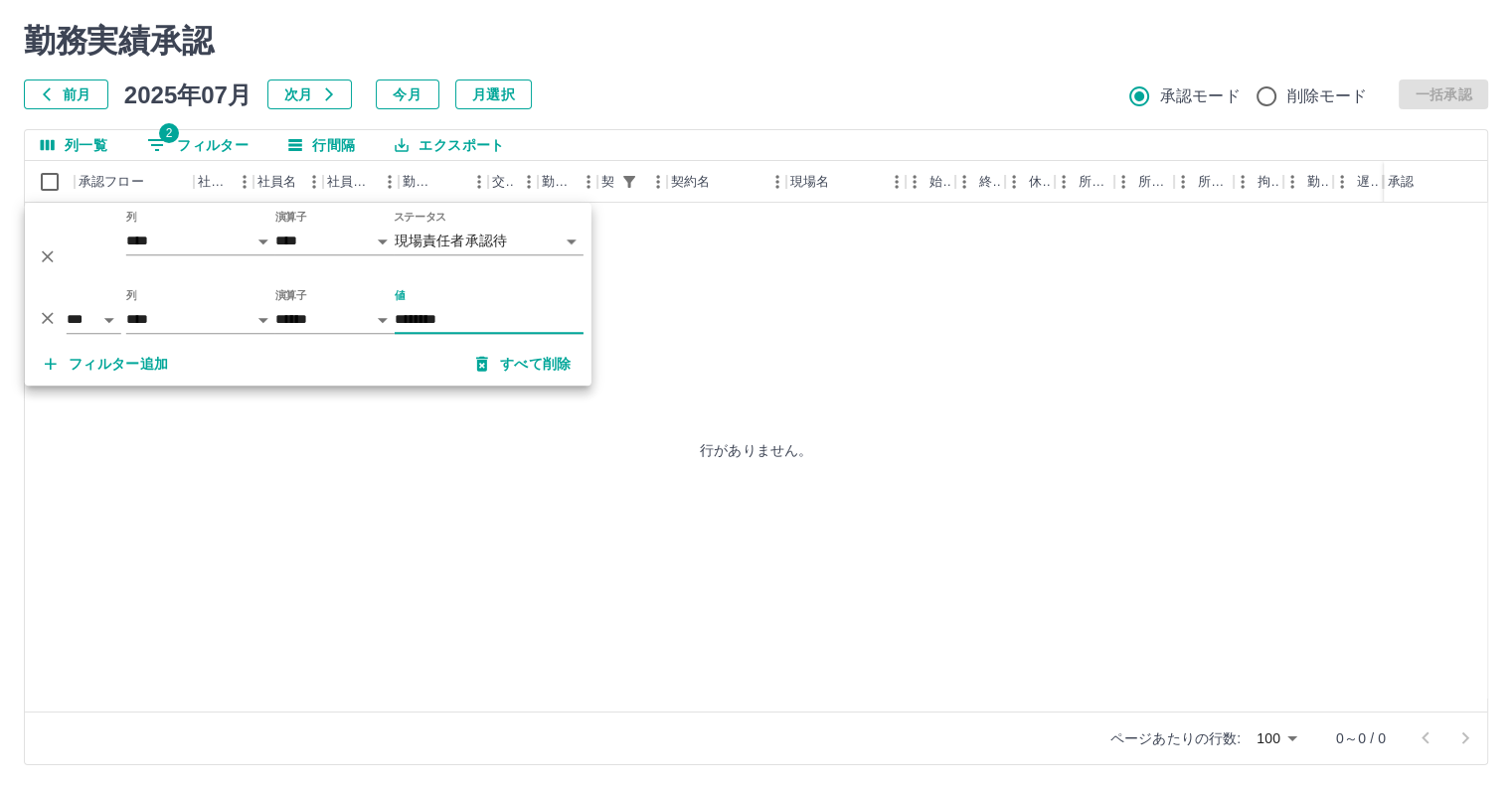 scroll, scrollTop: 0, scrollLeft: 0, axis: both 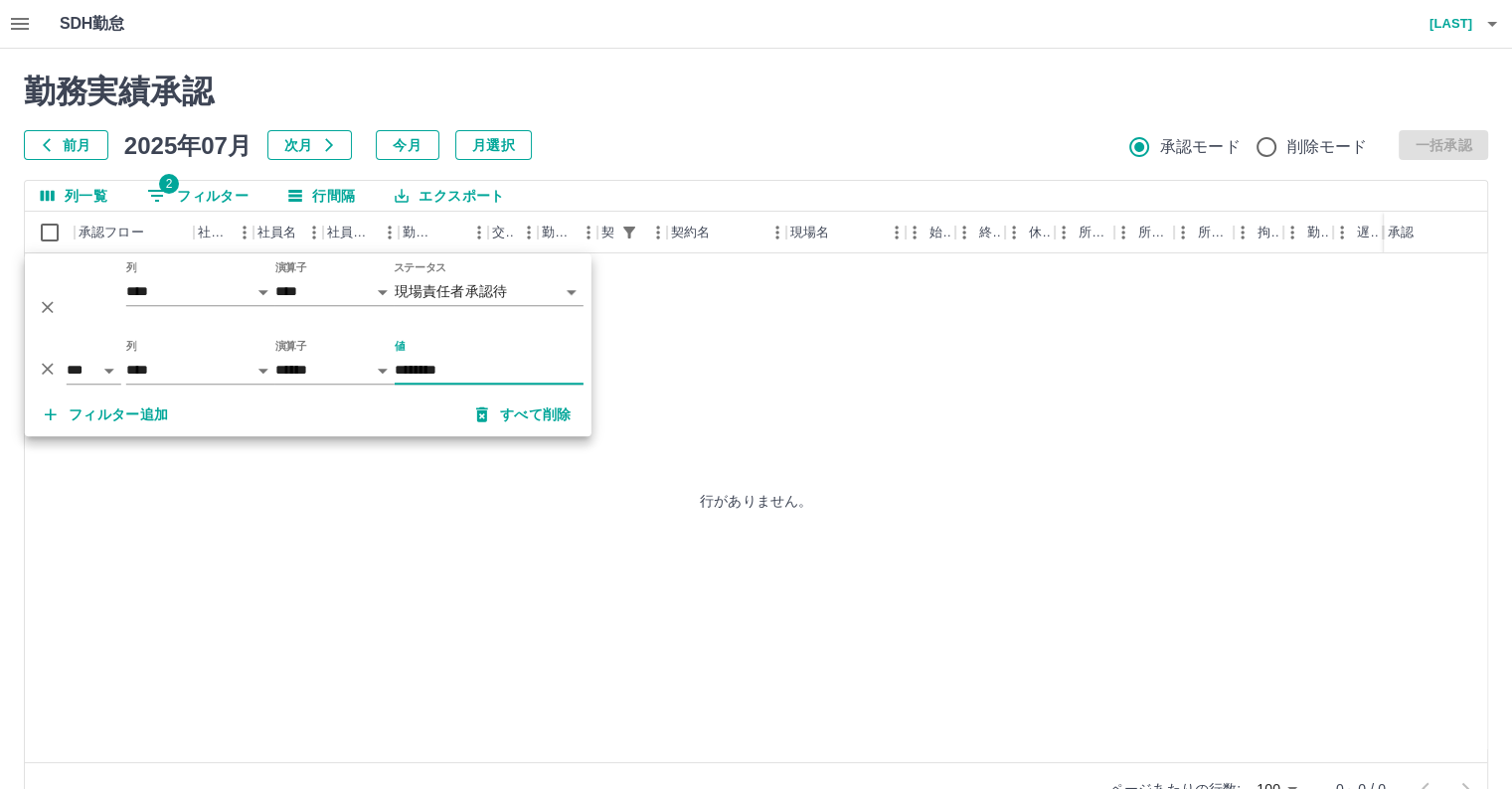 drag, startPoint x: 465, startPoint y: 368, endPoint x: 385, endPoint y: 366, distance: 80.025 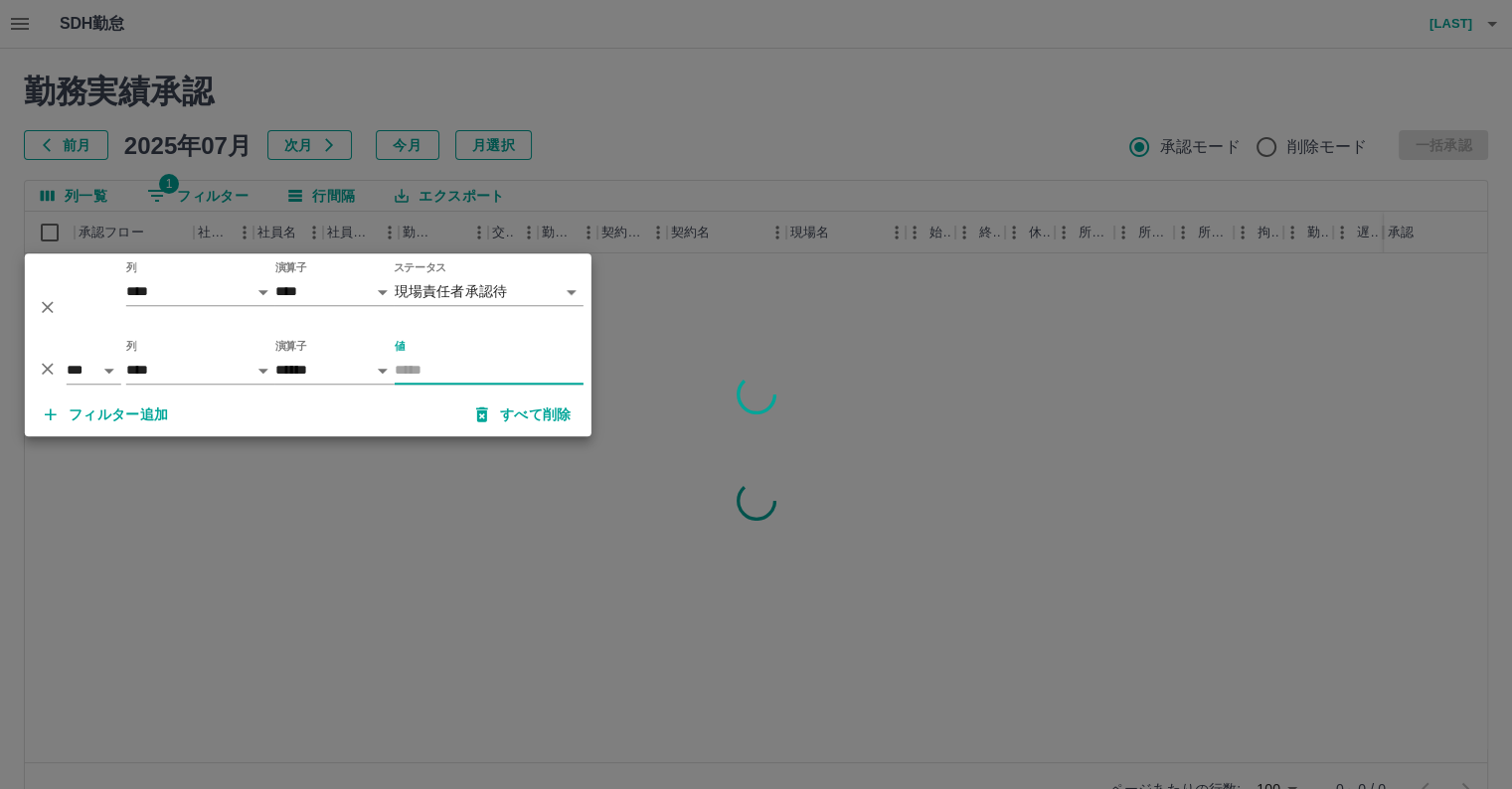 type 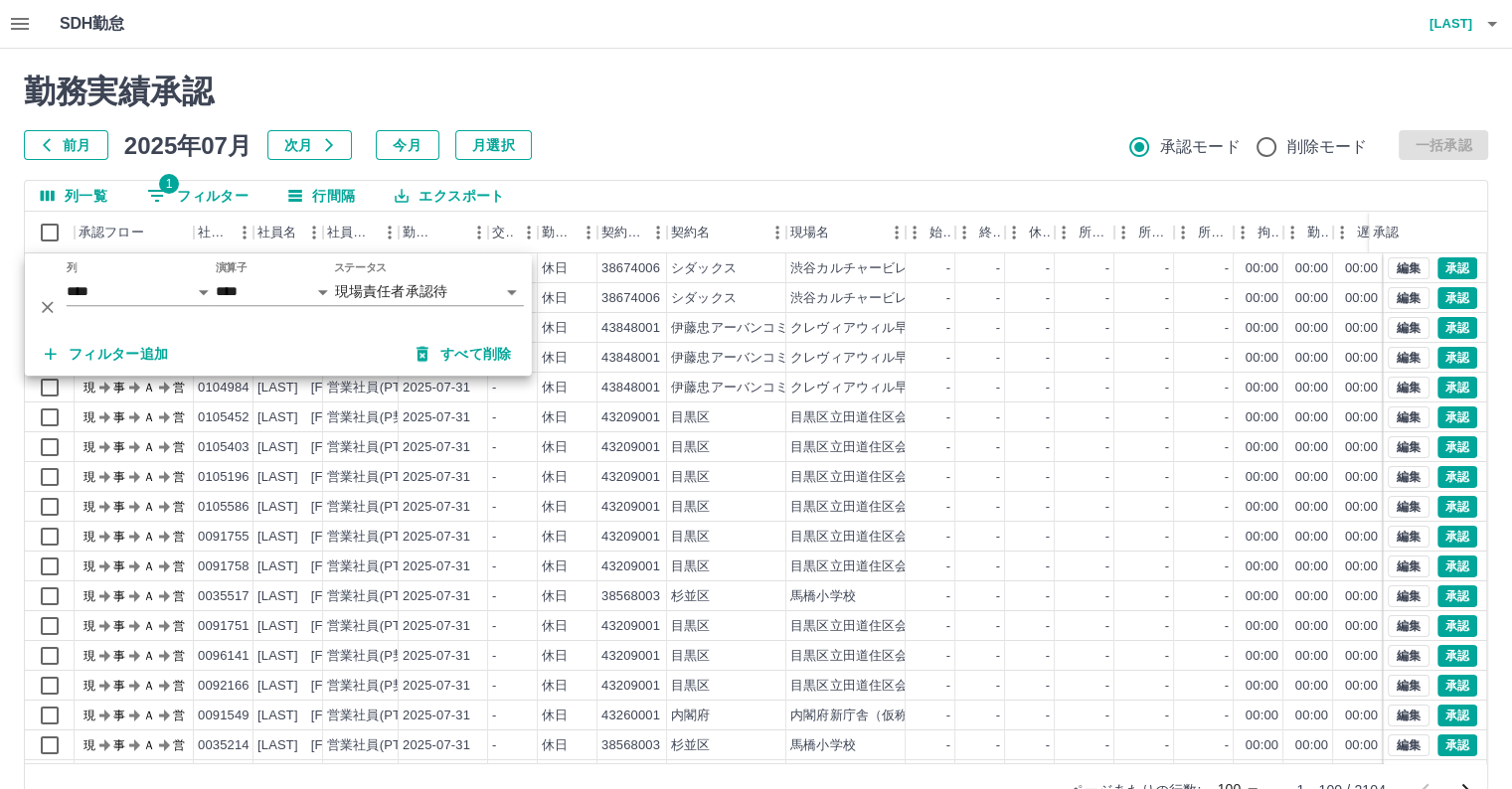 click on "SDH勤怠 [LAST]　[FIRST]" at bounding box center (756, 24) 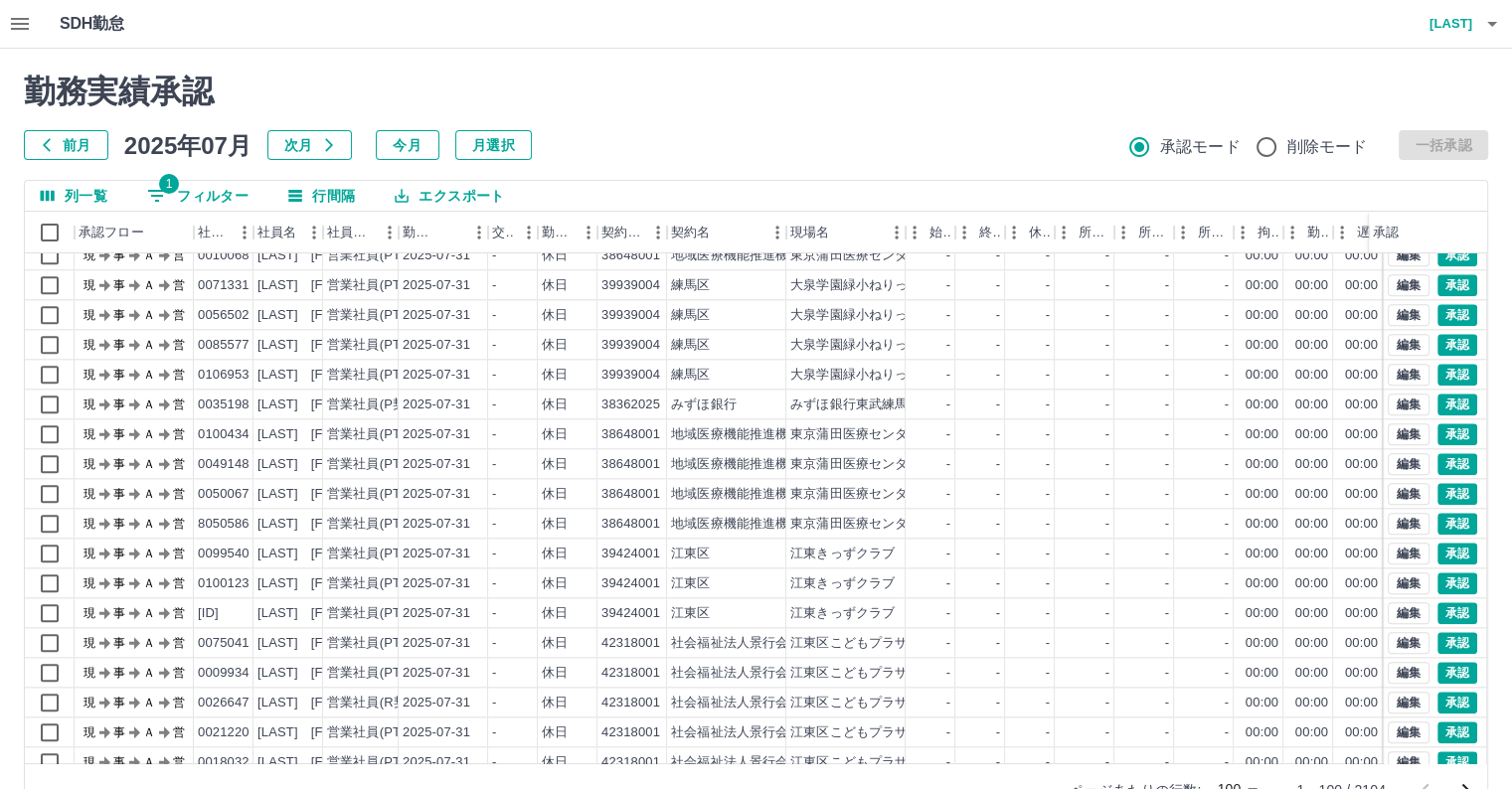 scroll, scrollTop: 2485, scrollLeft: 0, axis: vertical 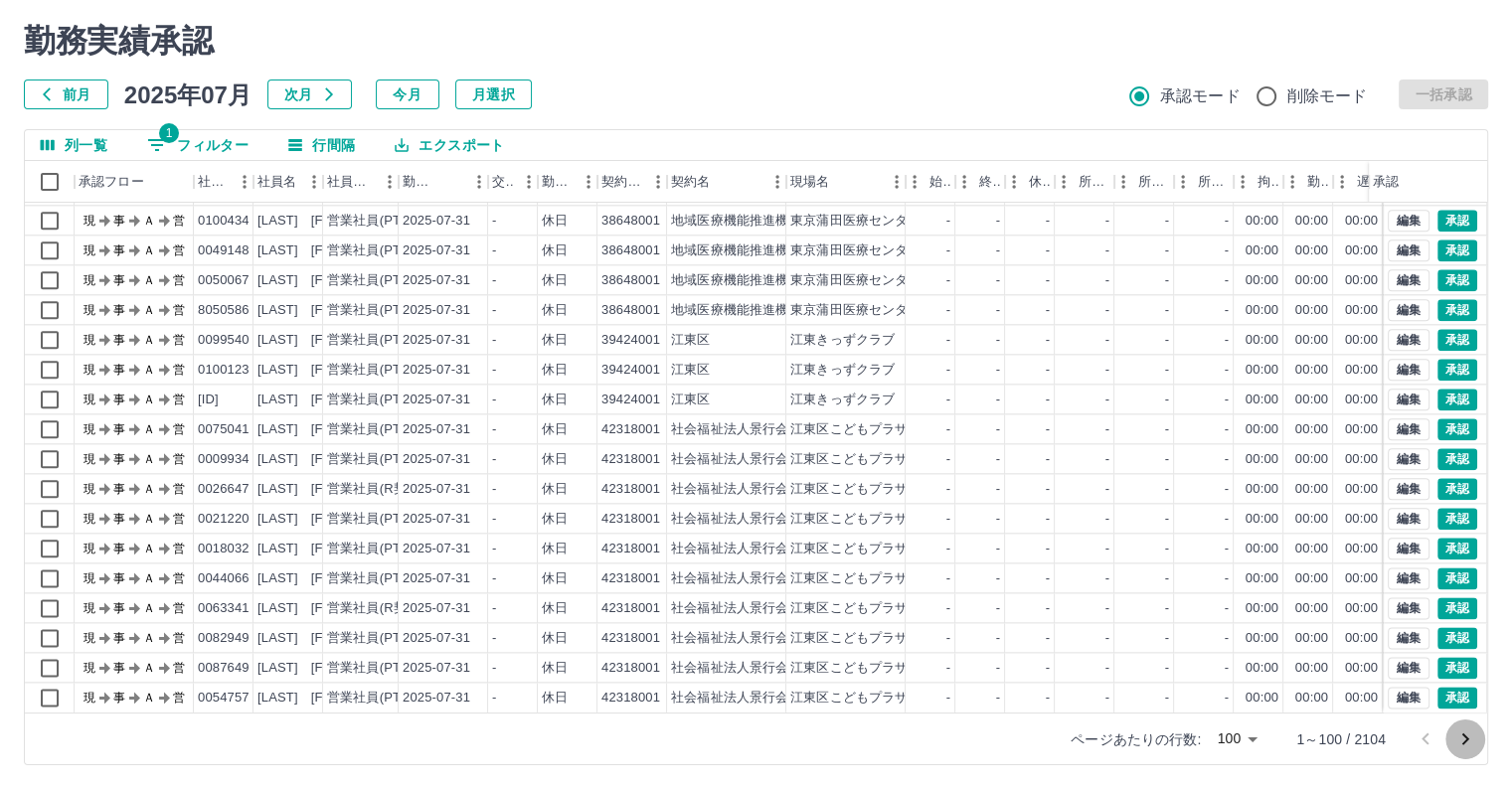 click at bounding box center [1465, 739] 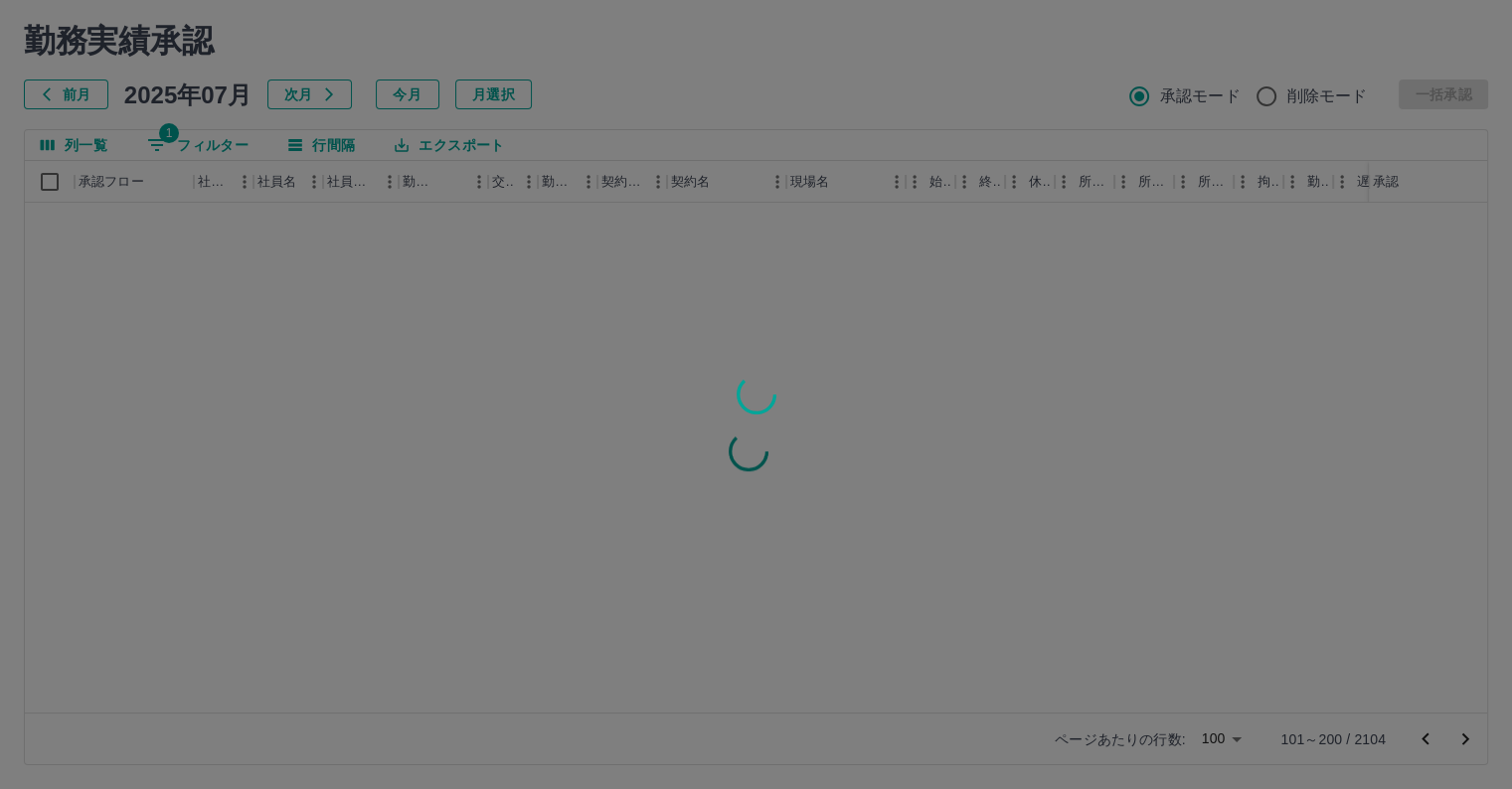 scroll, scrollTop: 0, scrollLeft: 0, axis: both 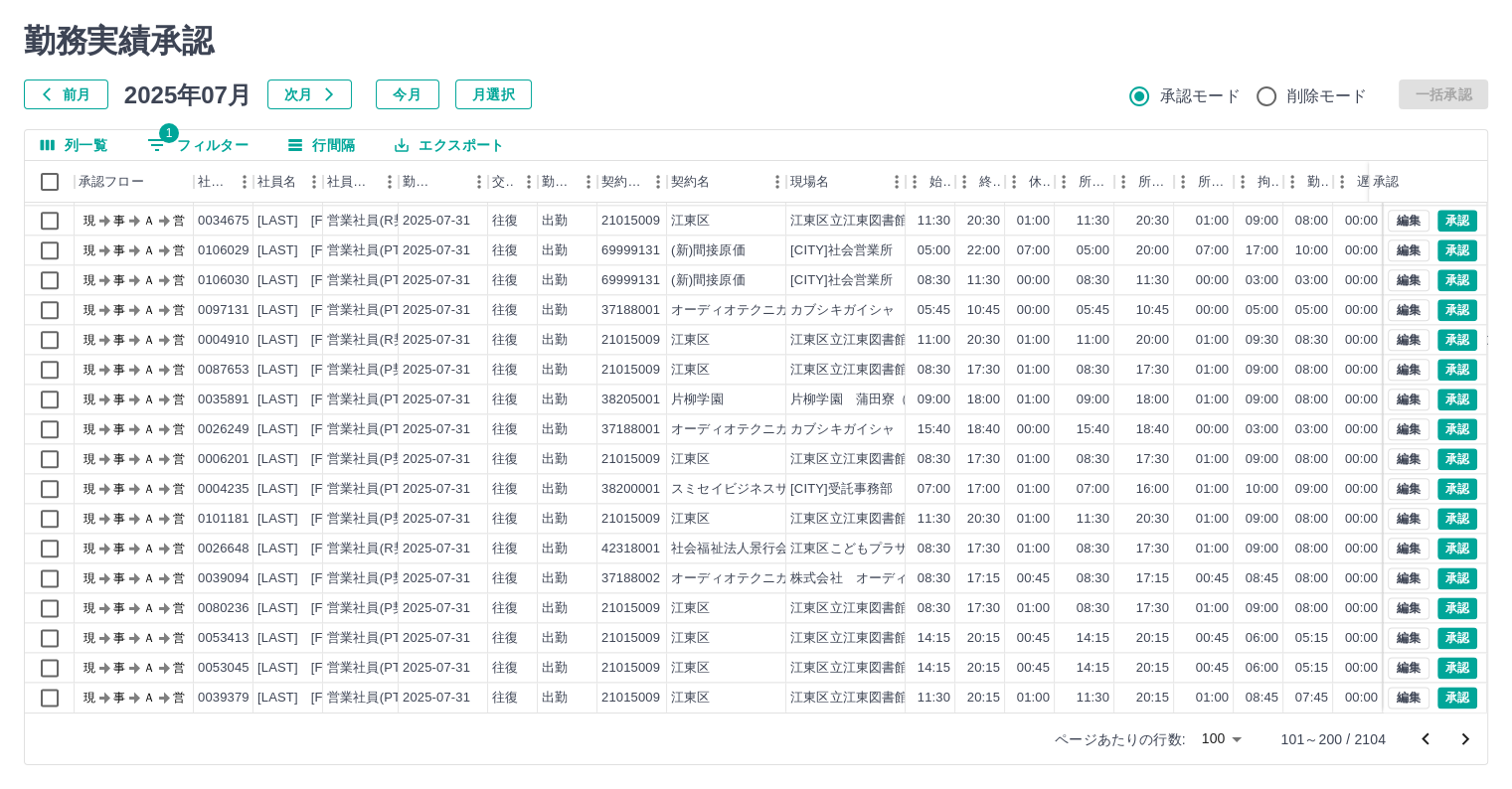 click on "1 フィルター" at bounding box center [198, 145] 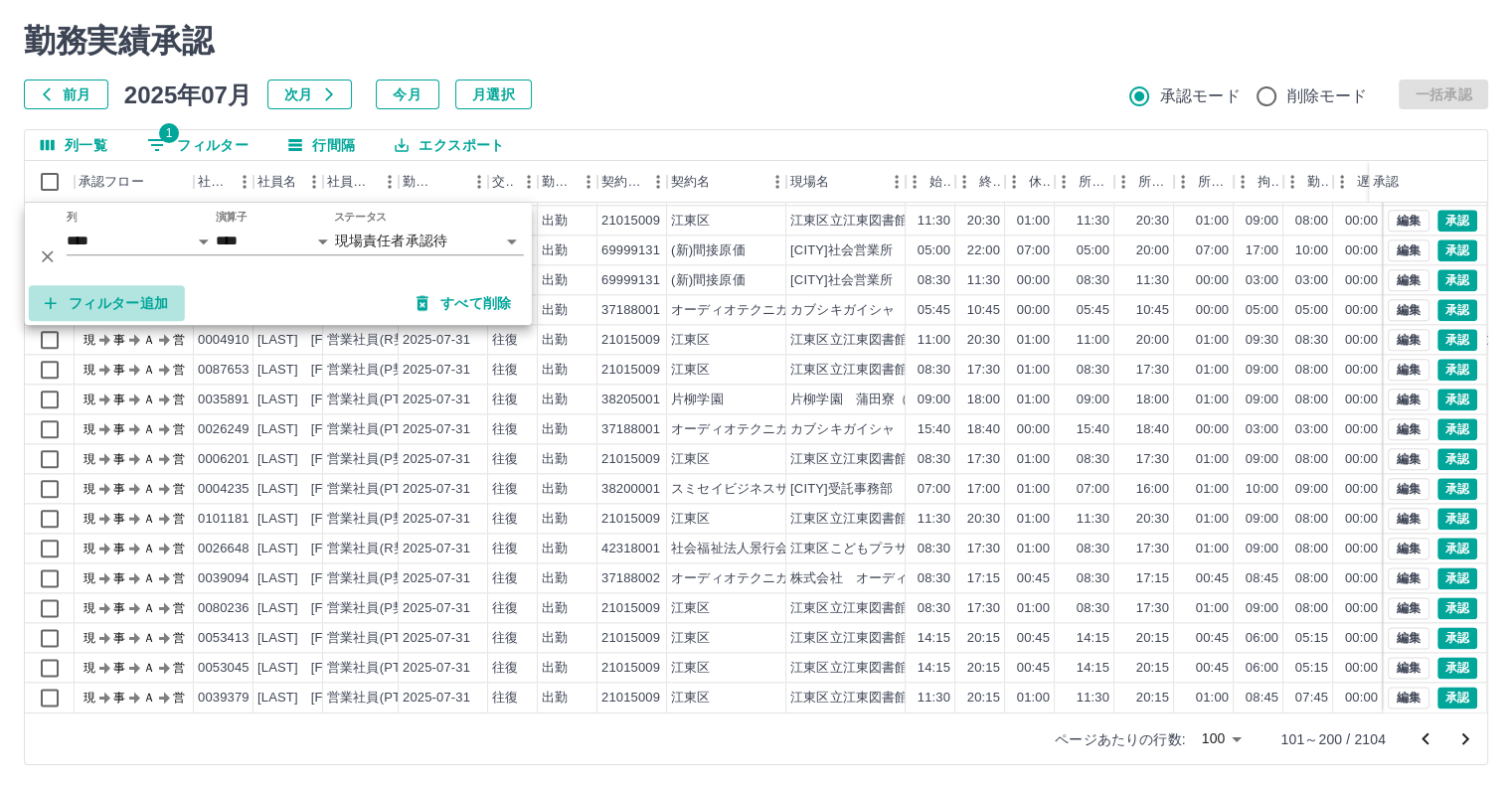 click on "フィルター追加" at bounding box center (106, 303) 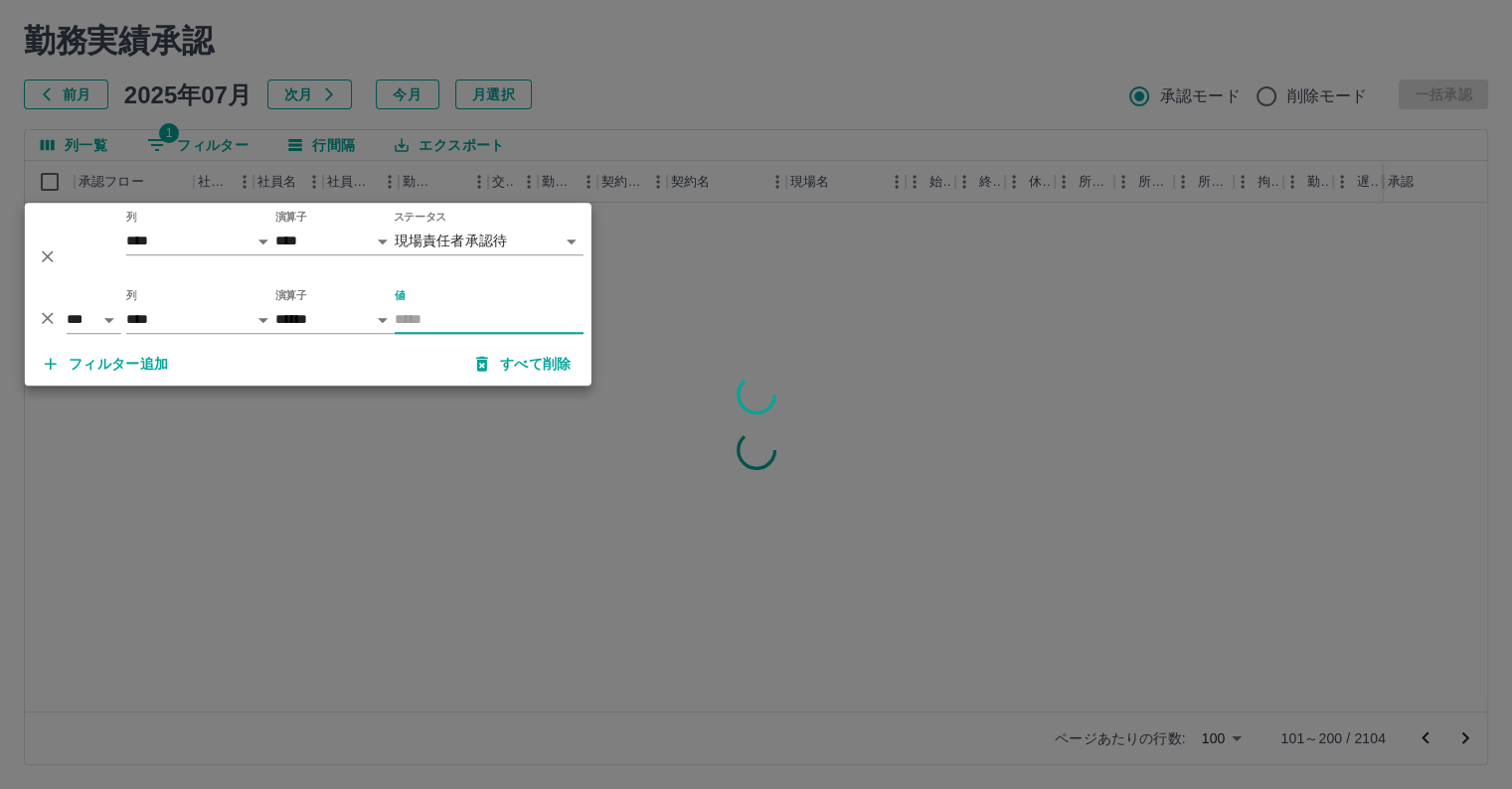 scroll, scrollTop: 0, scrollLeft: 0, axis: both 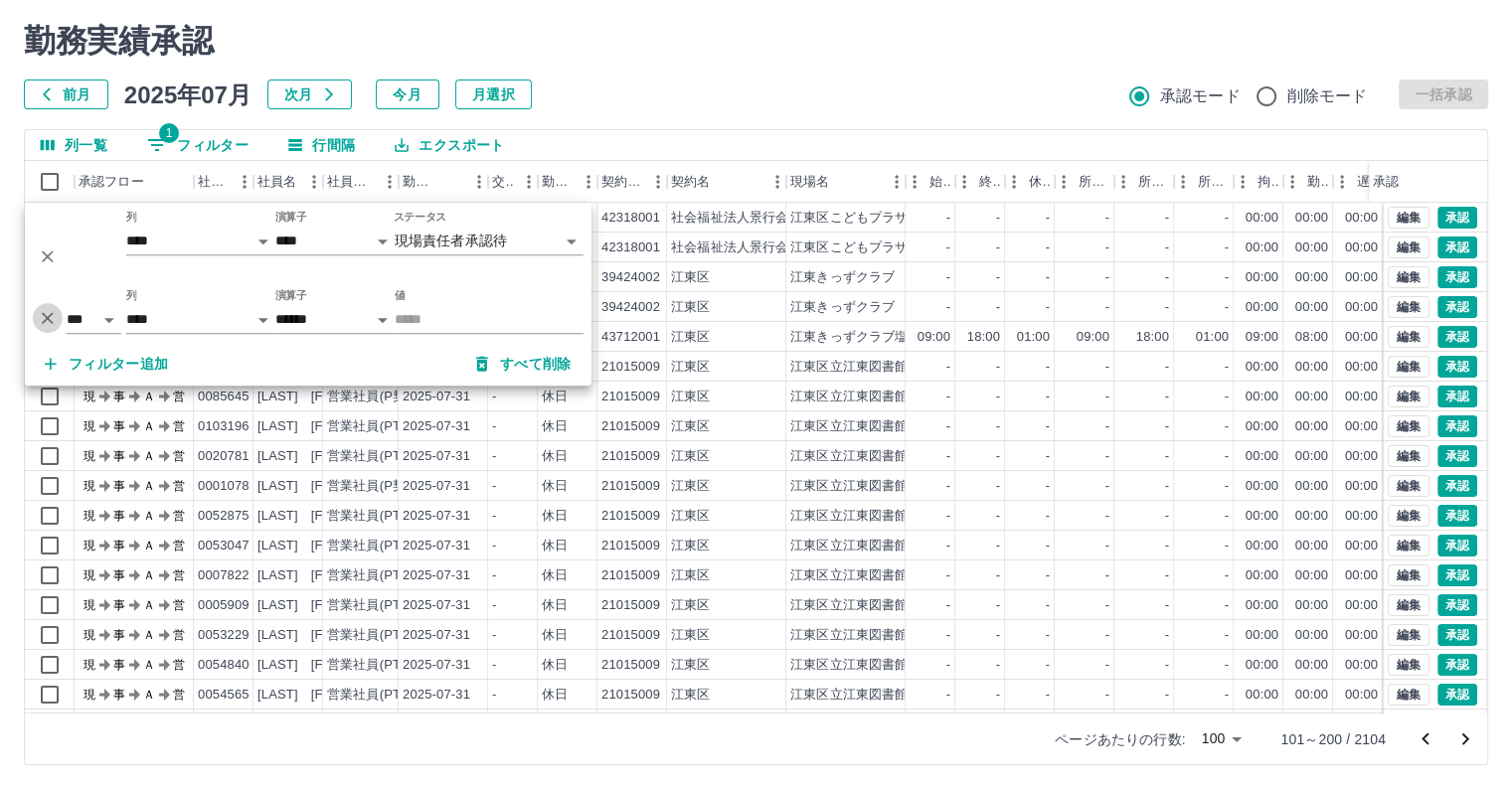 click at bounding box center (48, 318) 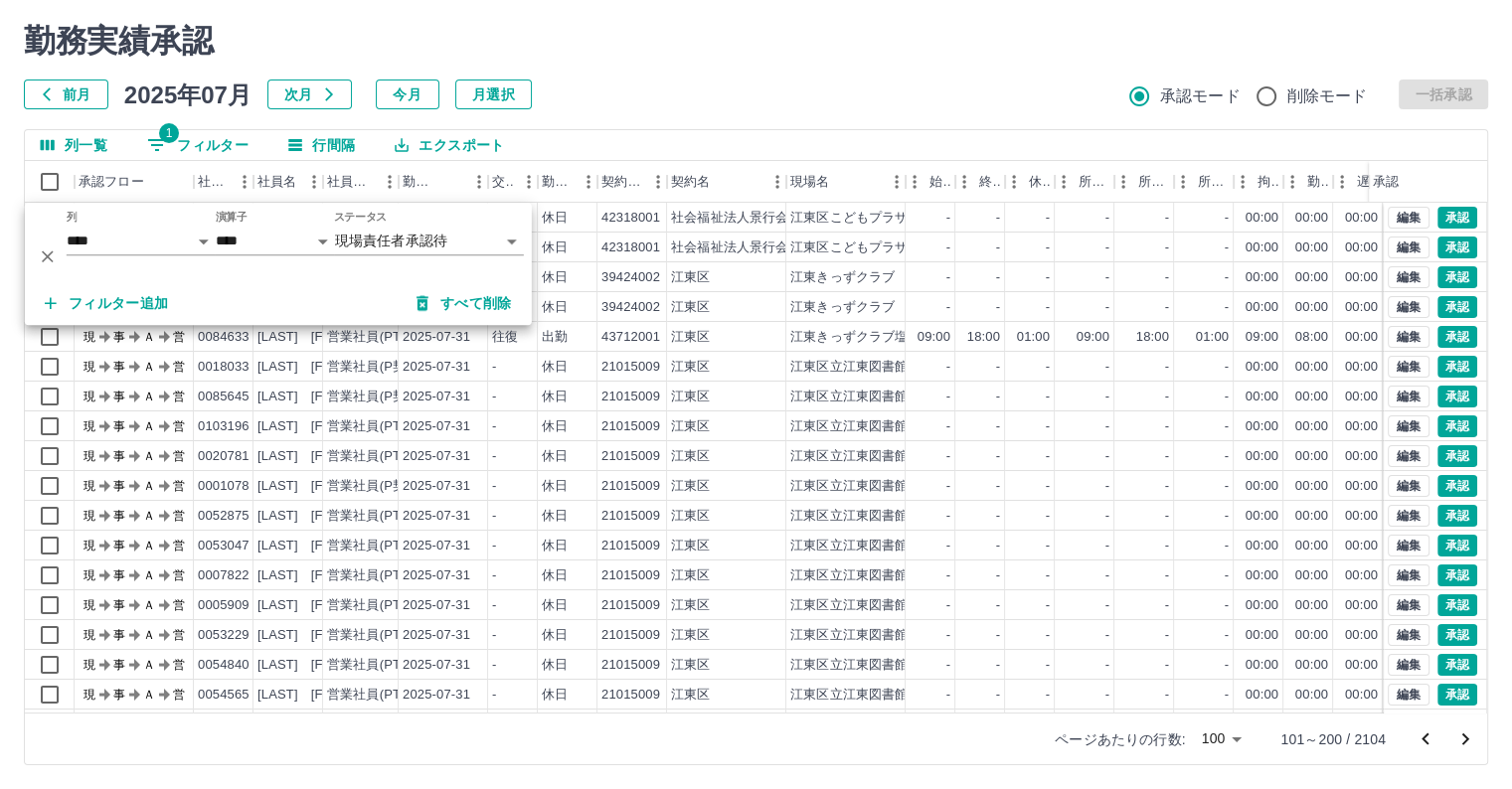 click on "勤務実績承認" at bounding box center [756, 41] 